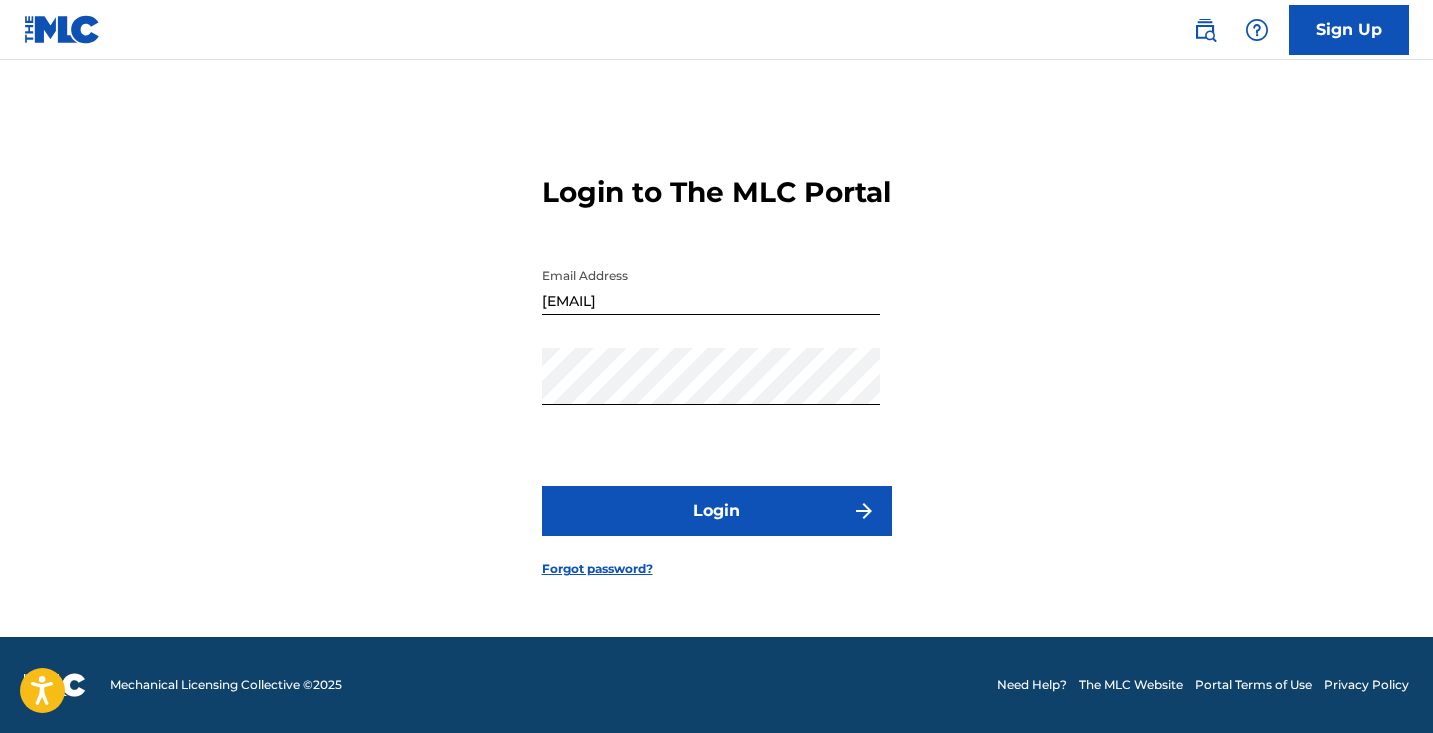 scroll, scrollTop: 26, scrollLeft: 0, axis: vertical 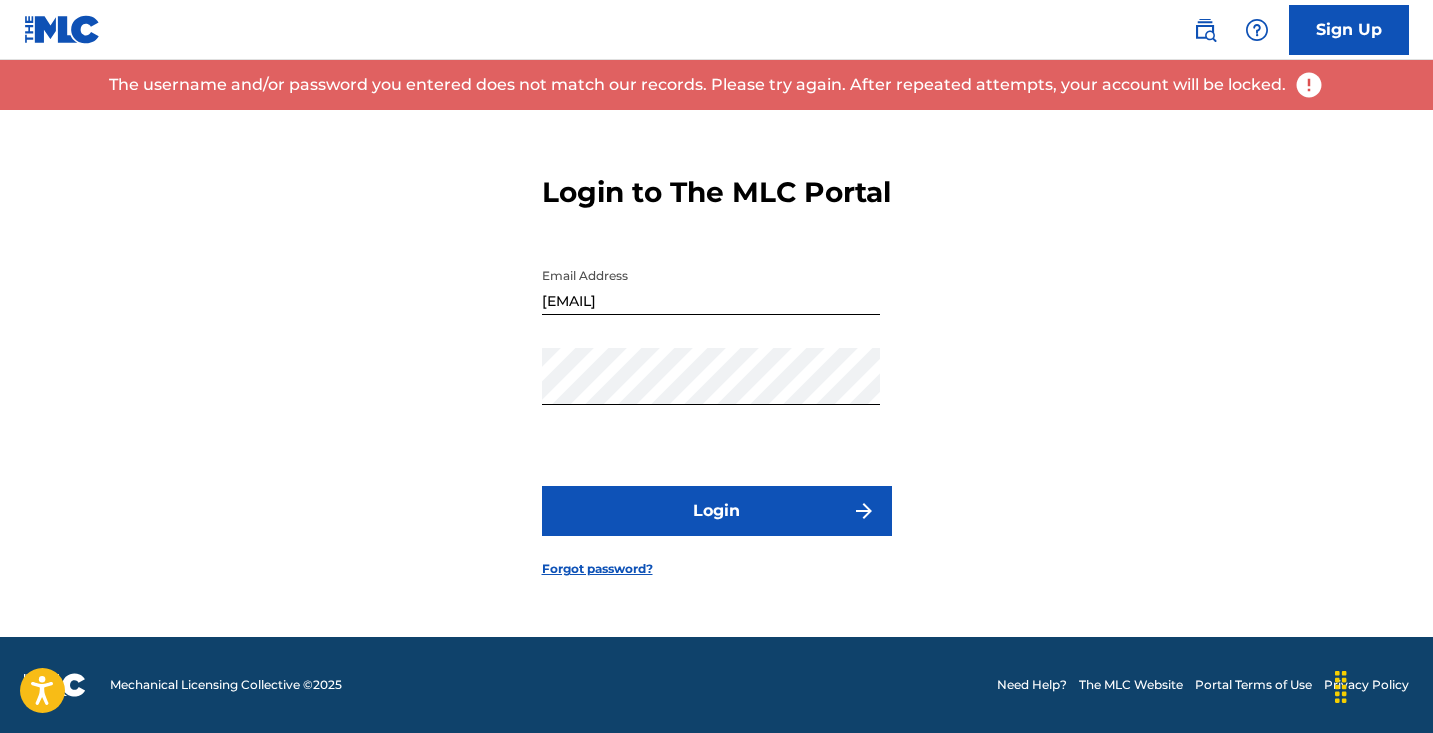 click on "Forgot password?" at bounding box center [597, 569] 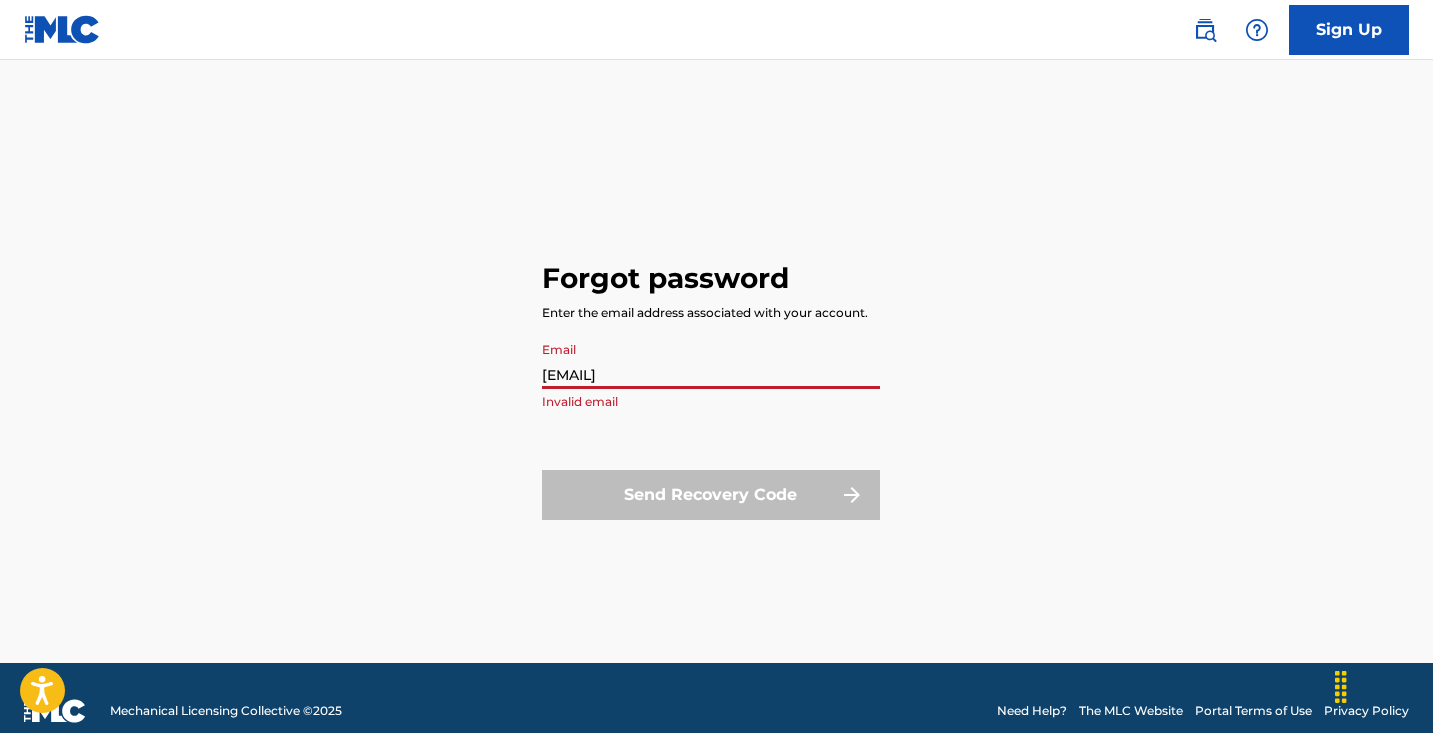 type on "[EMAIL]" 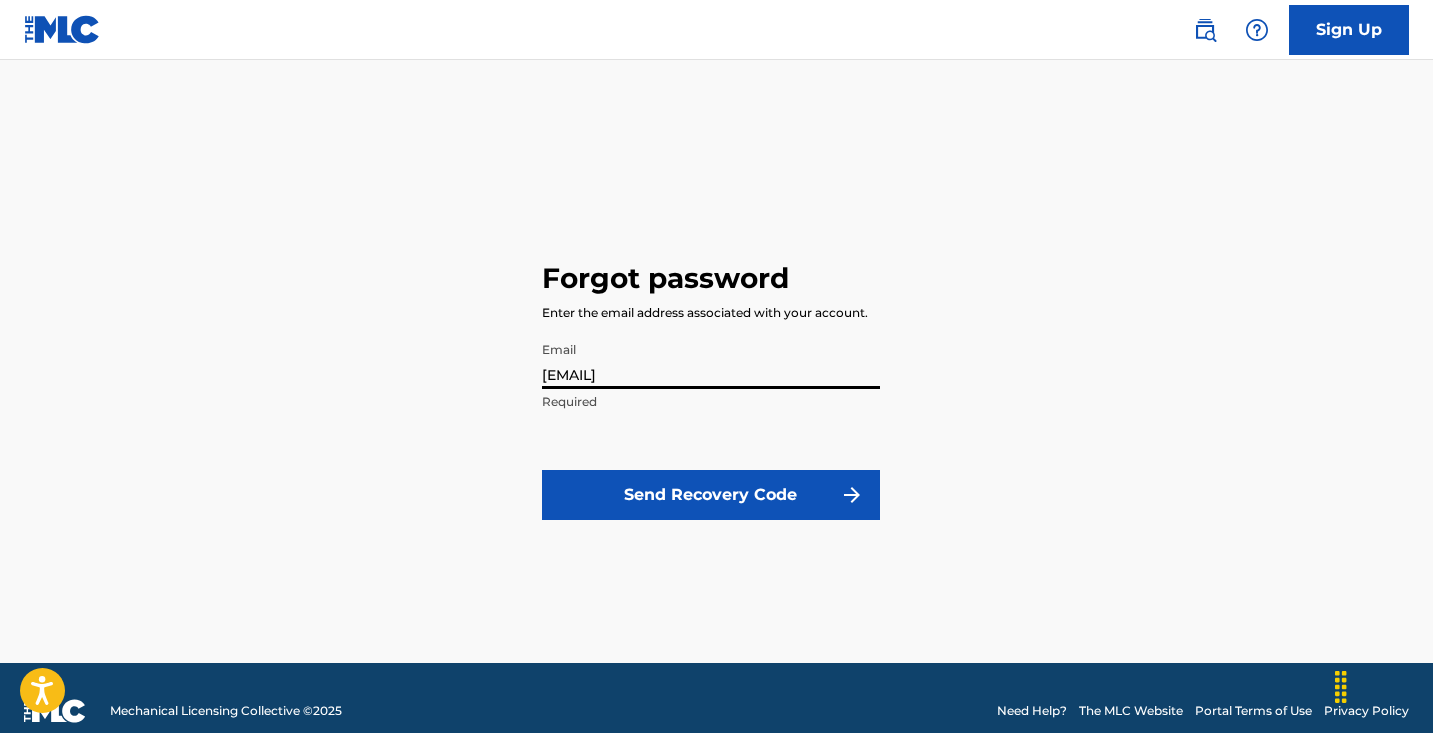 click on "Send Recovery Code" at bounding box center [711, 495] 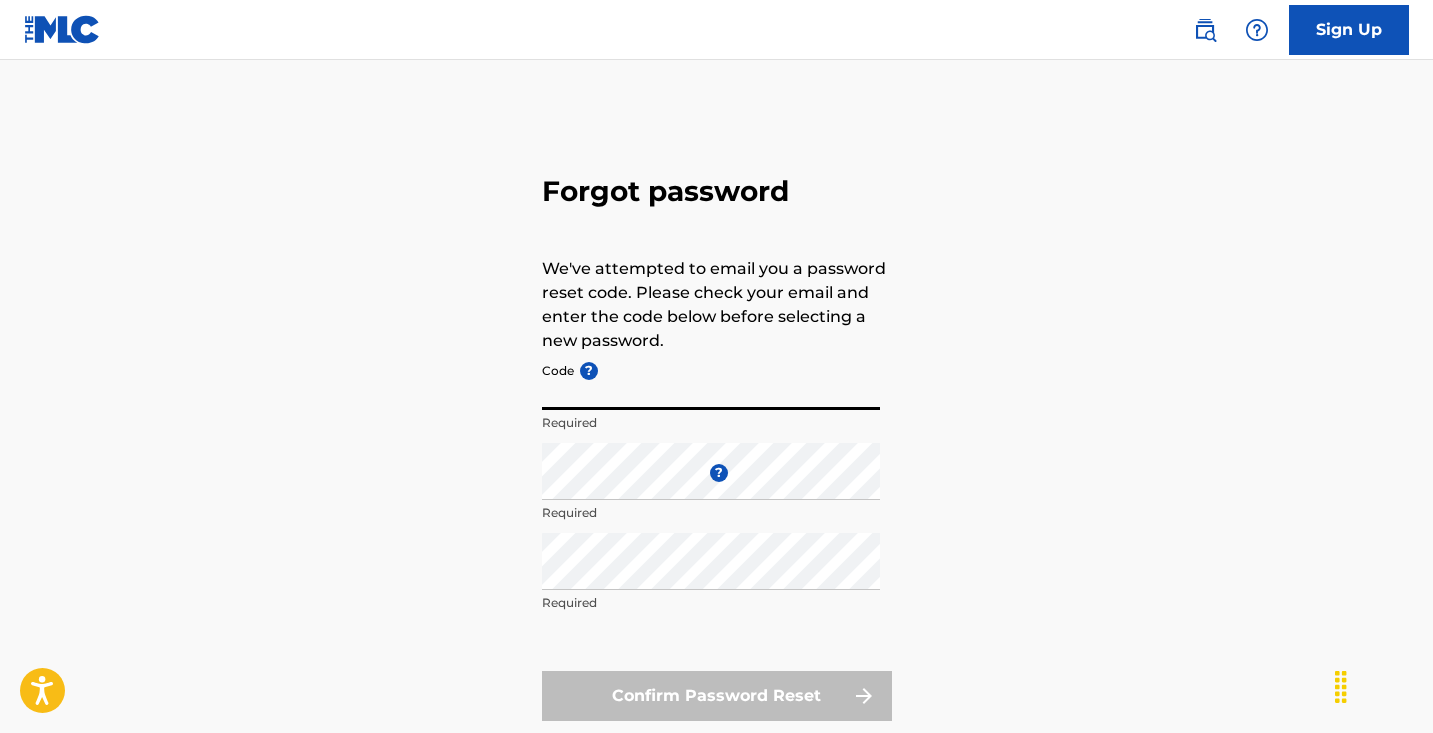 click on "Code ?" at bounding box center [711, 381] 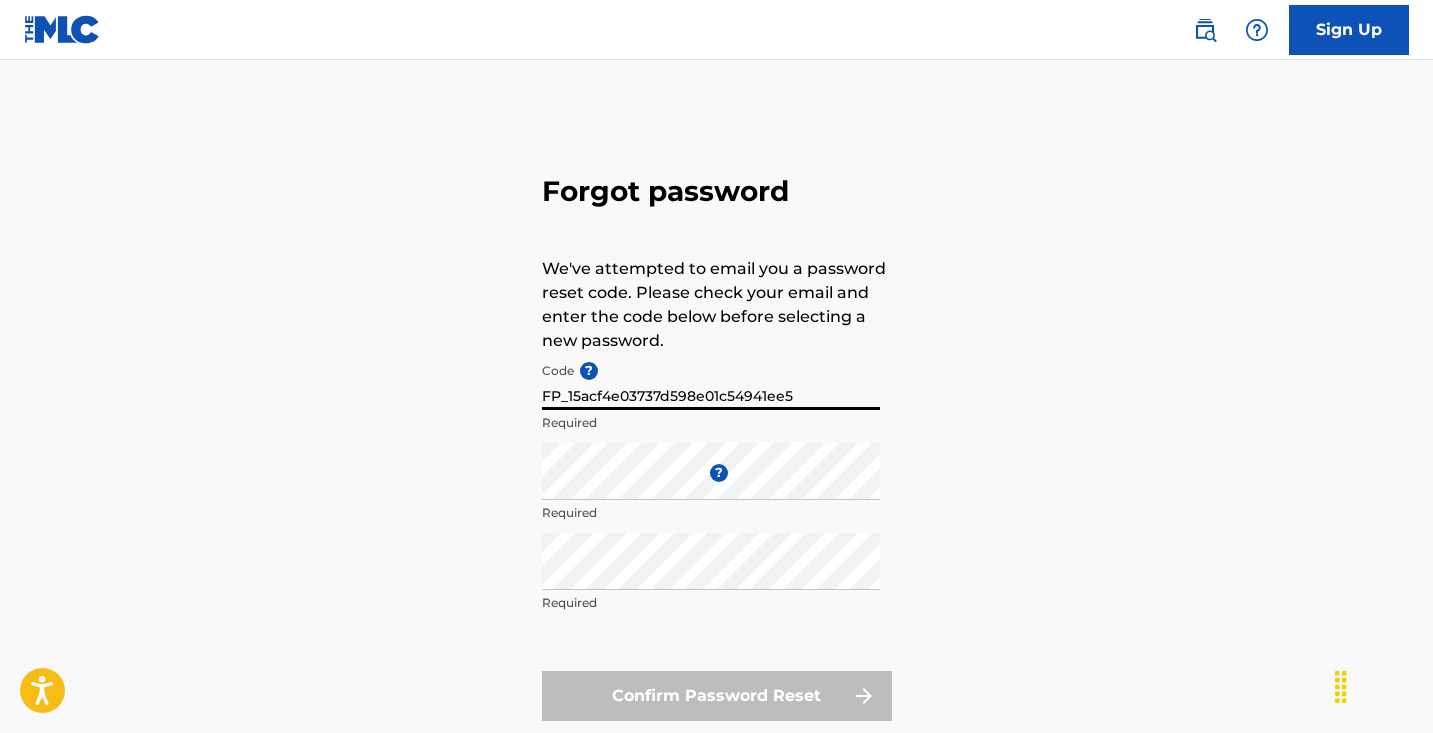 type on "FP_15acf4e03737d598e01c54941ee5" 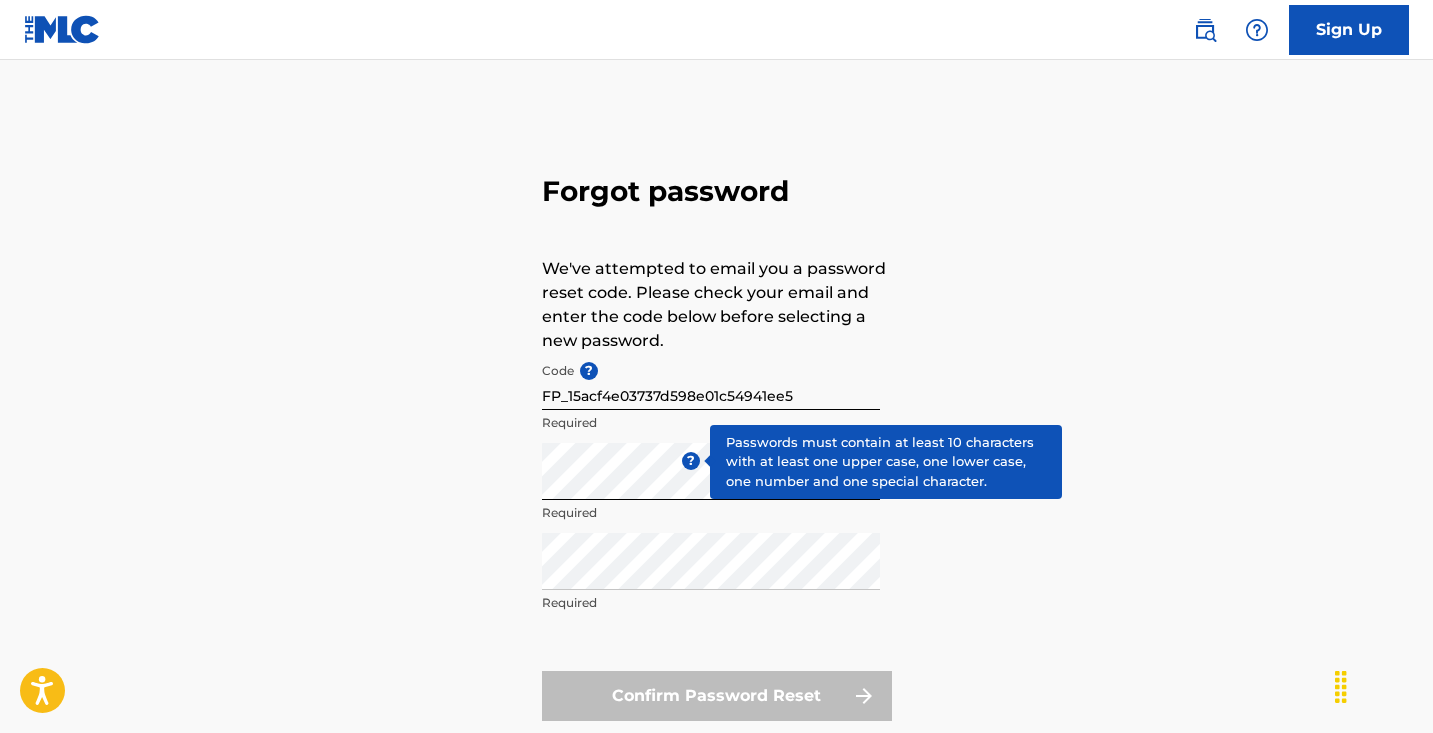 click on "?" at bounding box center (691, 461) 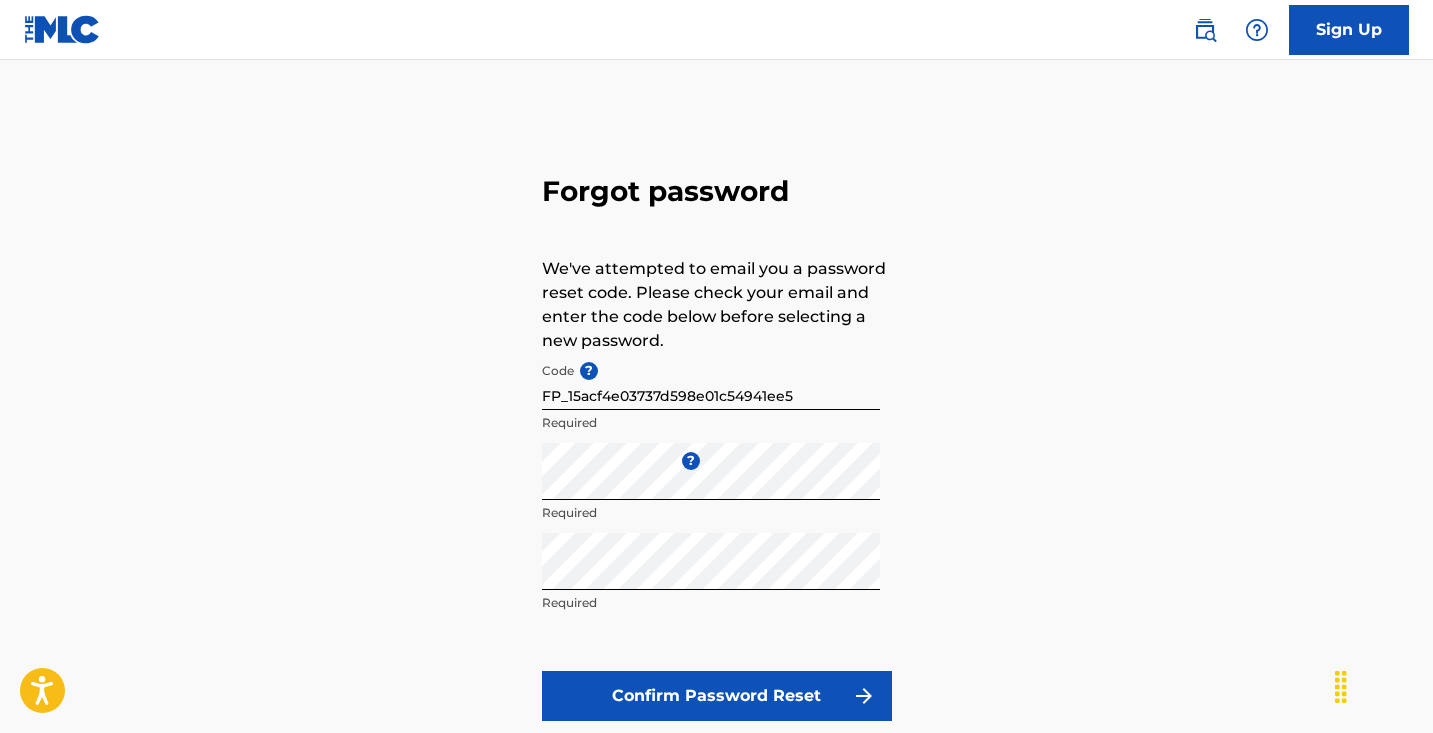 click on "Confirm Password Reset" at bounding box center (717, 696) 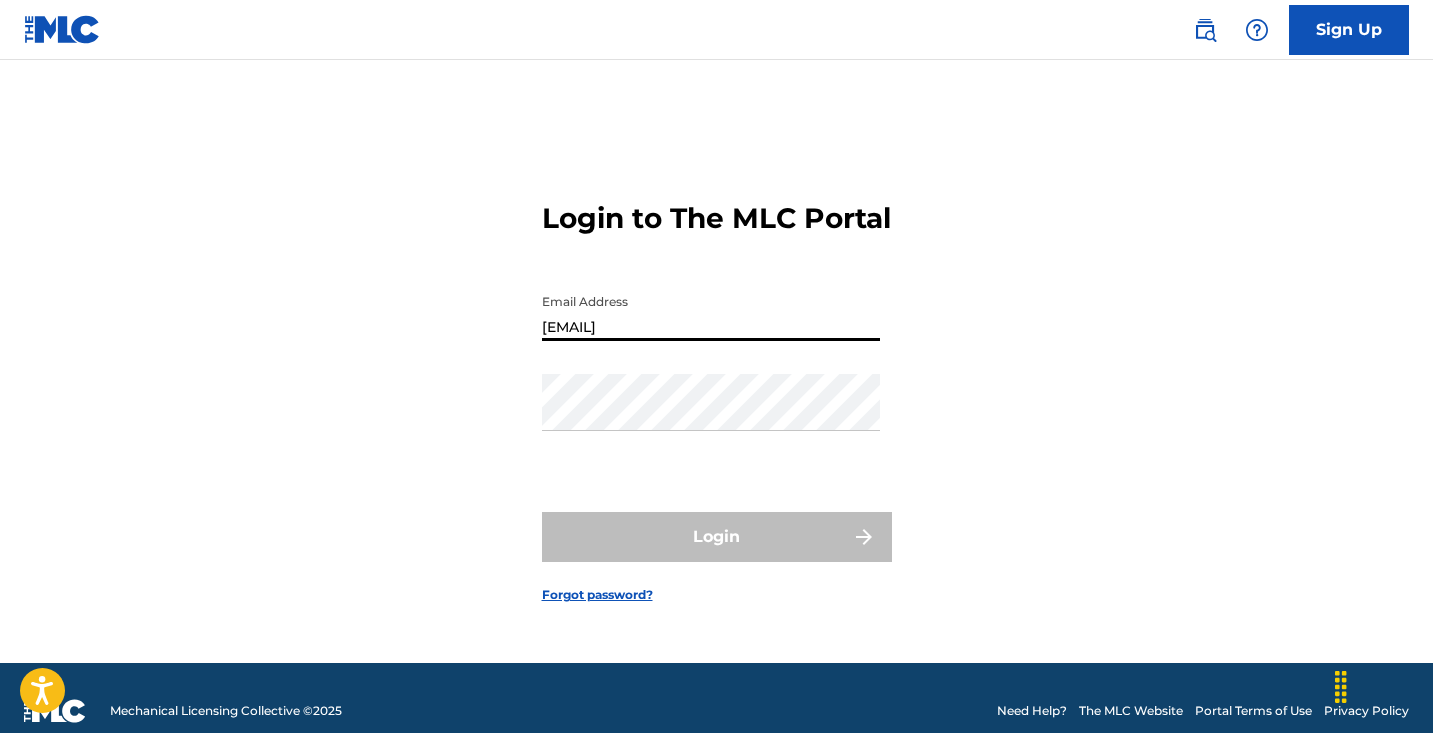 type on "[EMAIL]" 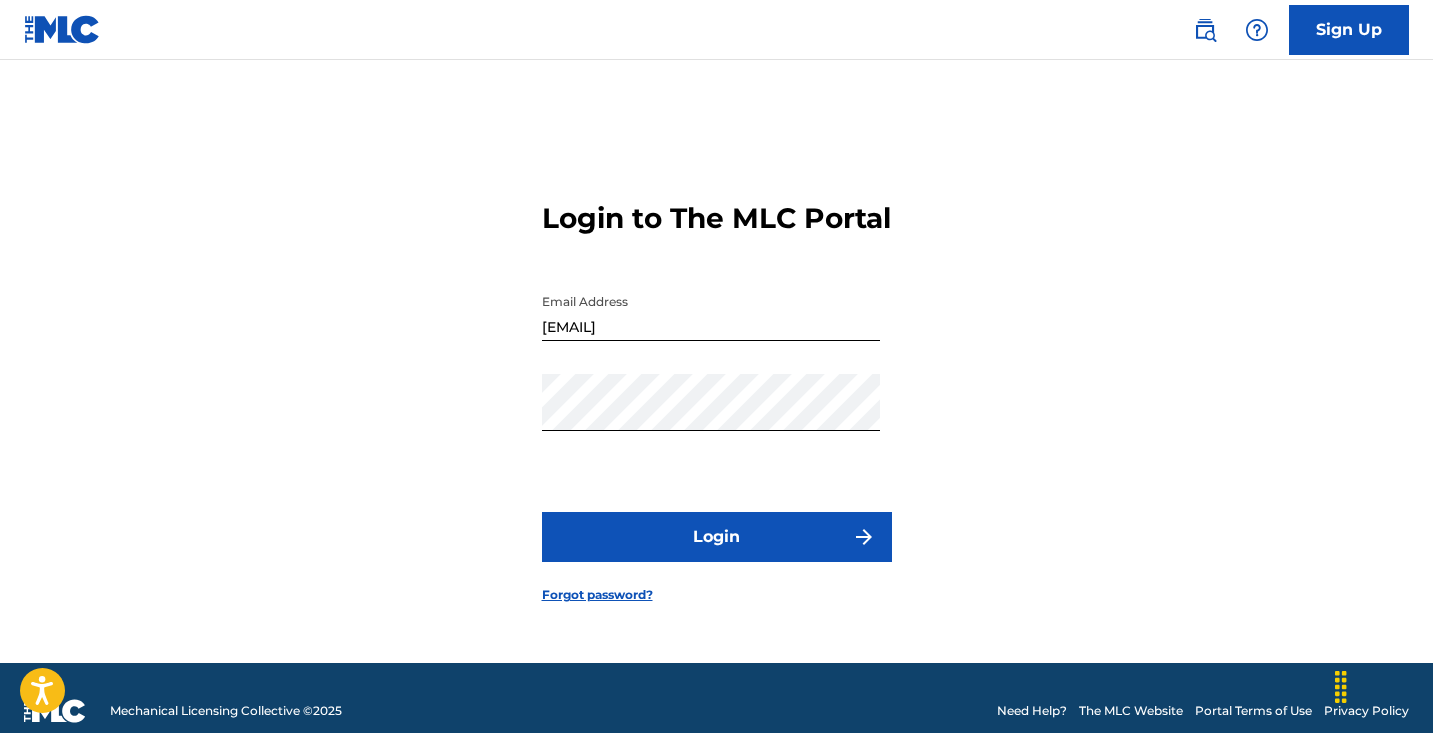 click on "Login to The MLC Portal Email Address [EMAIL] Password Login Forgot password?" at bounding box center [717, 386] 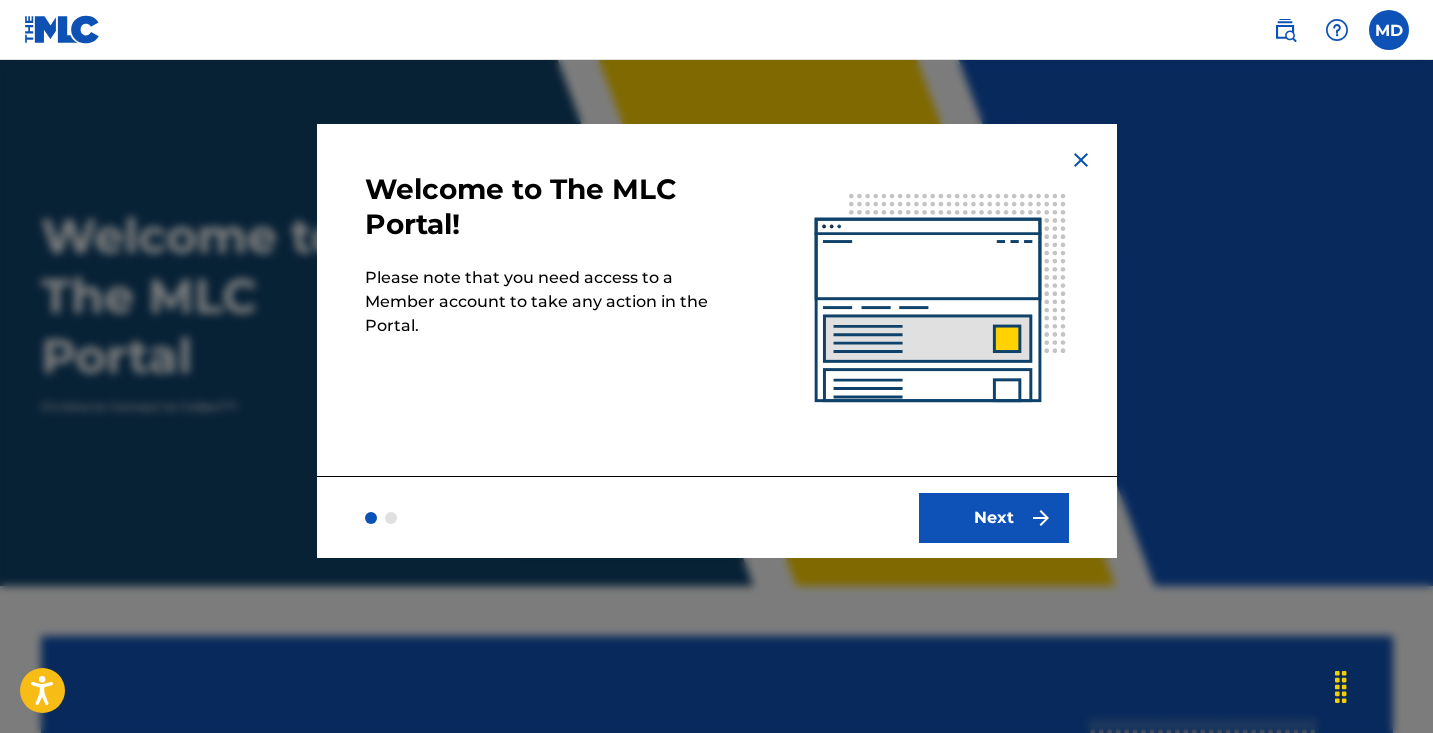 click on "Next" at bounding box center [994, 518] 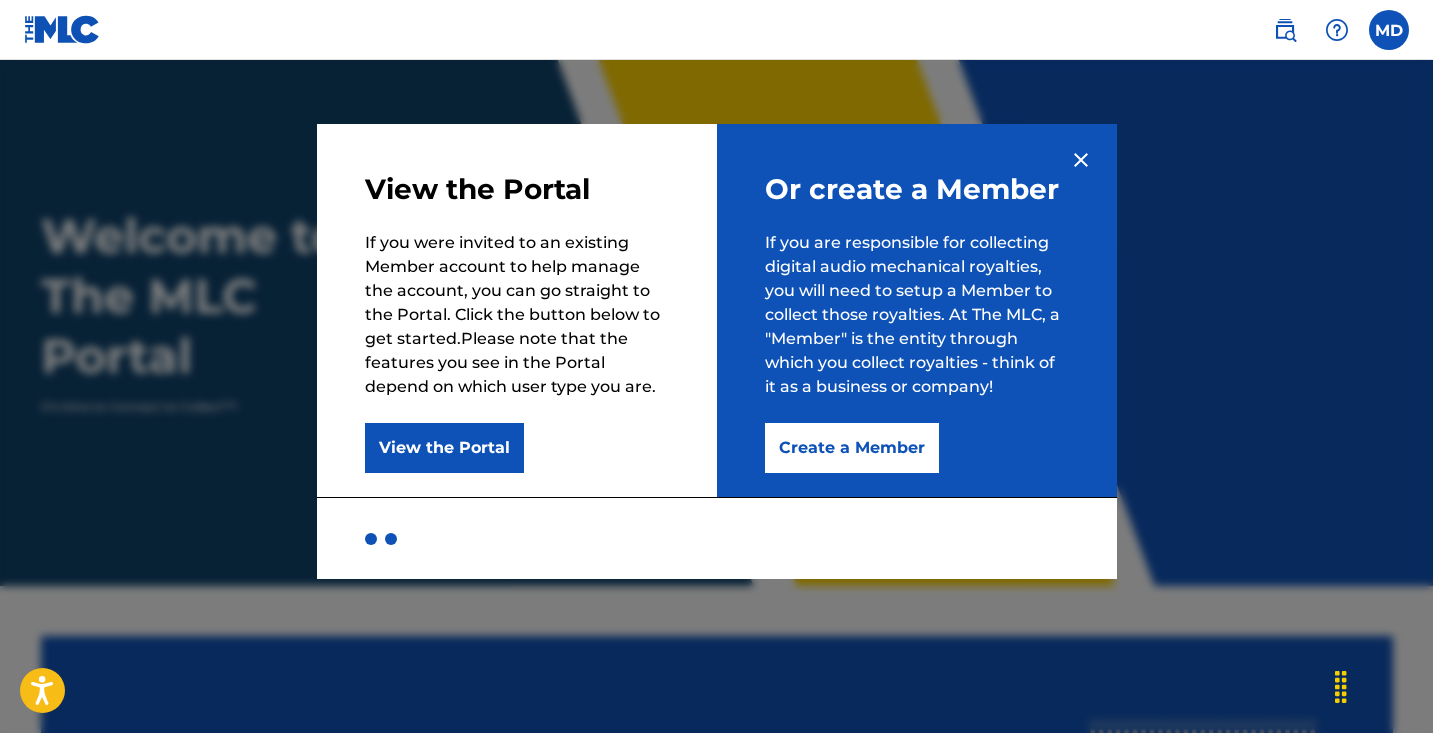 scroll, scrollTop: 0, scrollLeft: 0, axis: both 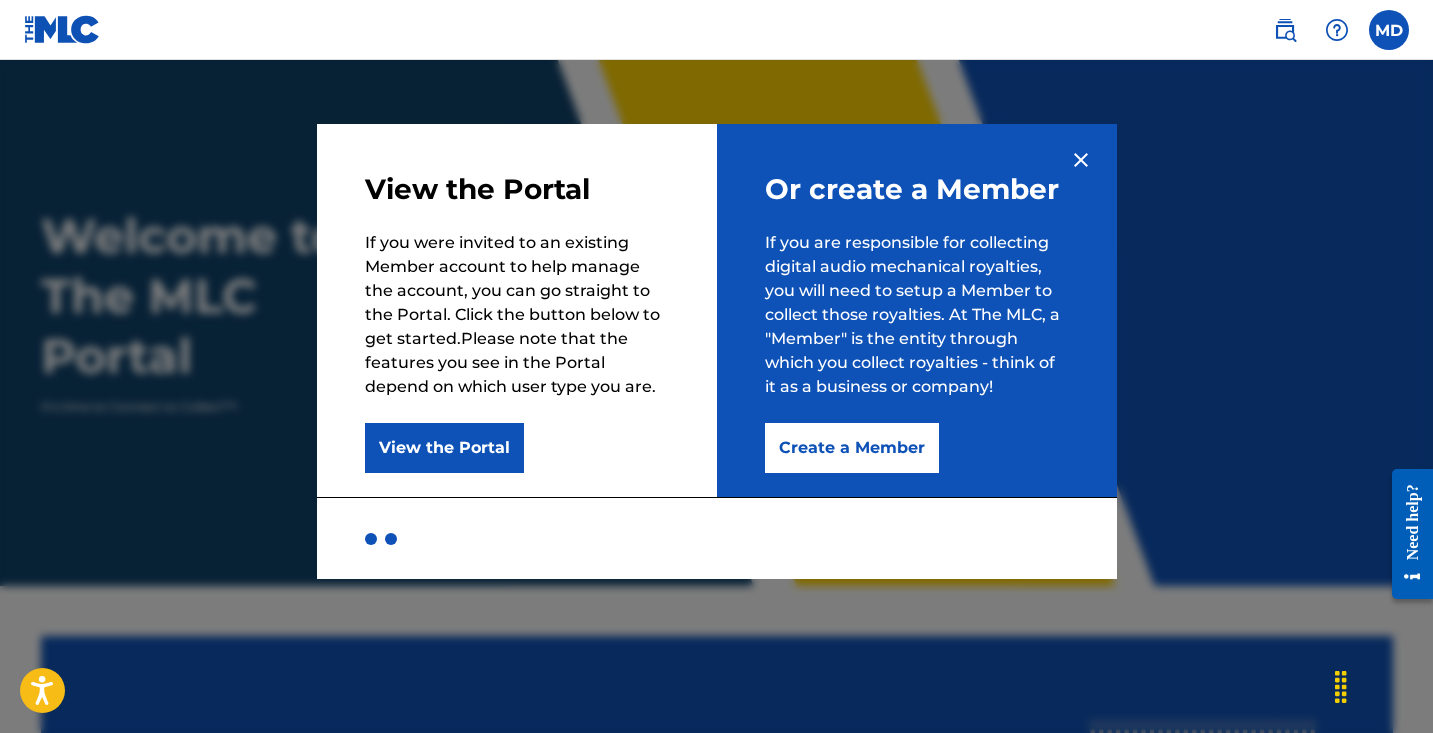 click on "Create a Member" at bounding box center [852, 448] 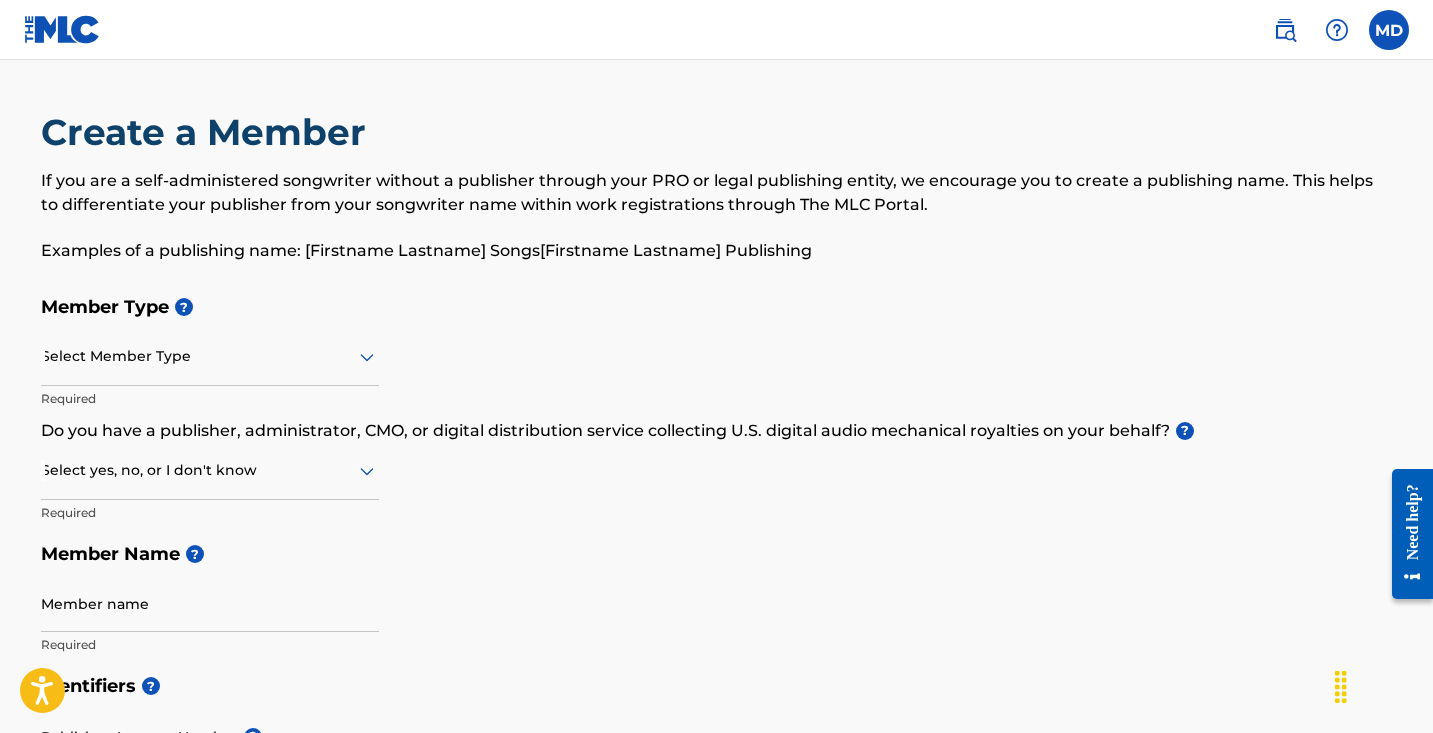 click on "Select Member Type" at bounding box center (210, 357) 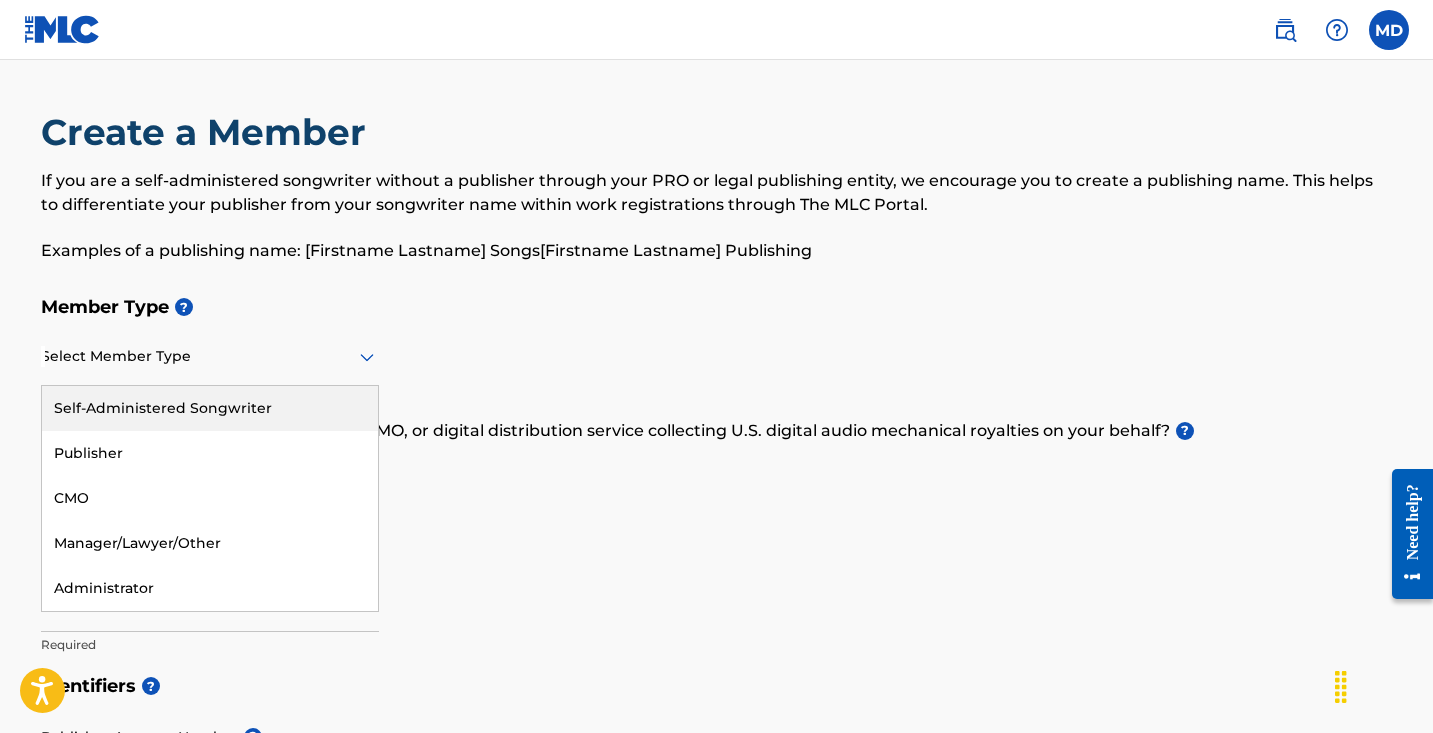 click on "Self-Administered Songwriter" at bounding box center [210, 408] 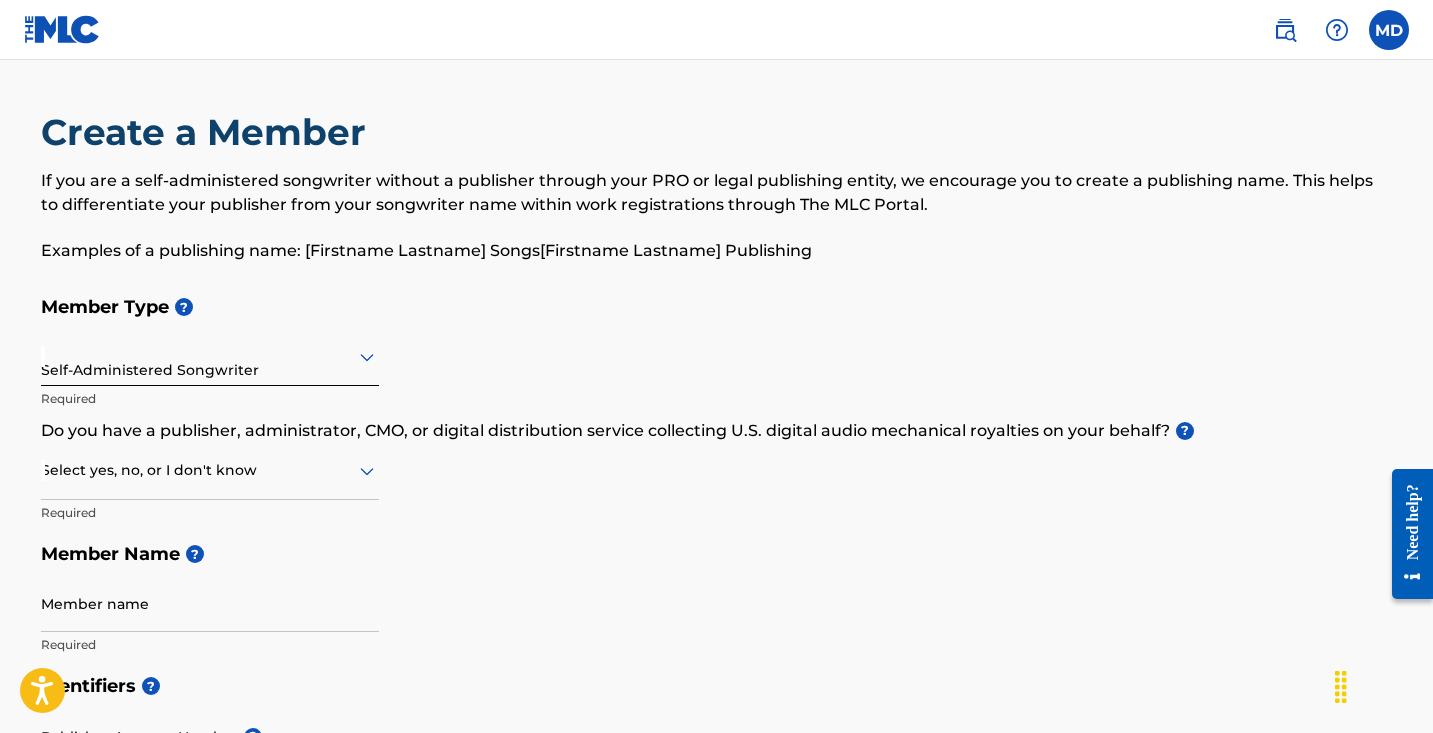 click at bounding box center [210, 470] 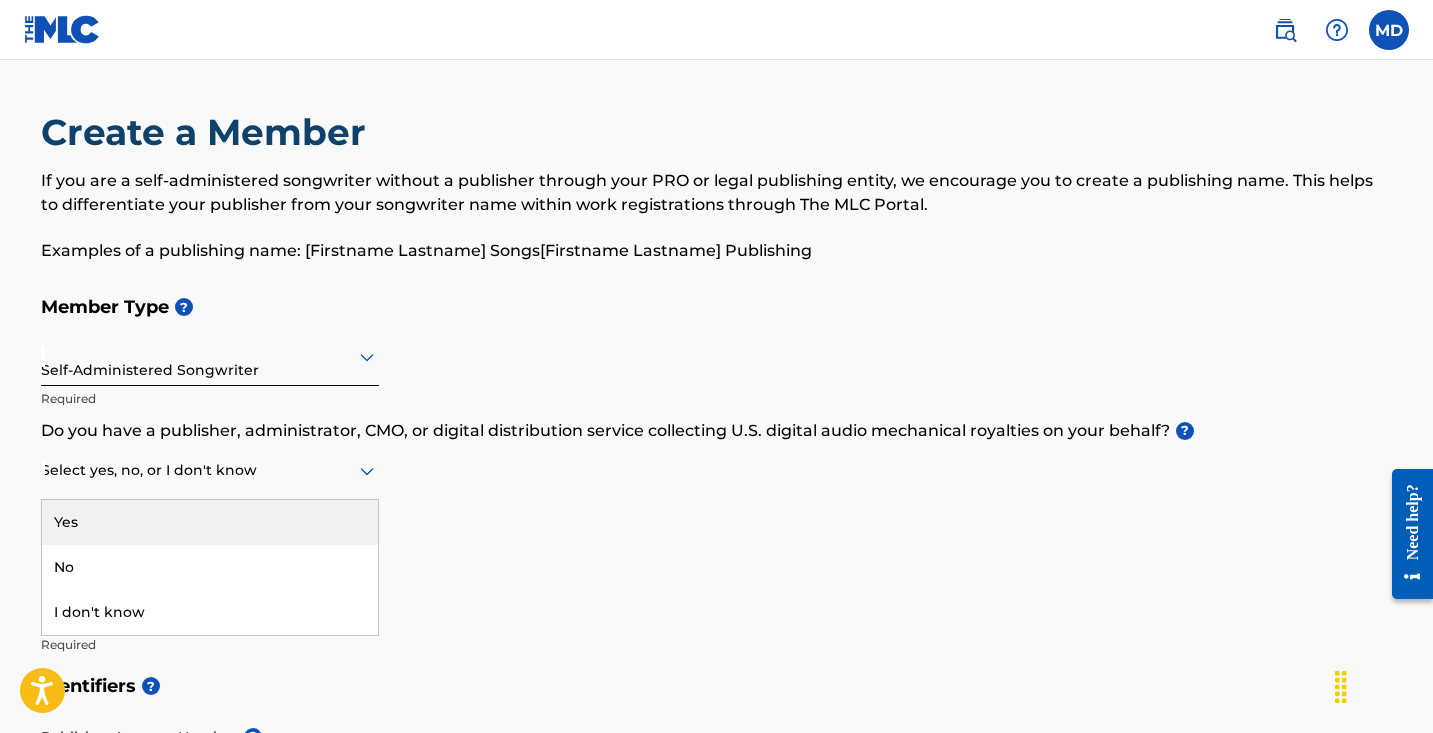 click on "Yes" at bounding box center (210, 522) 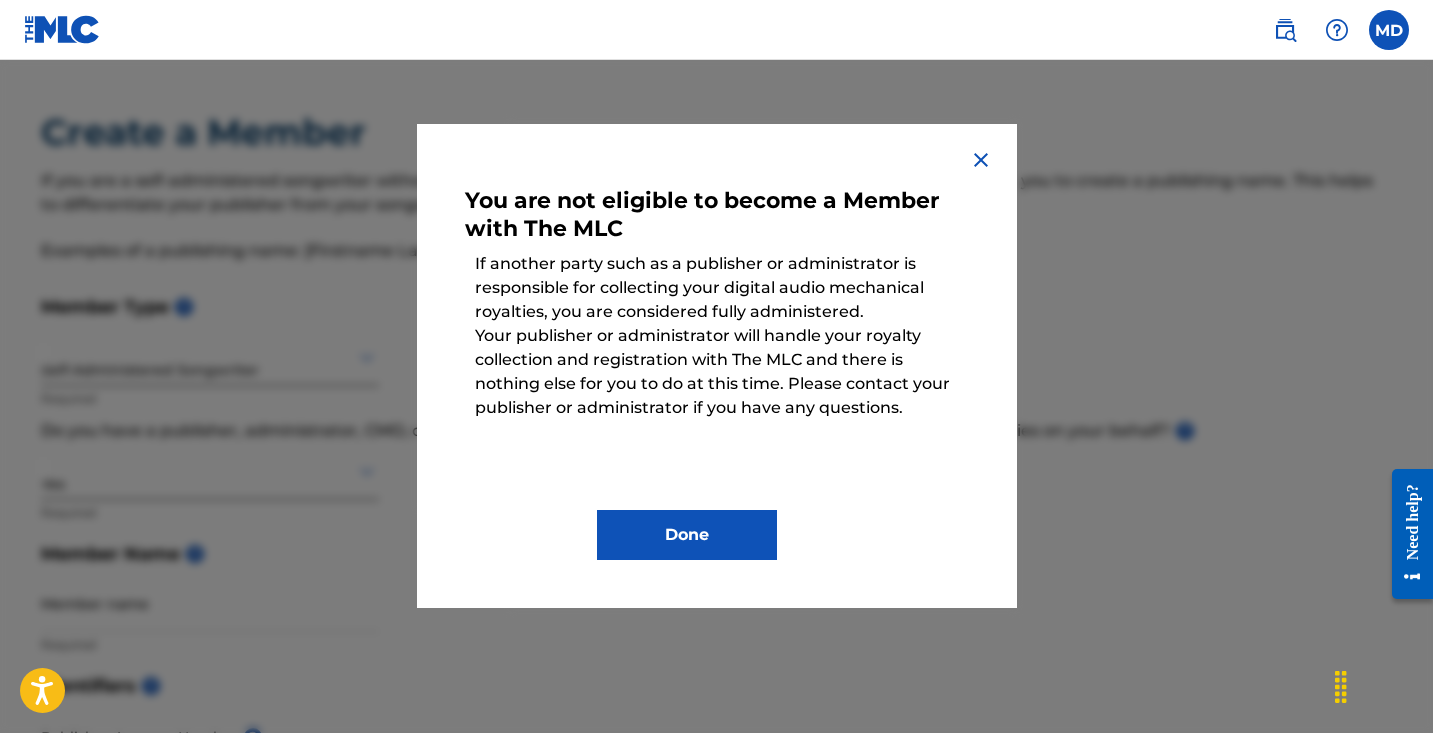 click at bounding box center [981, 160] 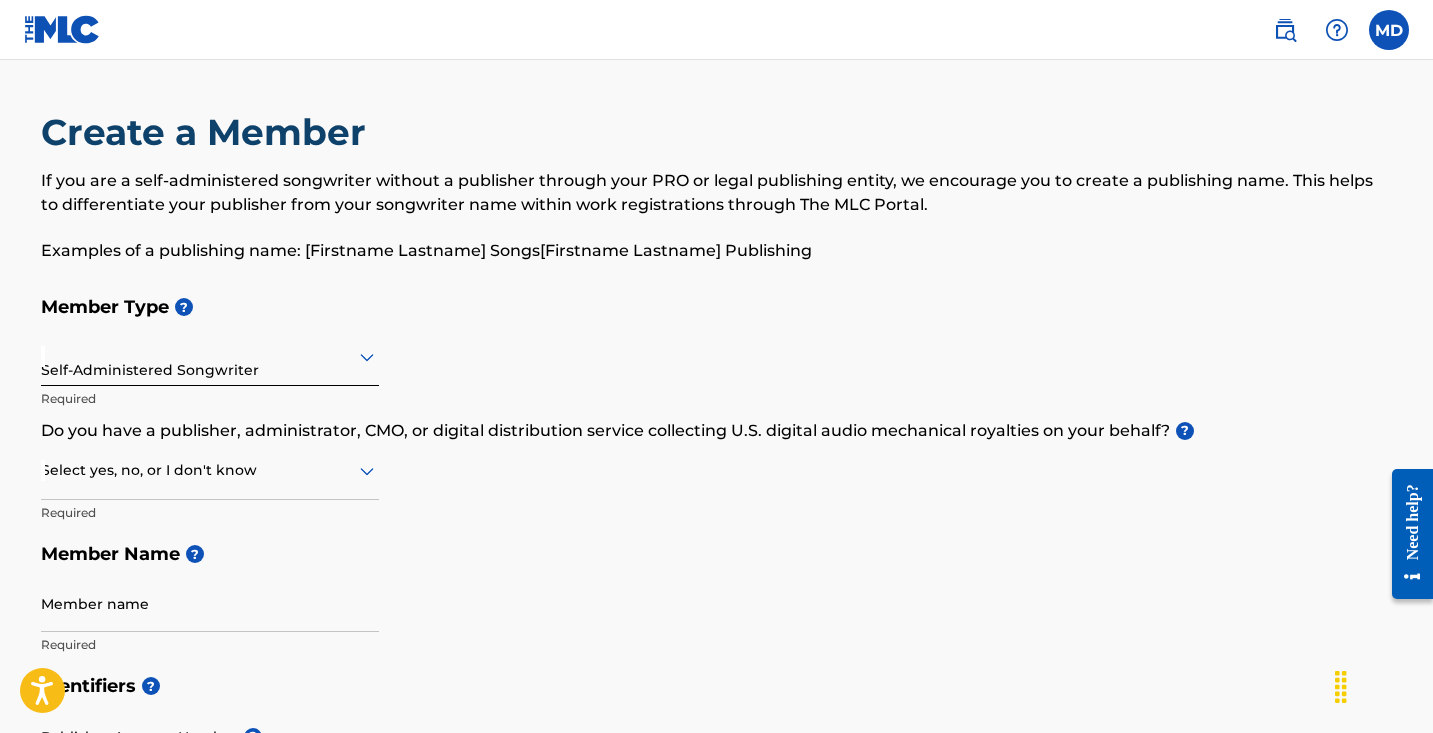 click at bounding box center (210, 470) 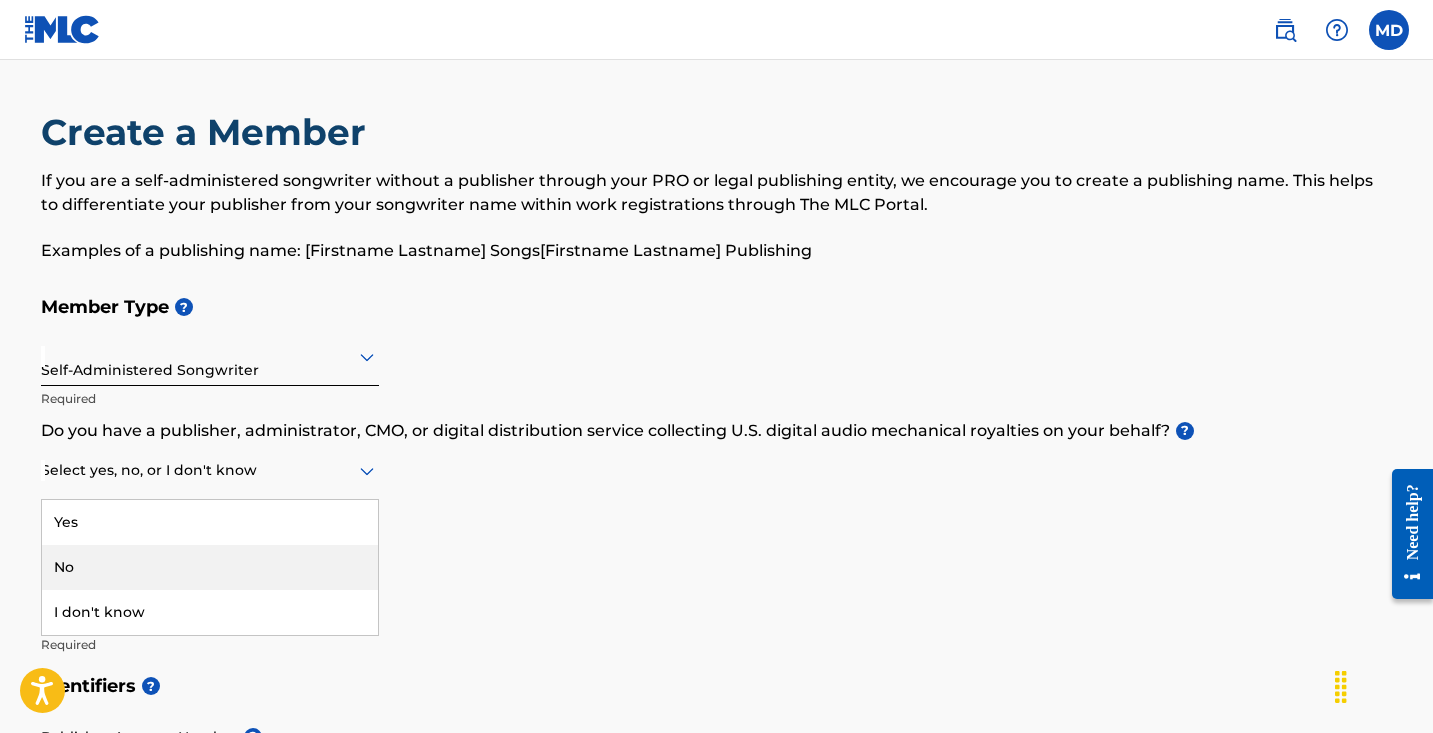 click on "No" at bounding box center [210, 567] 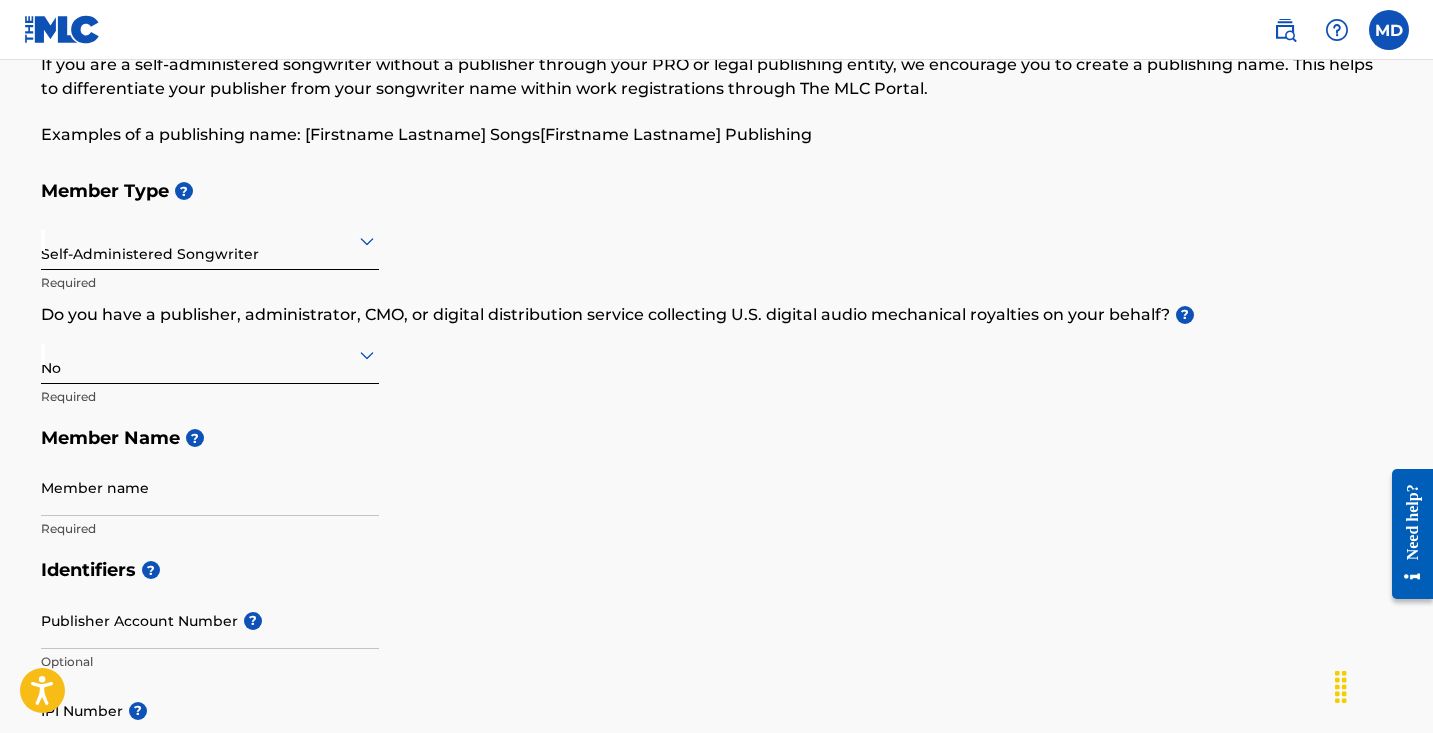 scroll, scrollTop: 118, scrollLeft: 0, axis: vertical 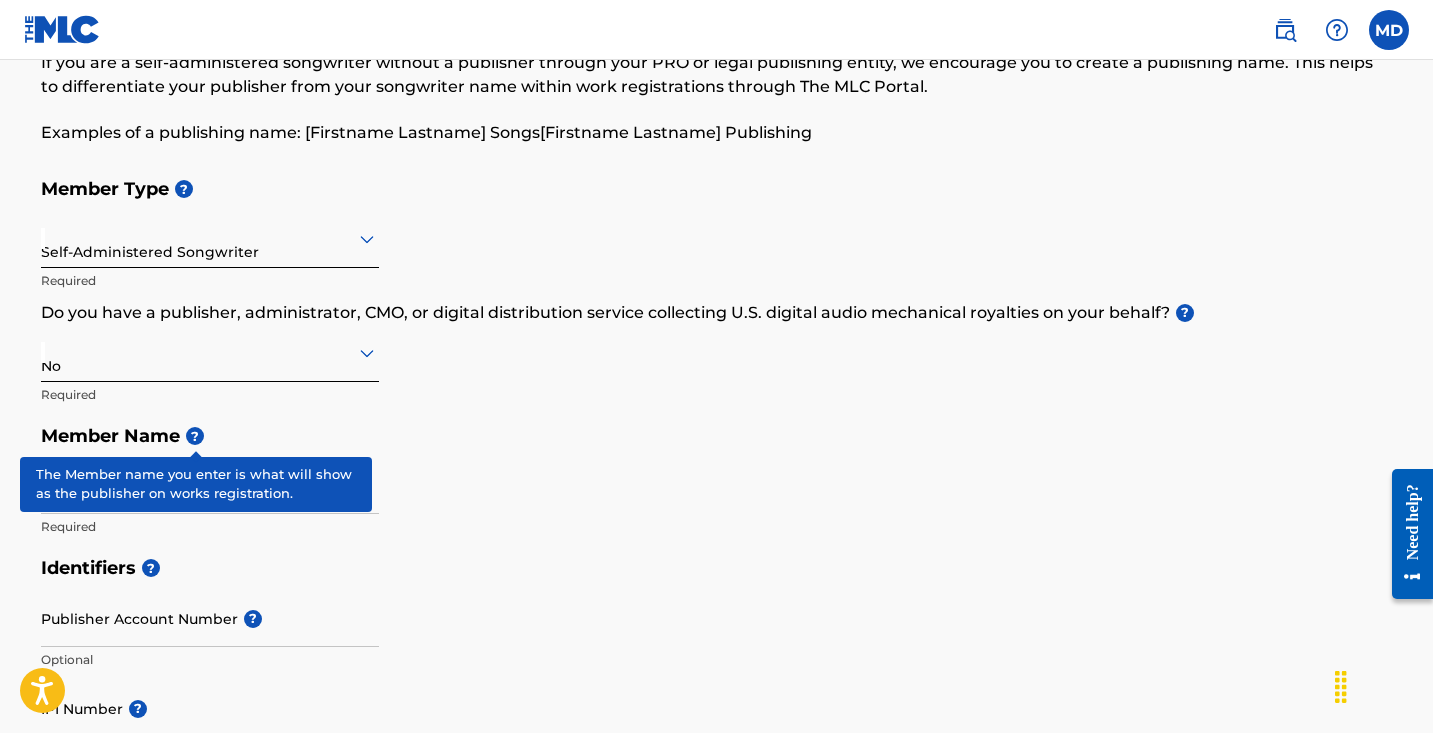 click on "?" at bounding box center [195, 436] 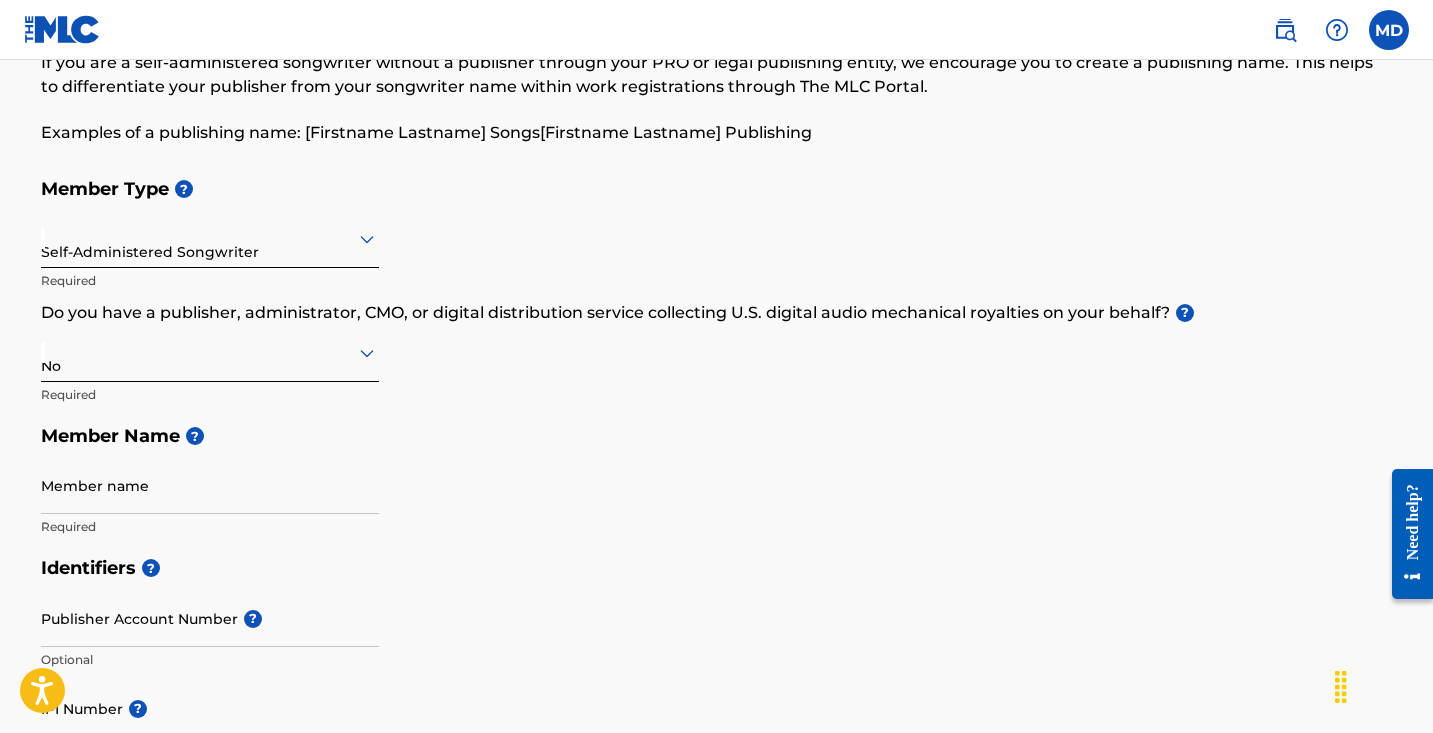 click on "Publisher Account Number ?" at bounding box center (210, 618) 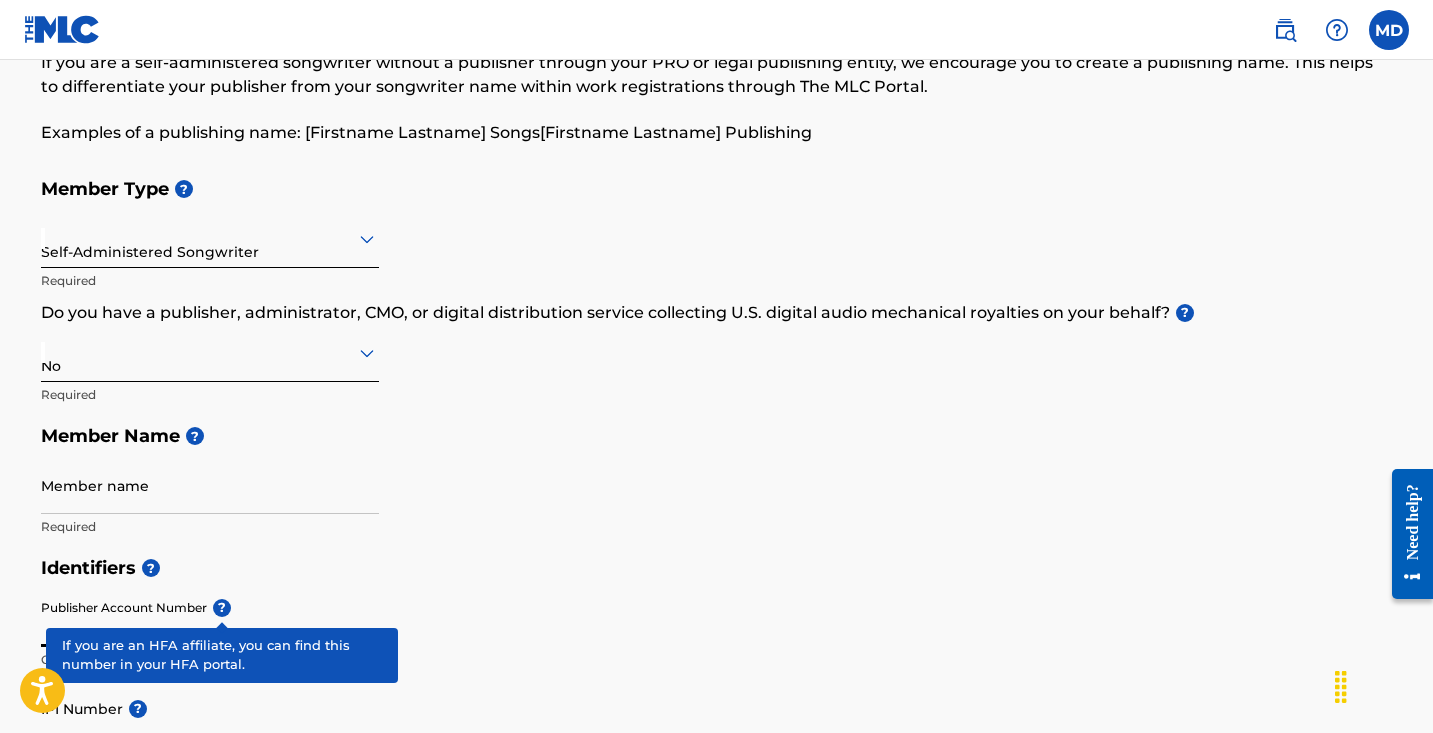 click on "?" at bounding box center [219, 608] 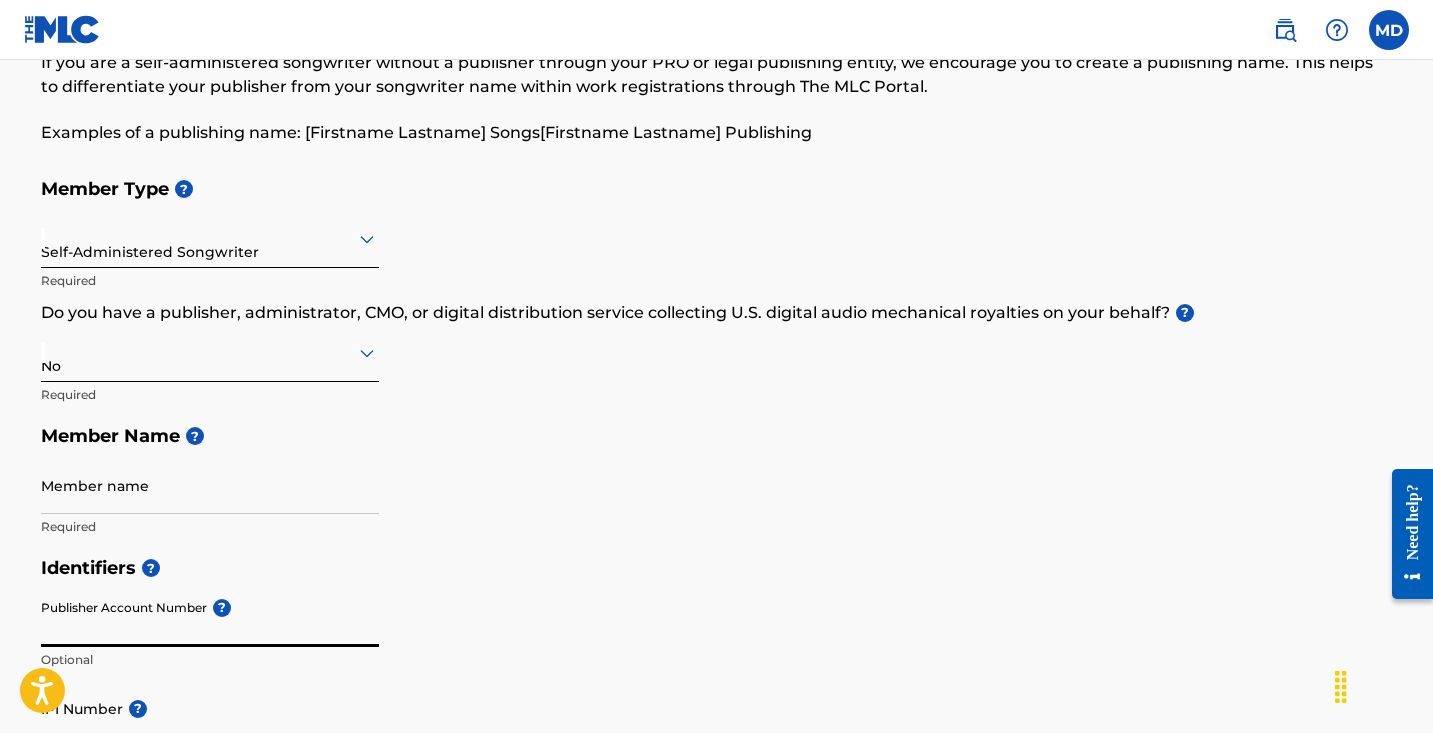 click on "?" at bounding box center (219, 608) 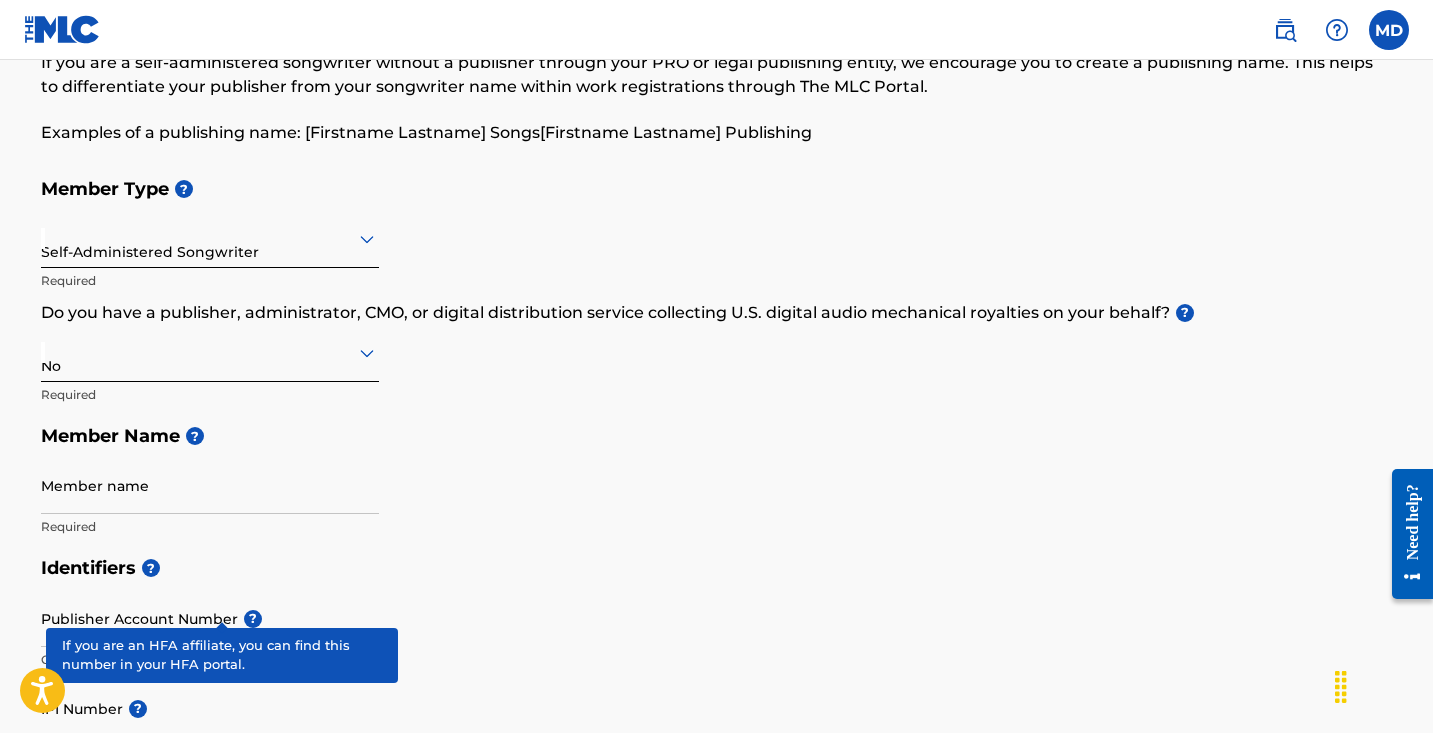 click on "?" at bounding box center (253, 619) 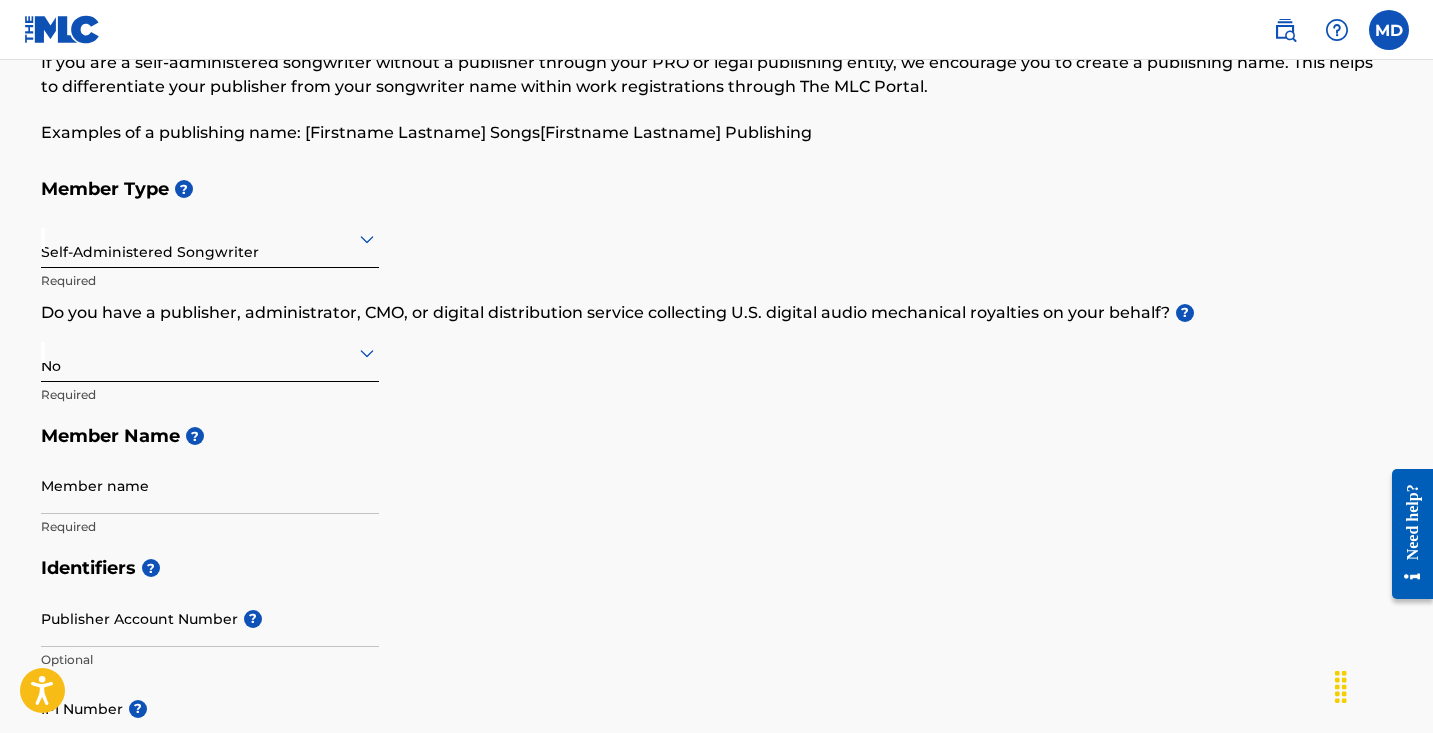 click on "Member name Required" at bounding box center (210, 502) 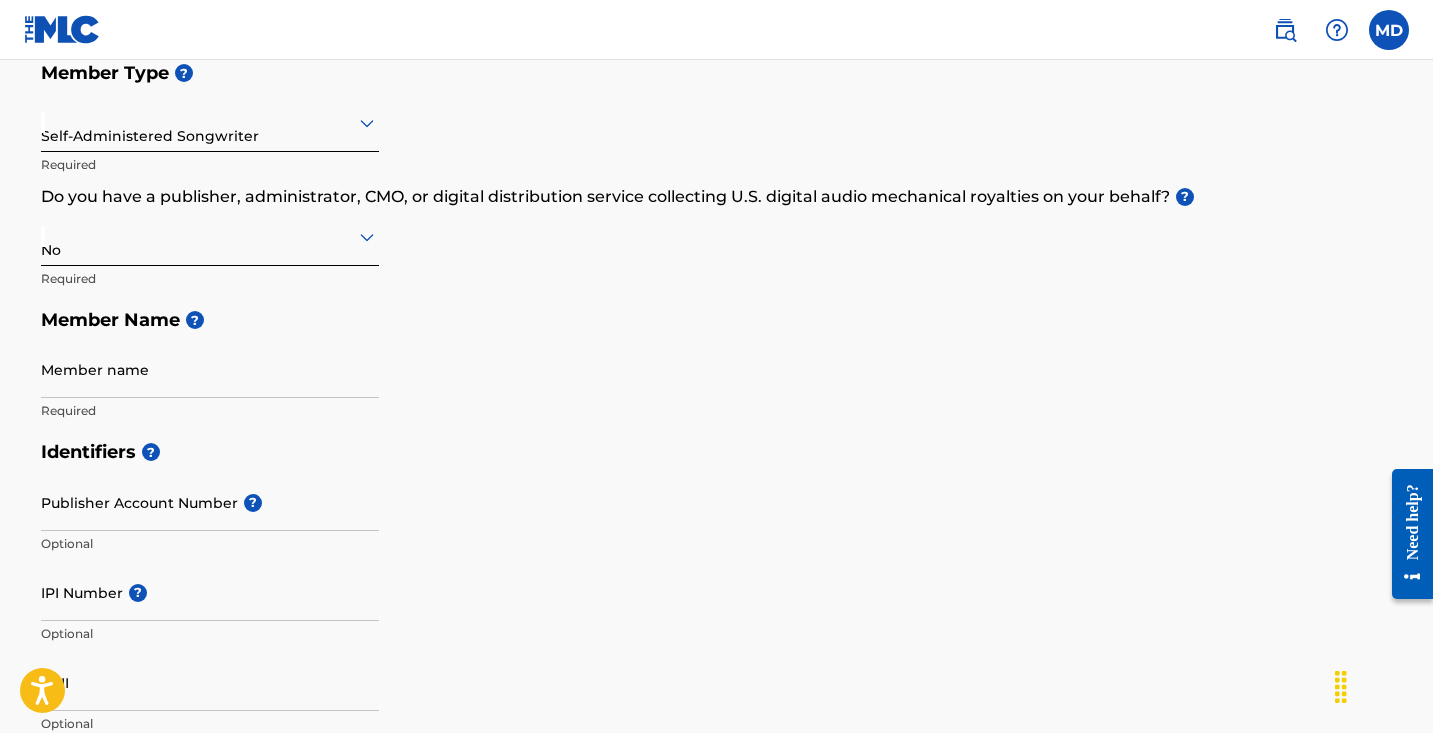 scroll, scrollTop: 336, scrollLeft: 0, axis: vertical 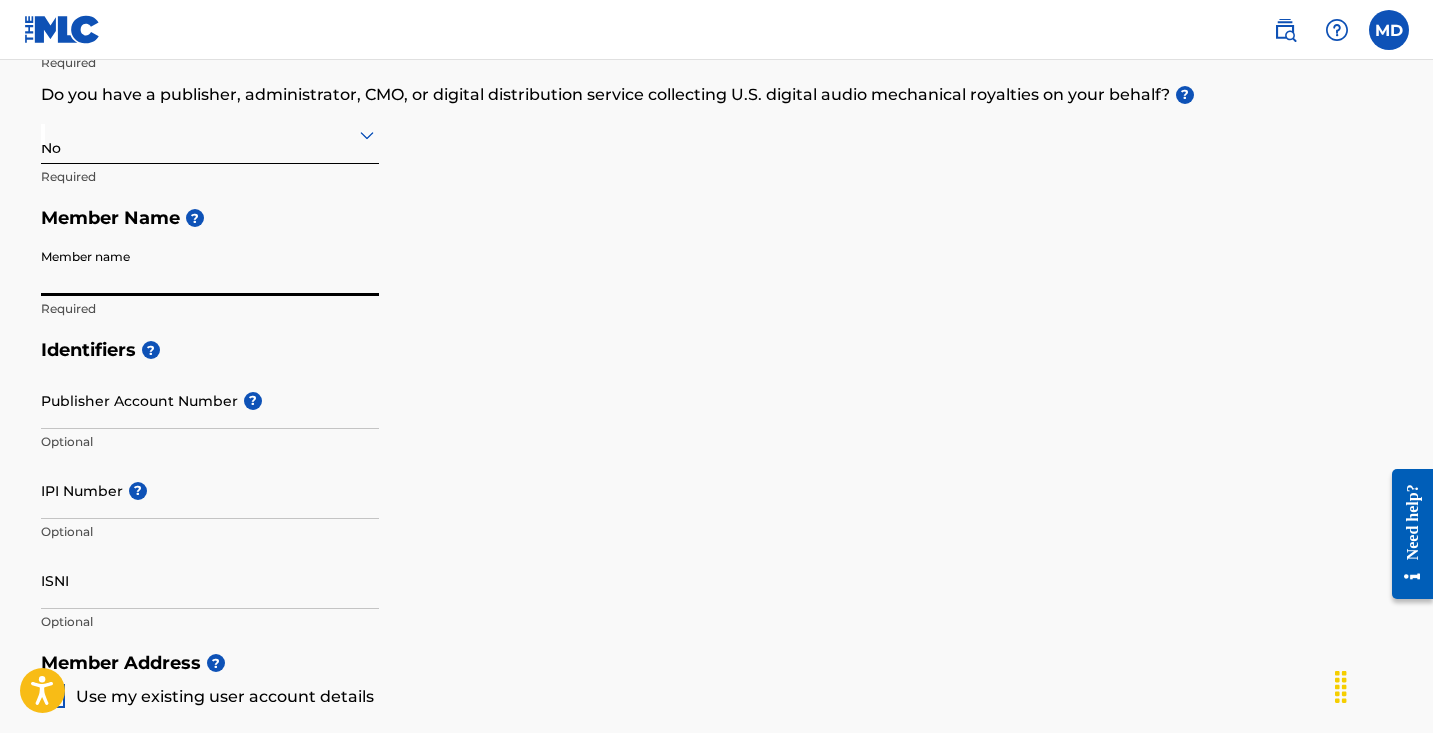 click on "Member name" at bounding box center (210, 267) 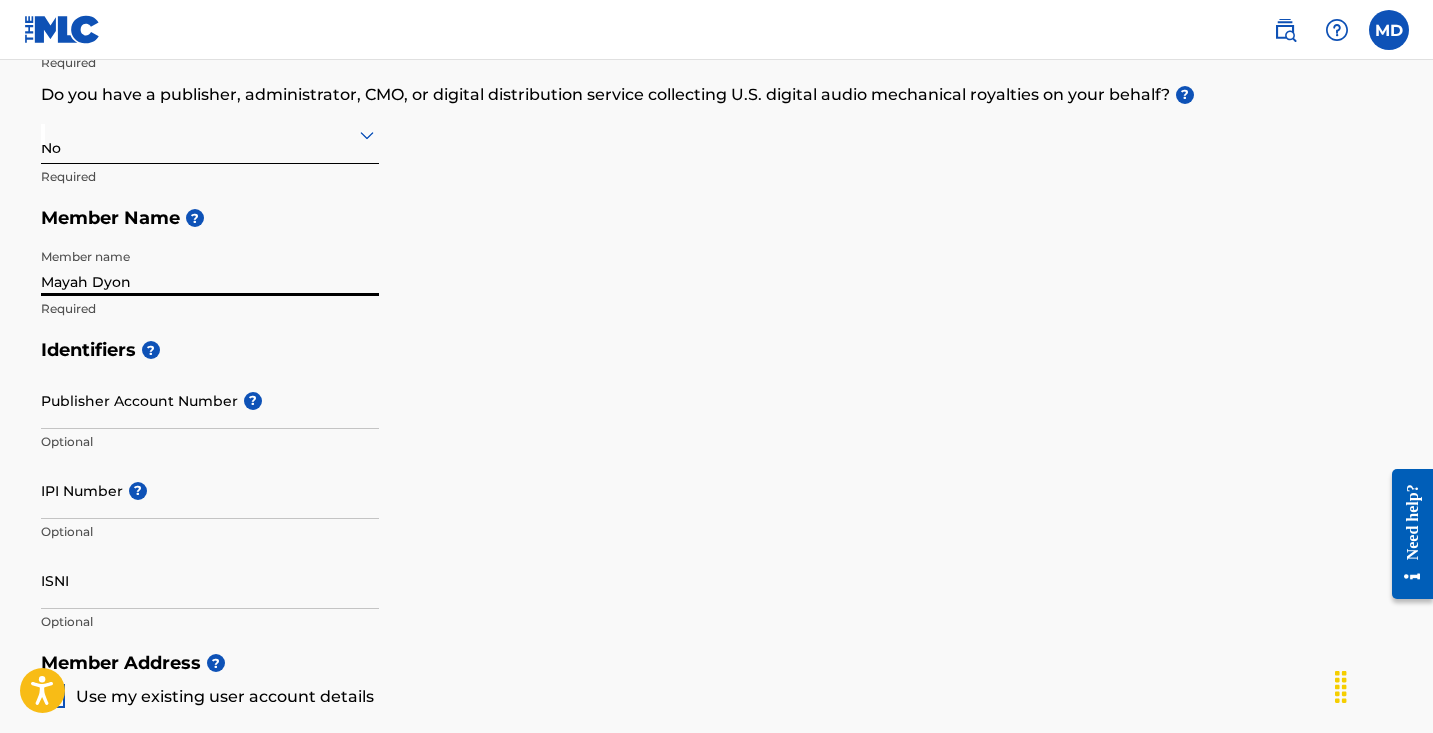 scroll, scrollTop: 338, scrollLeft: 0, axis: vertical 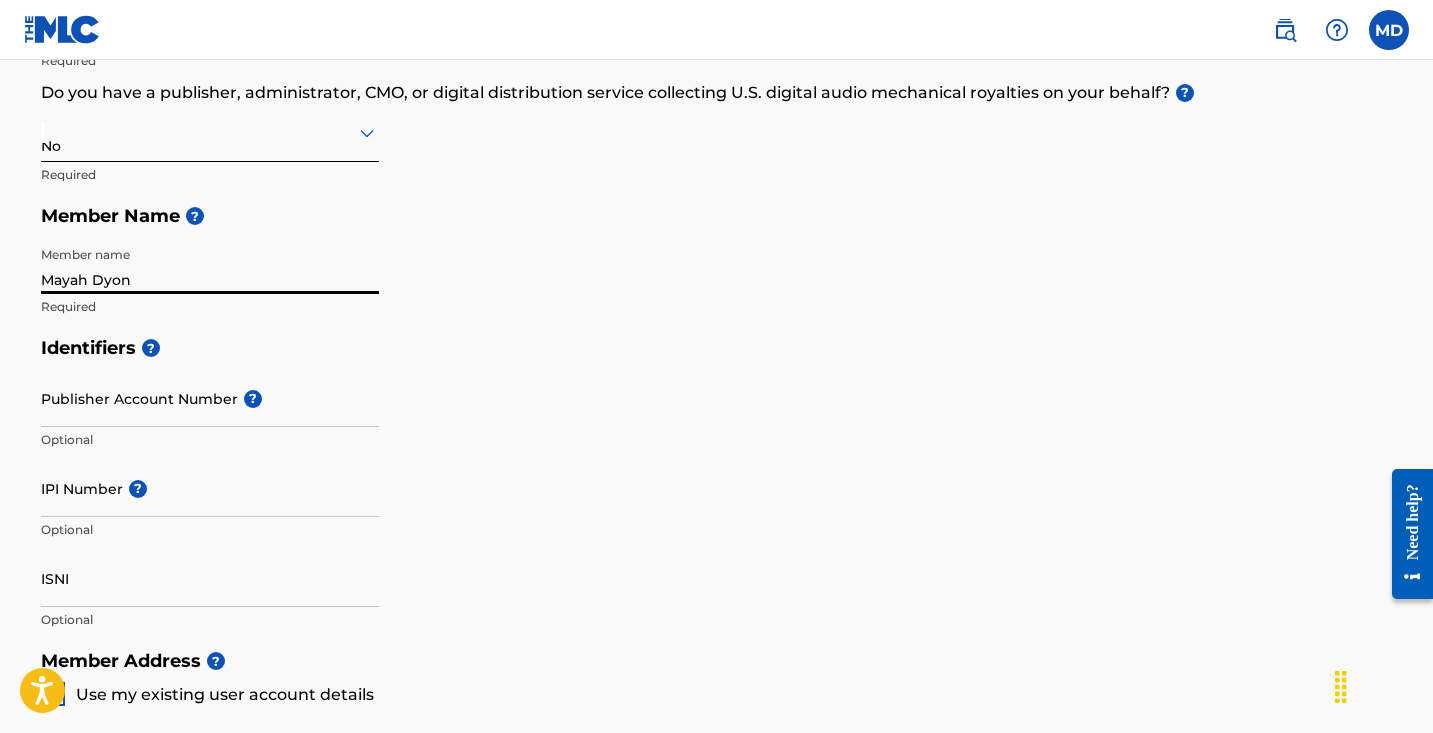 type on "Mayah Dyon" 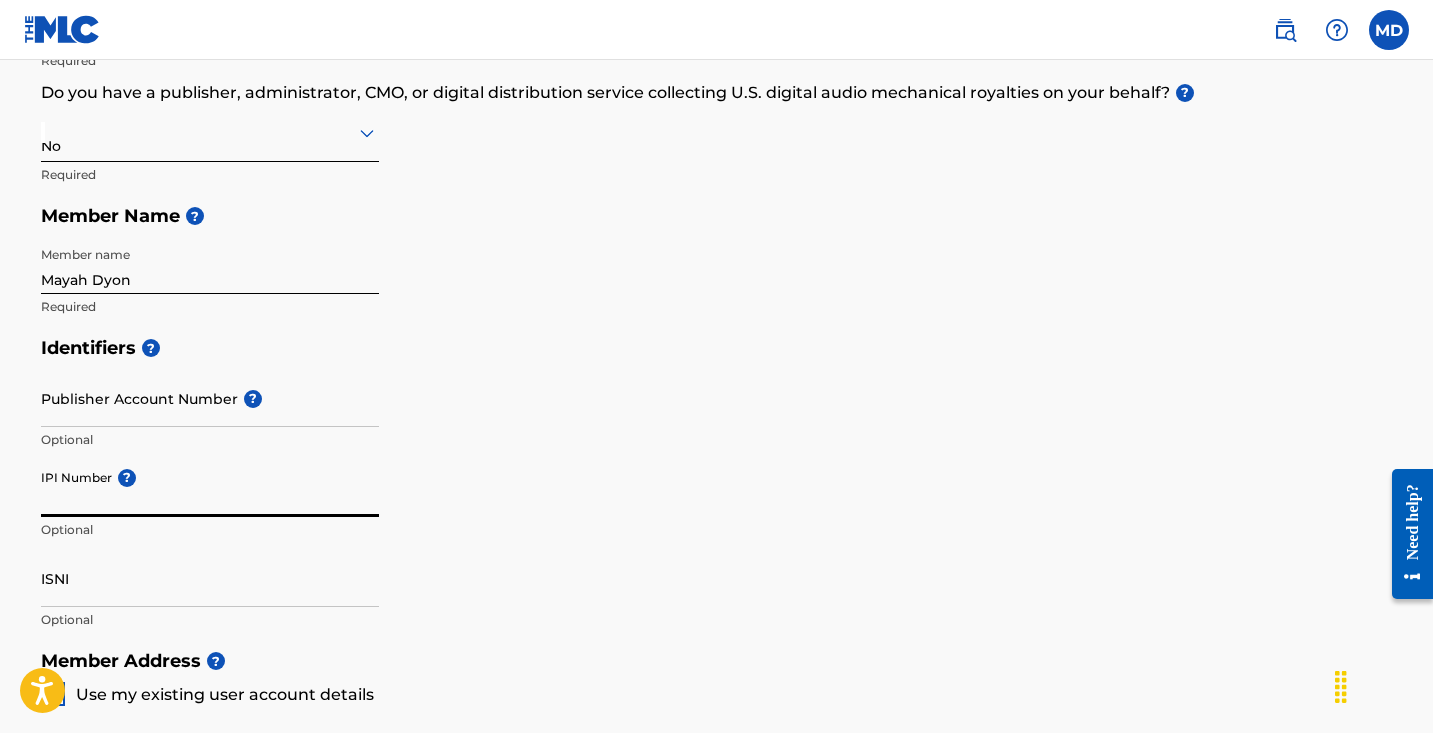 click on "IPI Number ?" at bounding box center (210, 488) 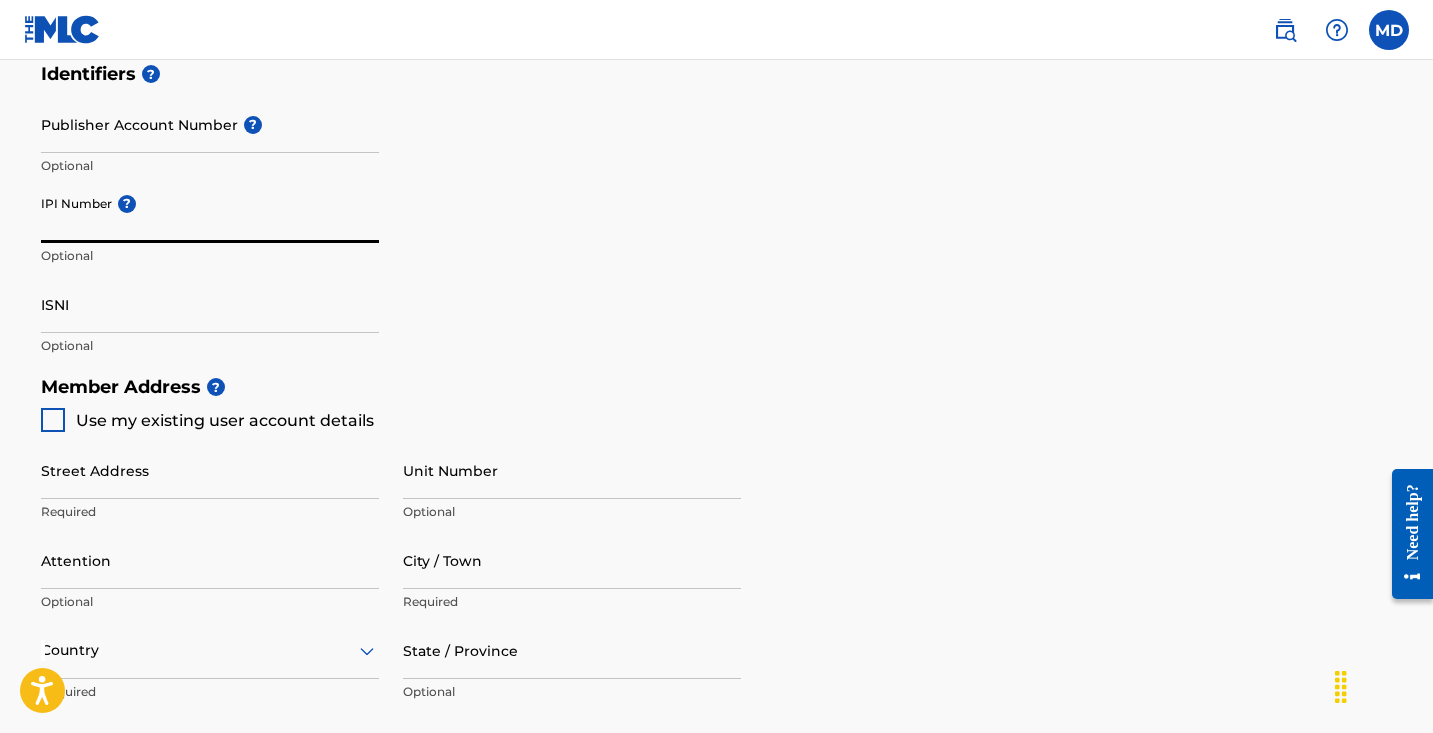 scroll, scrollTop: 697, scrollLeft: 0, axis: vertical 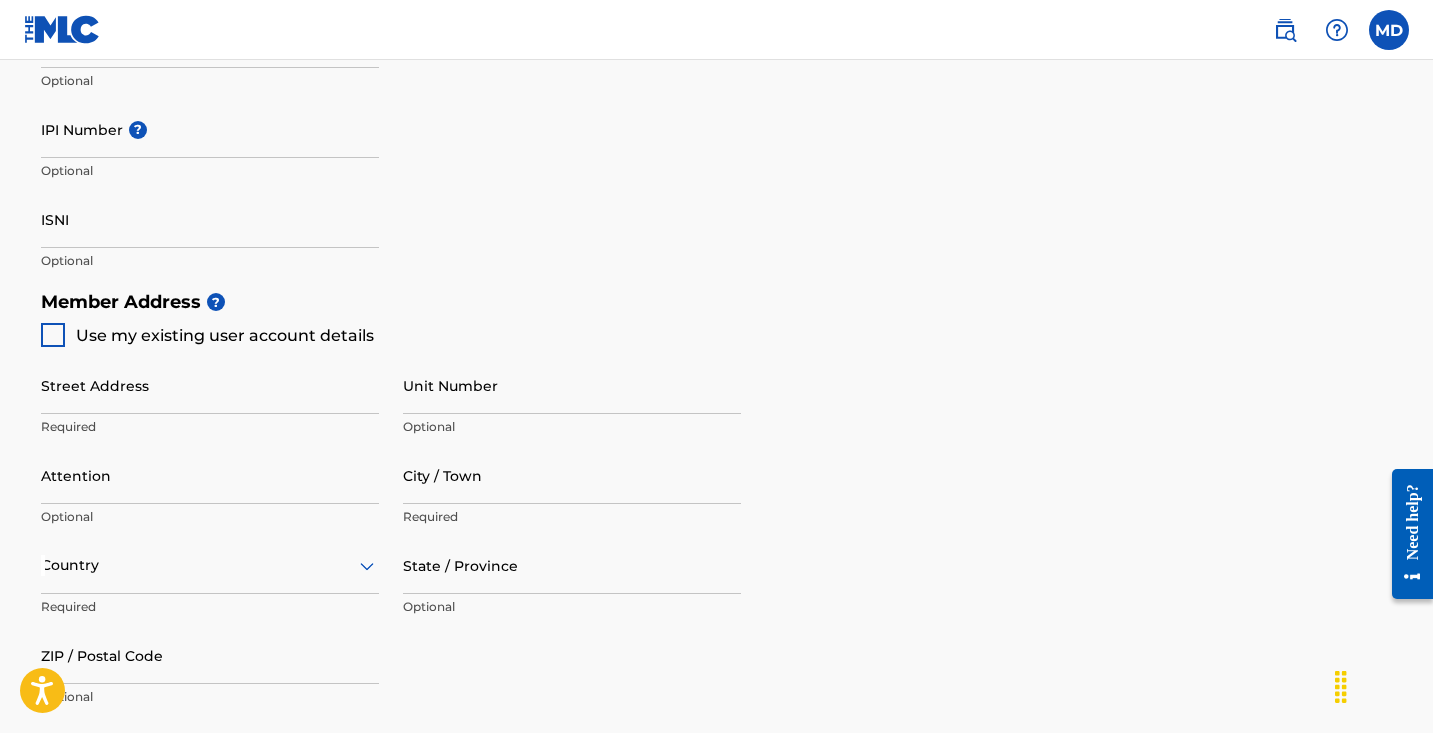 click on "Create a Member If you are a self-administered songwriter without a publisher through your PRO or legal publishing entity, we encourage you to create a publishing name. This helps to differentiate your publisher from your songwriter name within work registrations through The MLC Portal. Examples of a publishing name: [FIRST] [LAST] Songs[FIRST] [LAST] Publishing Member Type ? Self-Administered Songwriter Required Do you have a publisher, administrator, CMO, or digital distribution service collecting U.S. digital audio mechanical royalties on your behalf? ? No Required Member Name ? Member name Mayah Dyon Required Identifiers ? Publisher Account Number ? Optional IPI Number ? Optional ISNI Optional Member Address ? Use my existing user account details Street Address Required Unit Number Optional Attention Optional City / Town Required Country Required State / Province Optional ZIP / Postal Code Optional Member Contact Phone Number Country Country Required Area Number Required Email Required Accept" at bounding box center [717, 211] 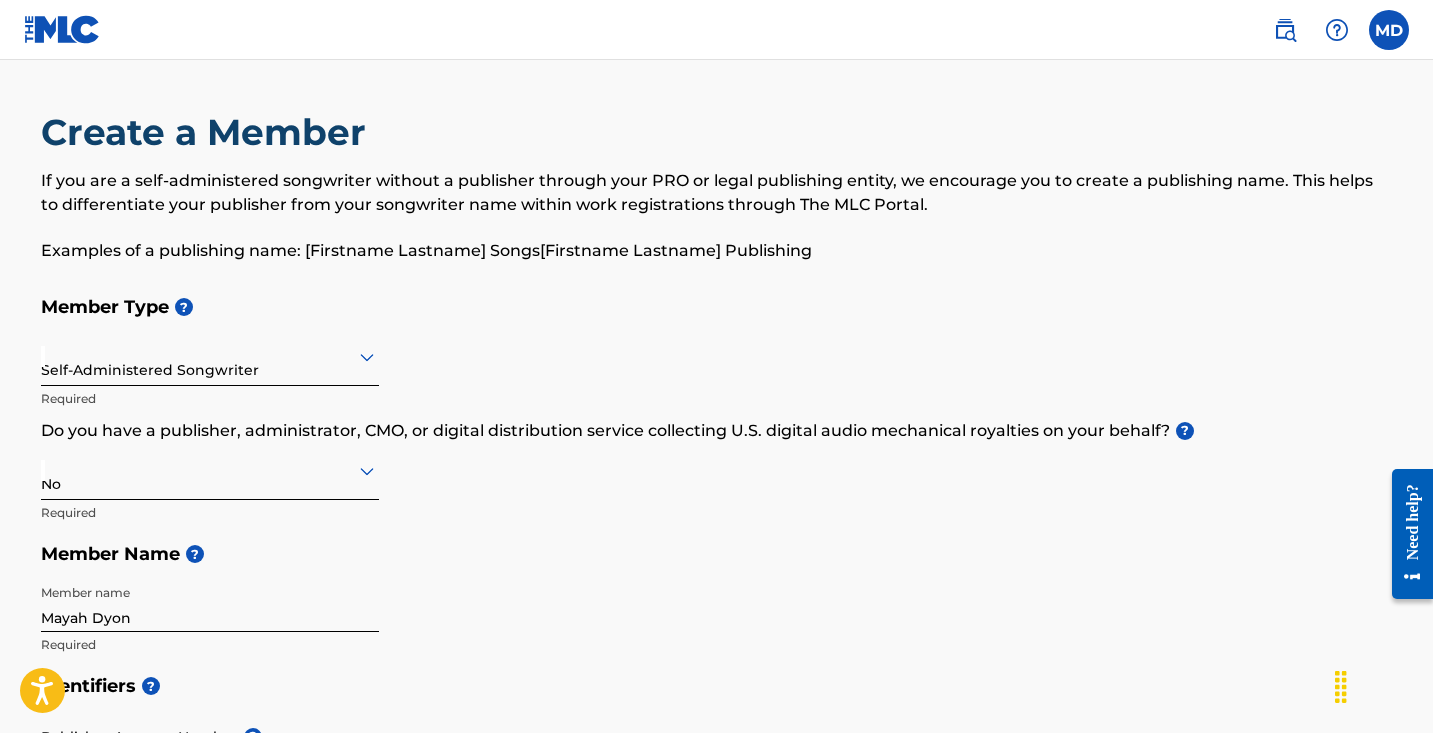 scroll, scrollTop: 0, scrollLeft: 0, axis: both 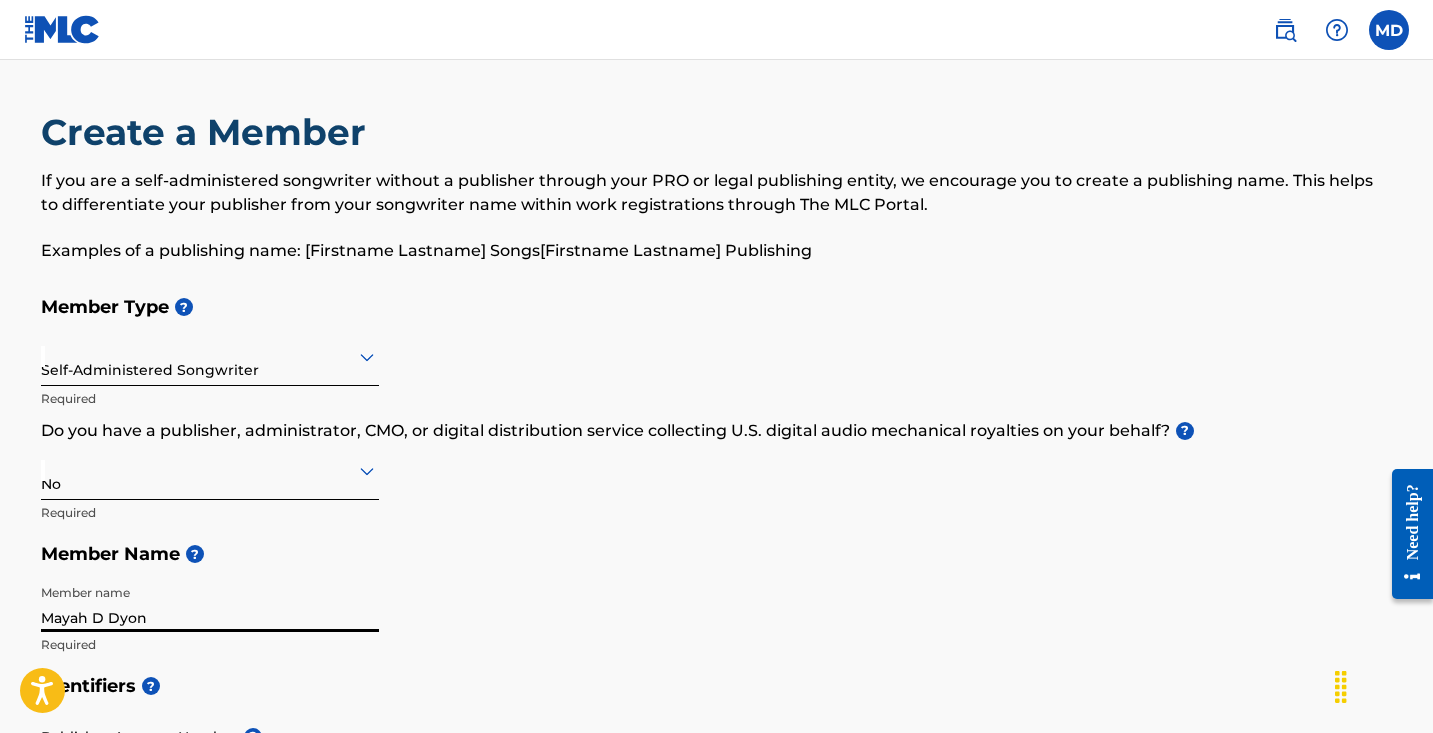 click on "Mayah D Dyon" at bounding box center [210, 603] 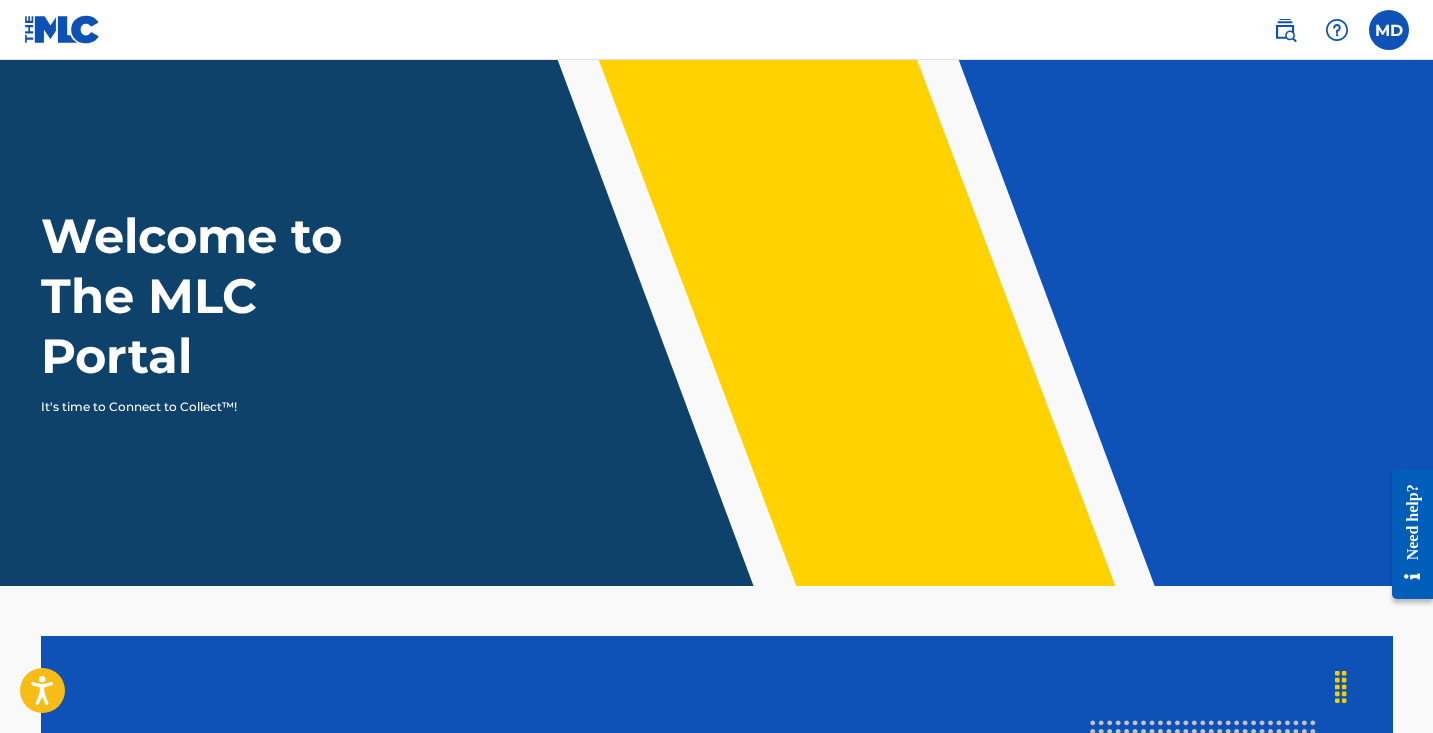 click at bounding box center (1389, 30) 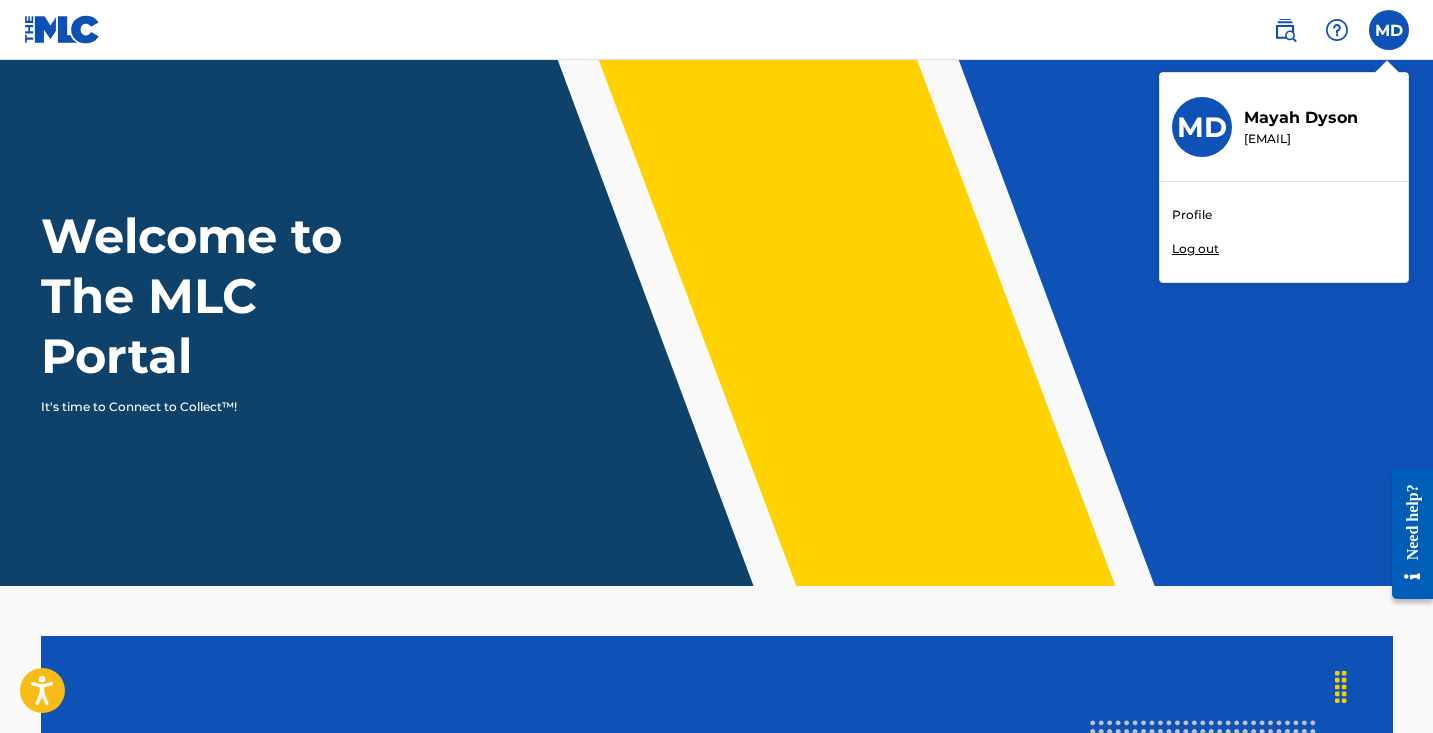 click at bounding box center [1285, 30] 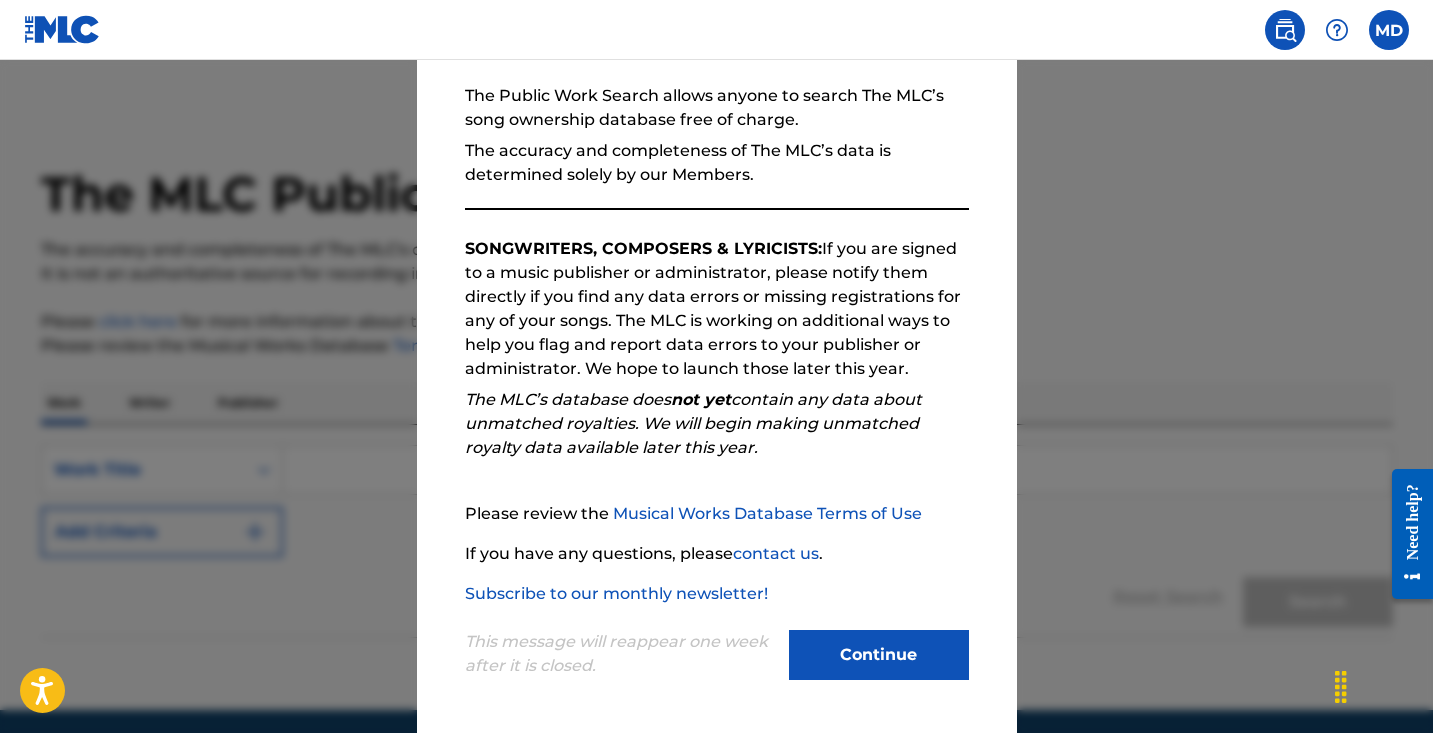 scroll, scrollTop: 182, scrollLeft: 0, axis: vertical 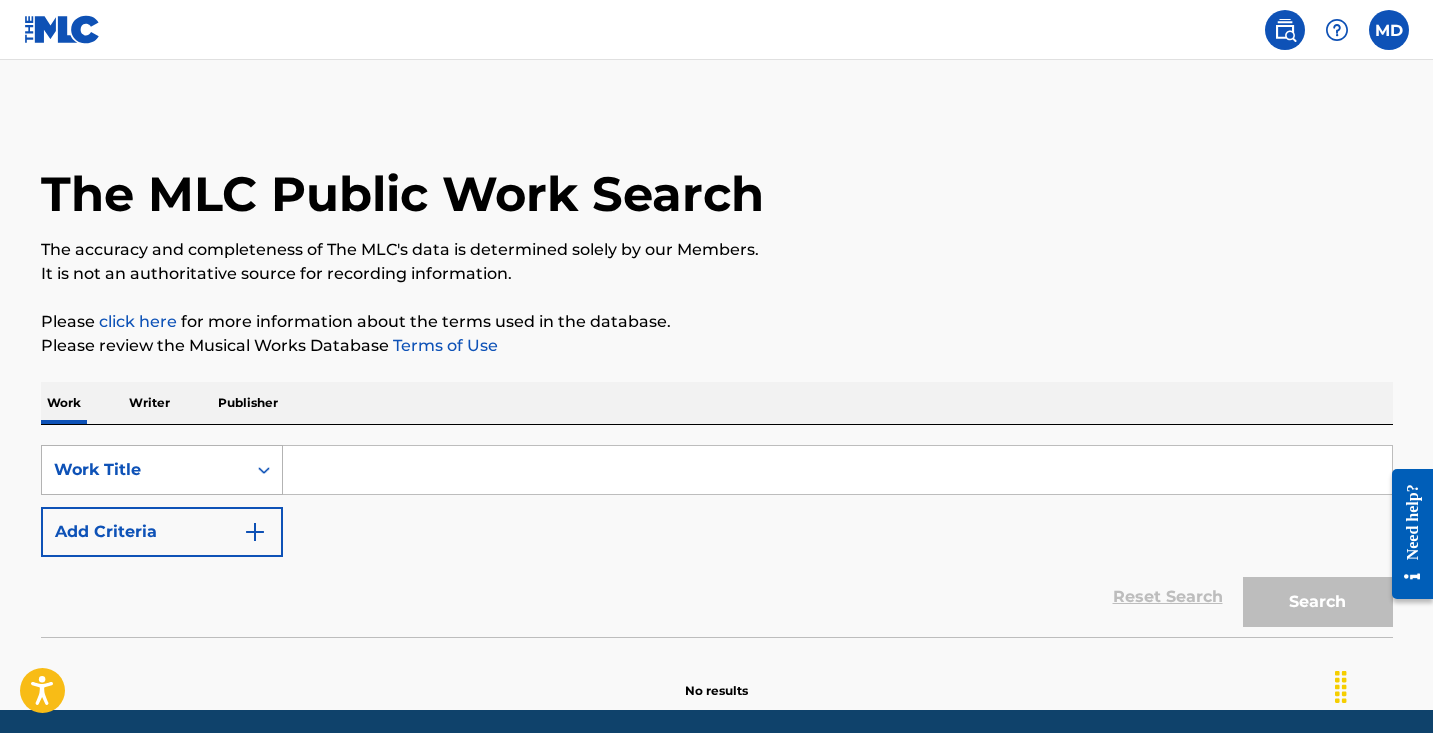 click on "Work Title" at bounding box center [144, 470] 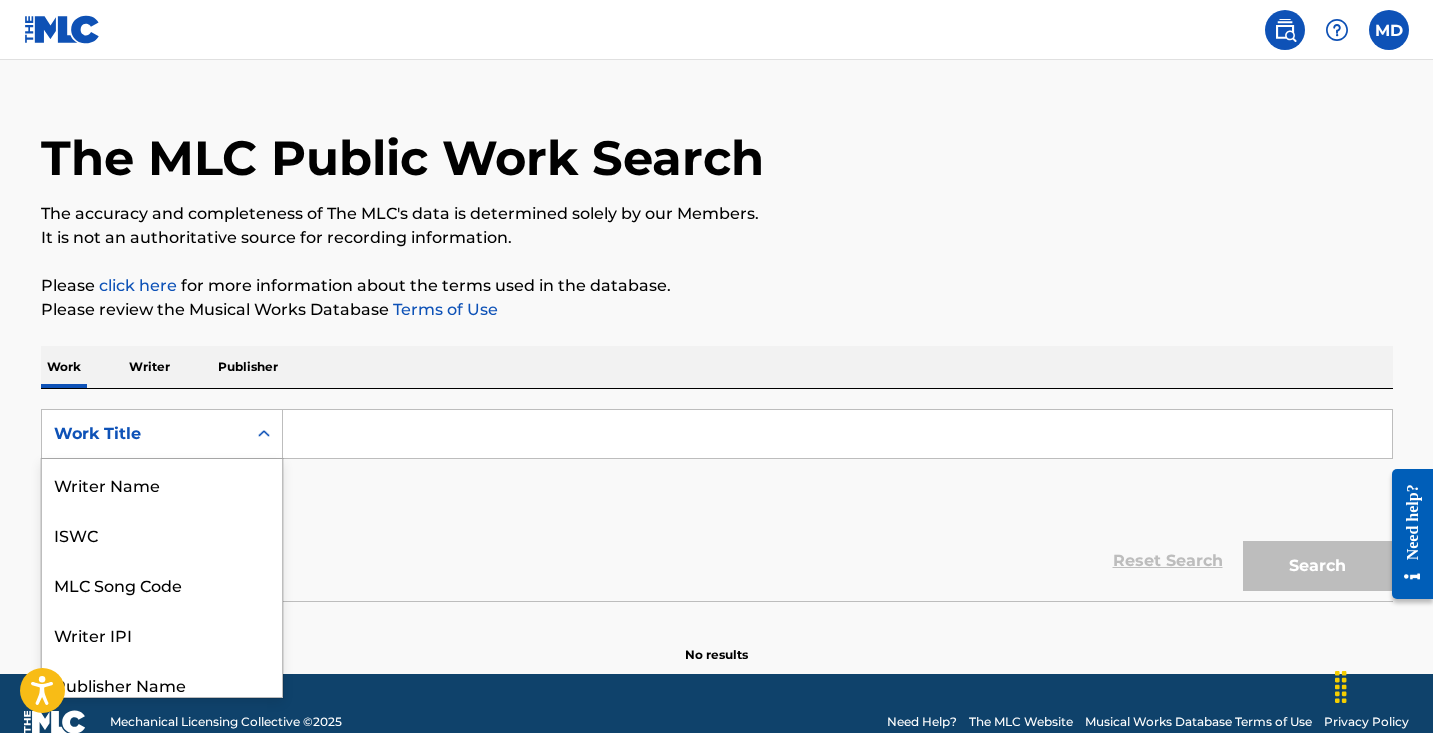 scroll, scrollTop: 55, scrollLeft: 0, axis: vertical 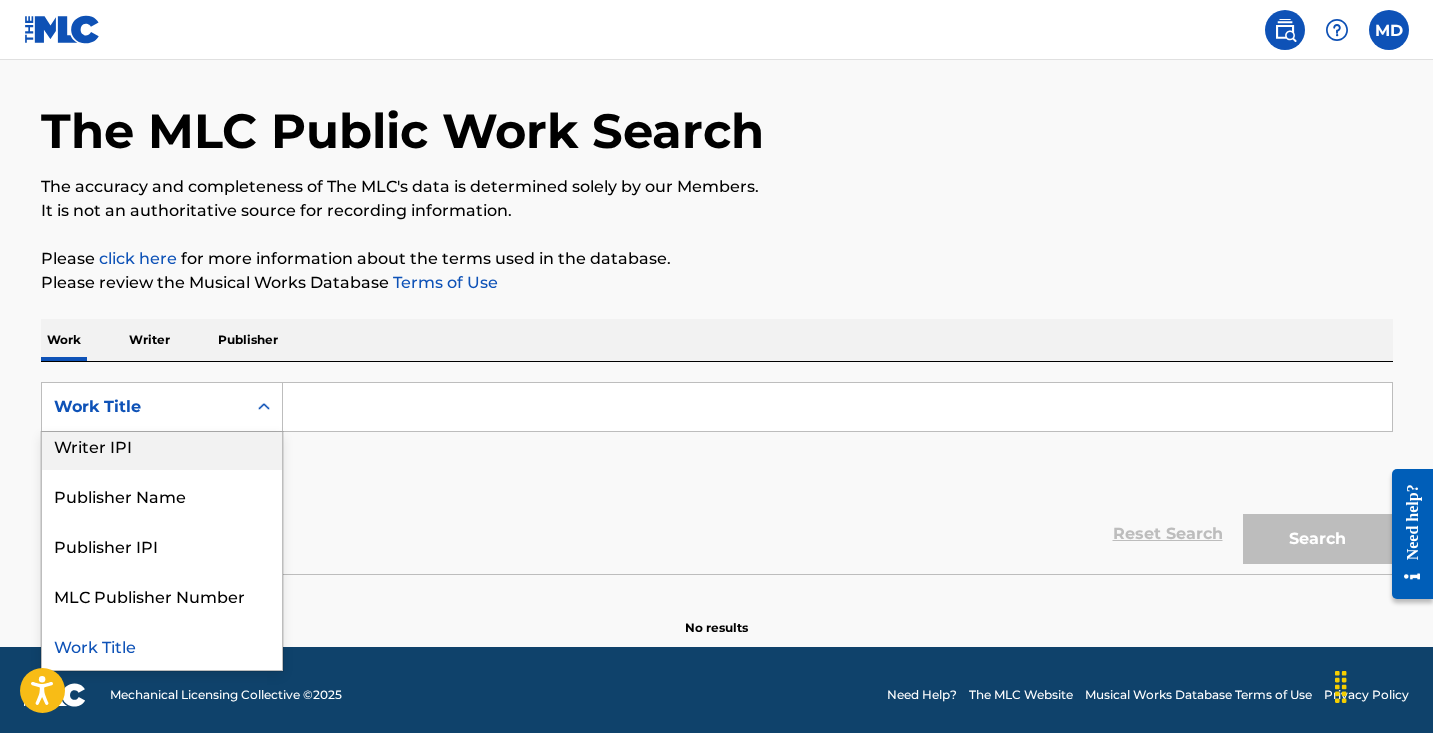 click on "Writer IPI" at bounding box center [162, 445] 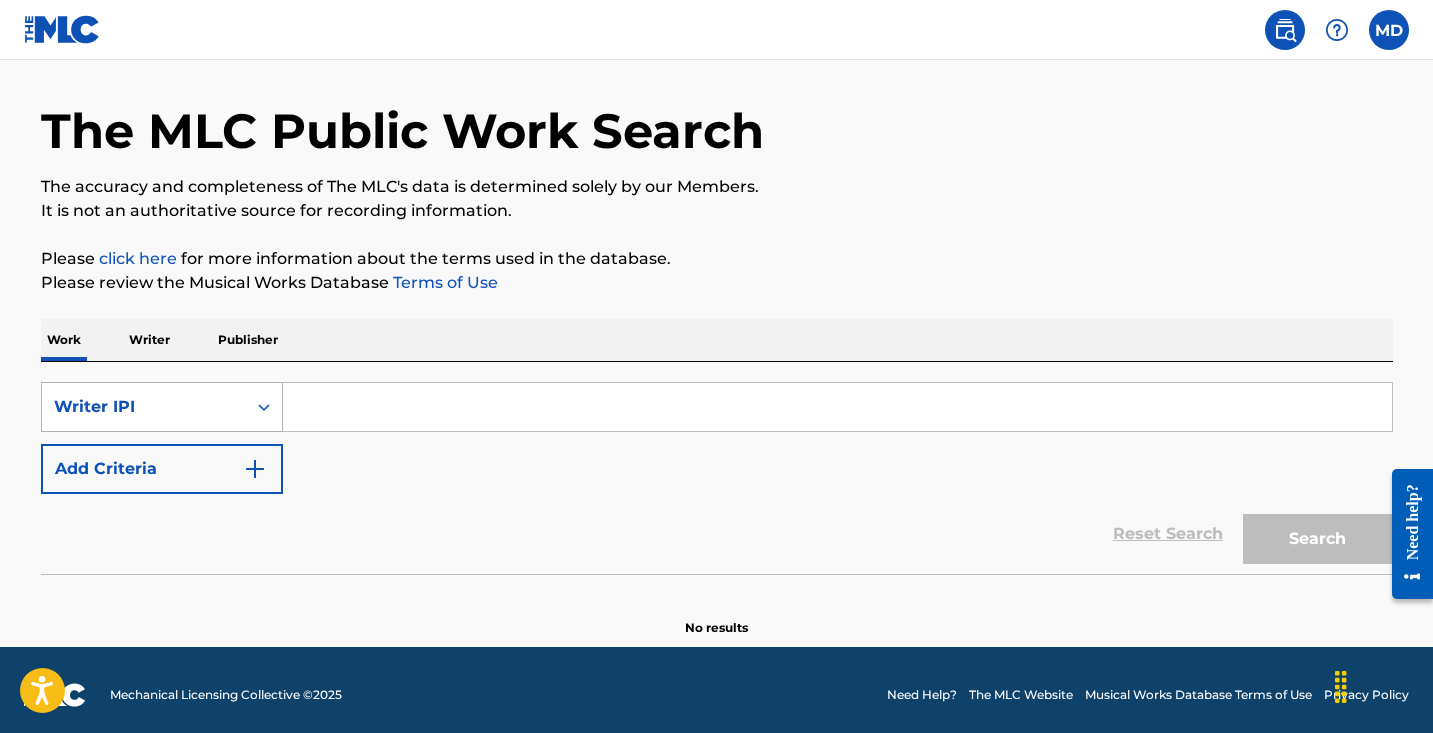 click on "Writer IPI" at bounding box center [144, 407] 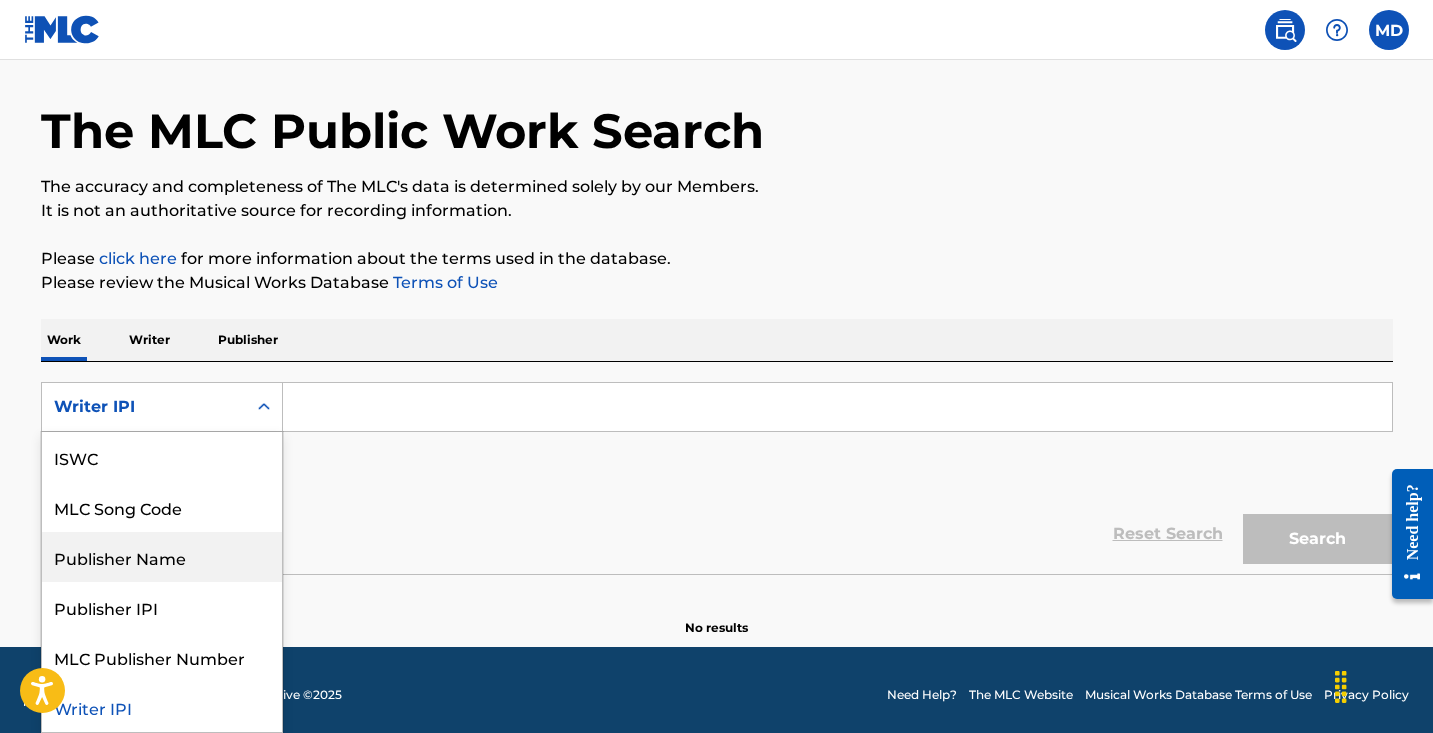 scroll, scrollTop: 0, scrollLeft: 0, axis: both 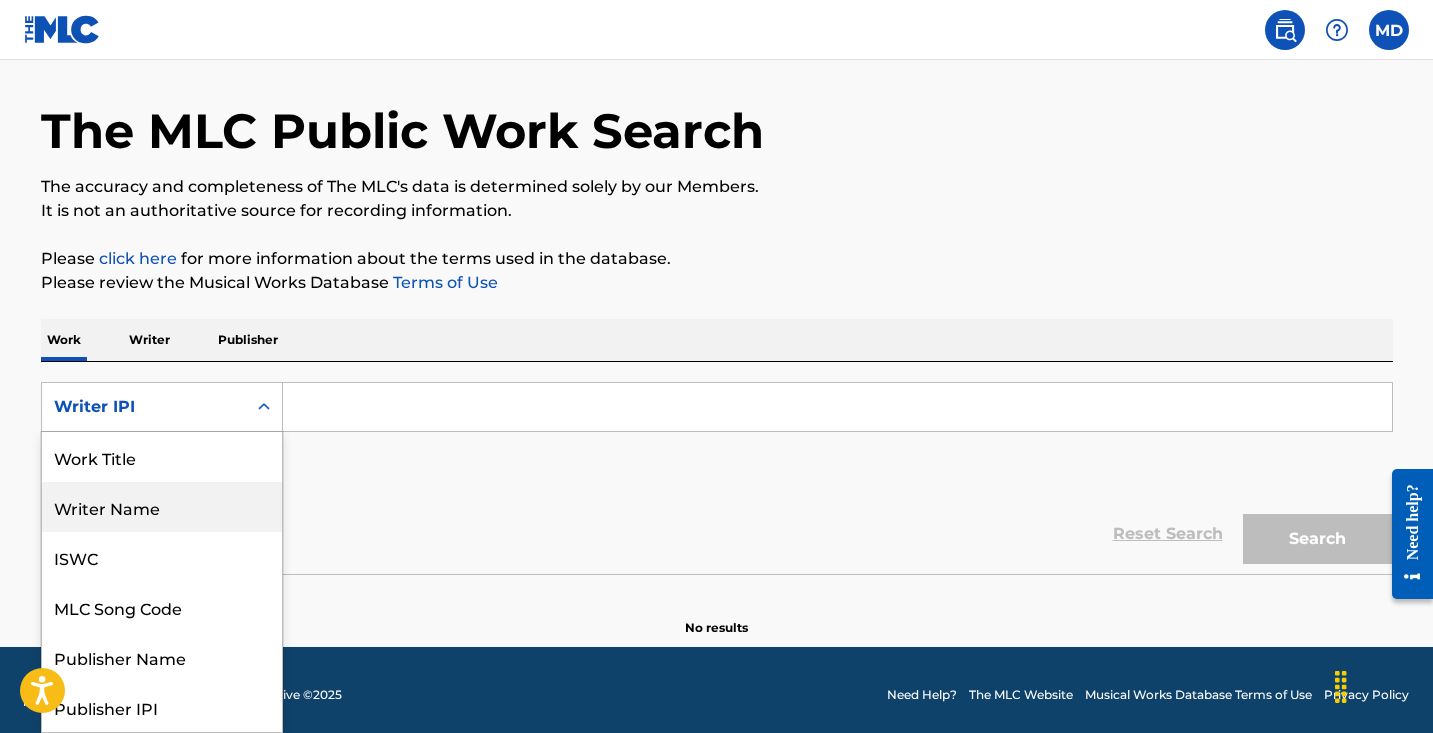 click on "Writer Name" at bounding box center (162, 507) 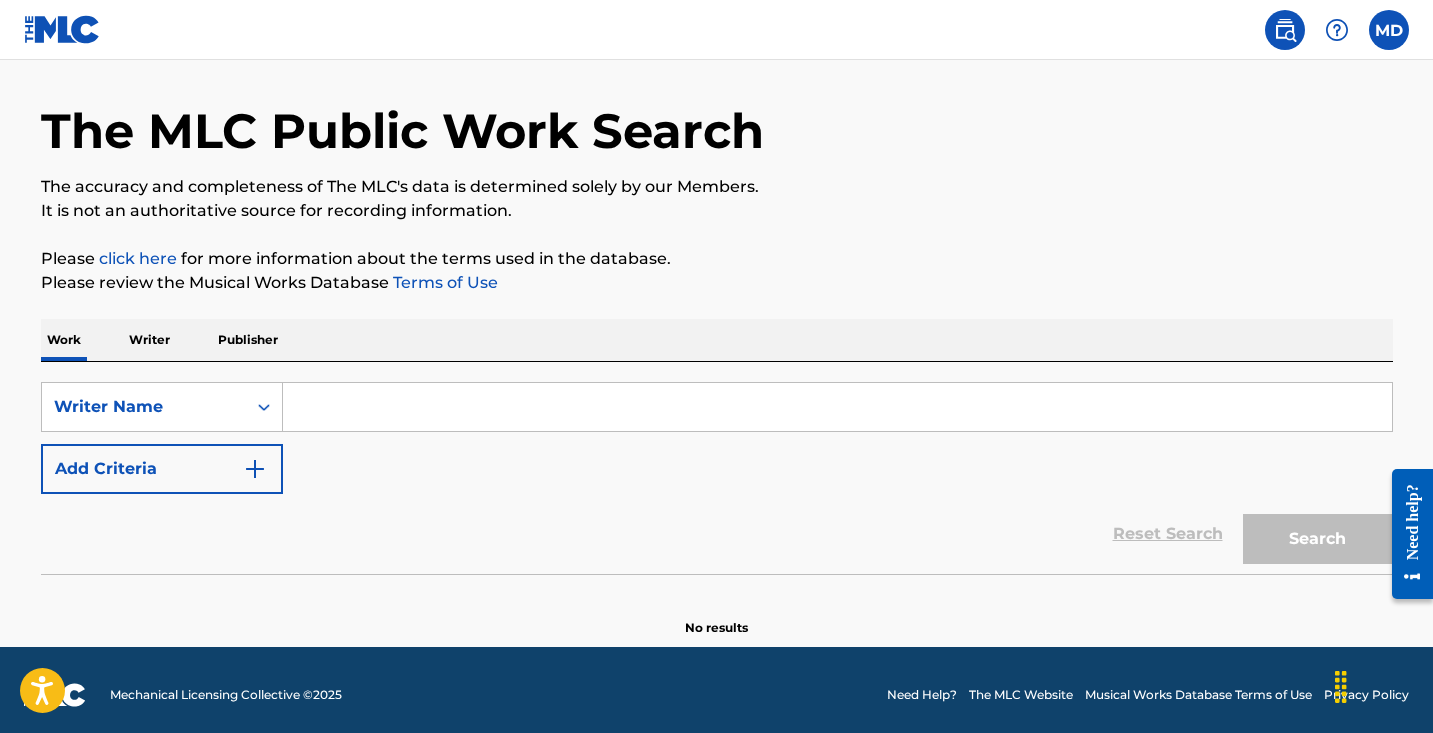 click at bounding box center [837, 407] 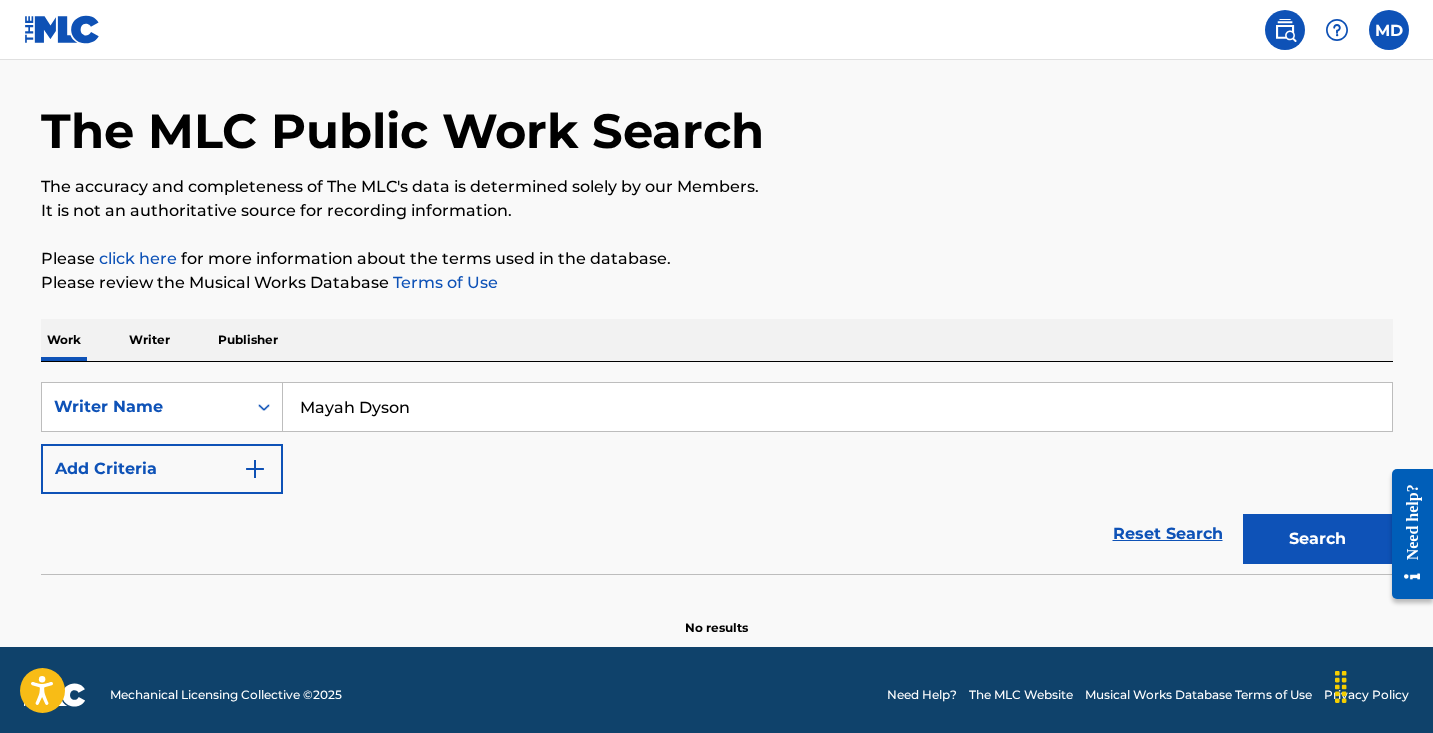 type on "Mayah Dyson" 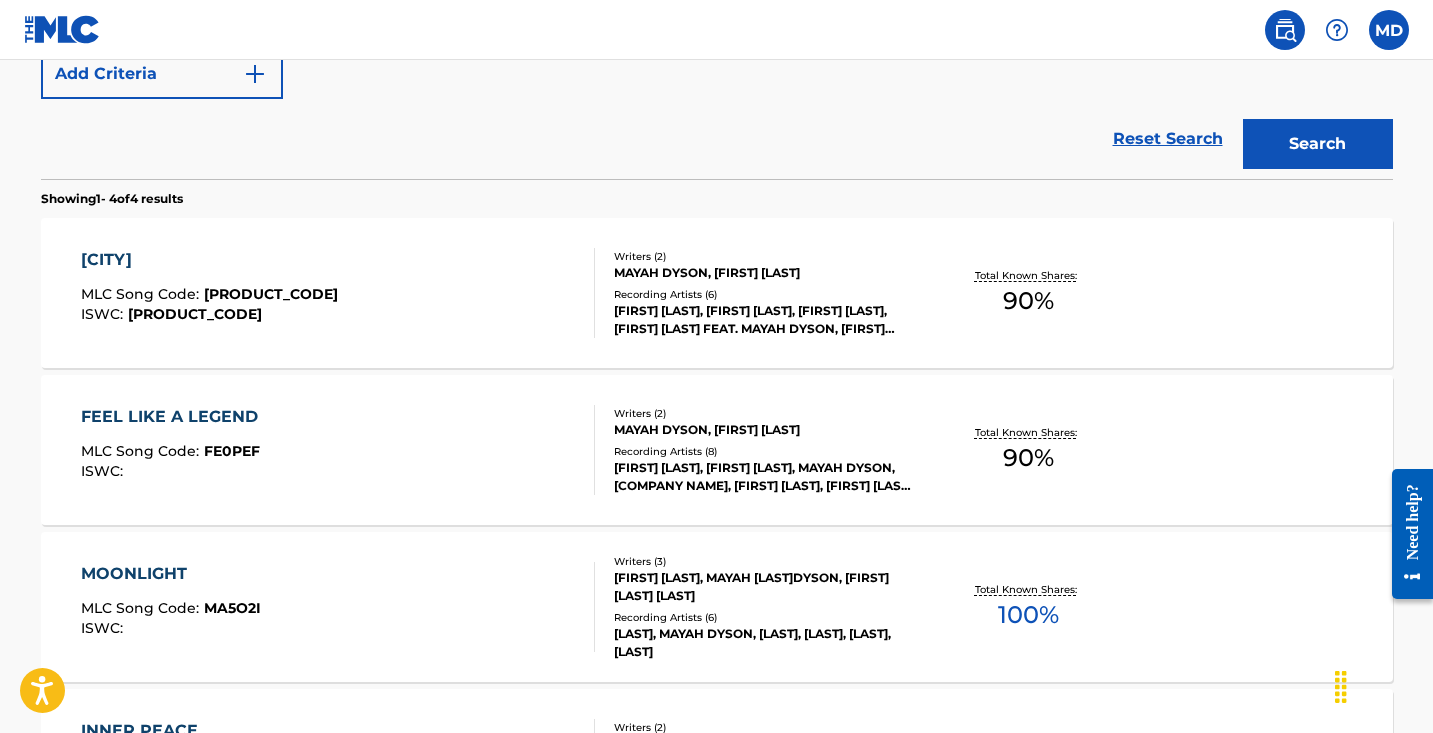 scroll, scrollTop: 764, scrollLeft: 0, axis: vertical 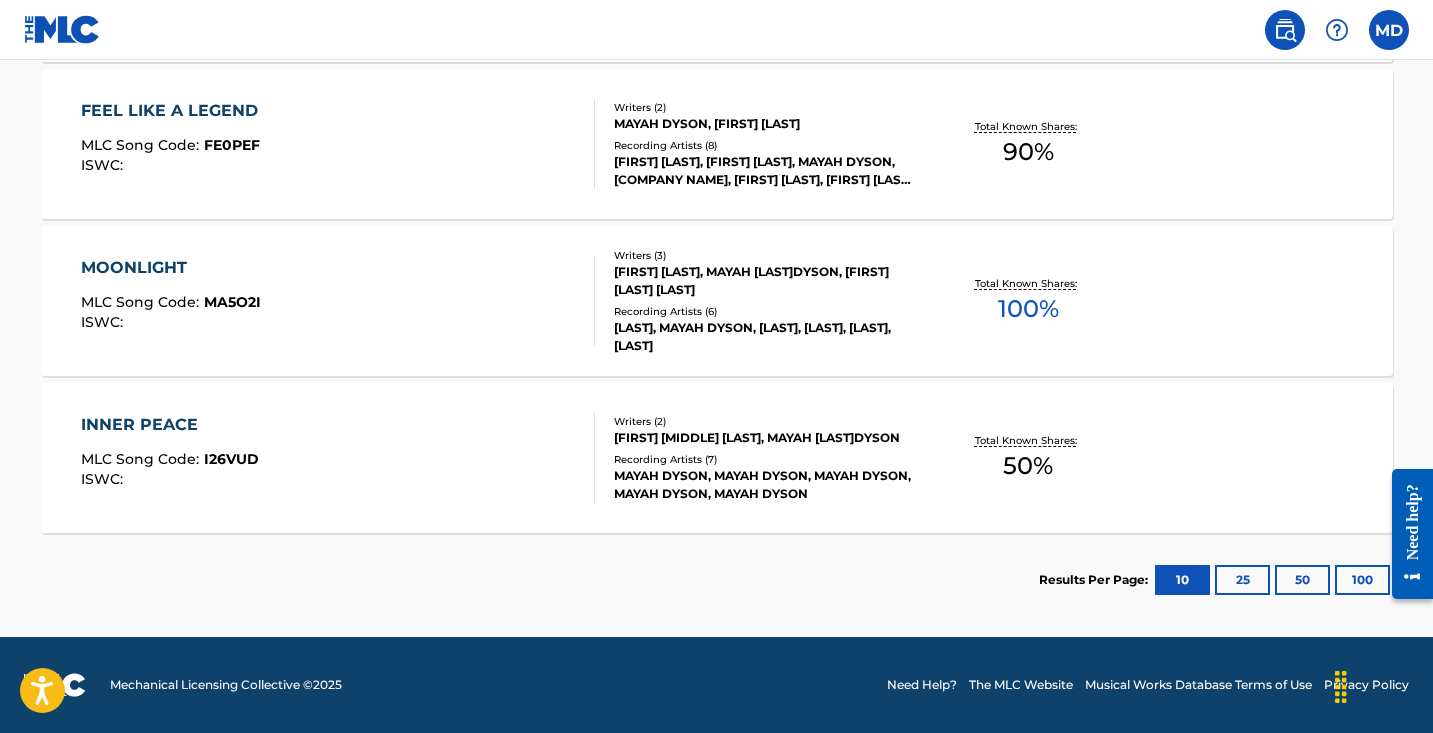 click on "INNER PEACE MLC Song Code : I26VUD ISWC :" at bounding box center (338, 458) 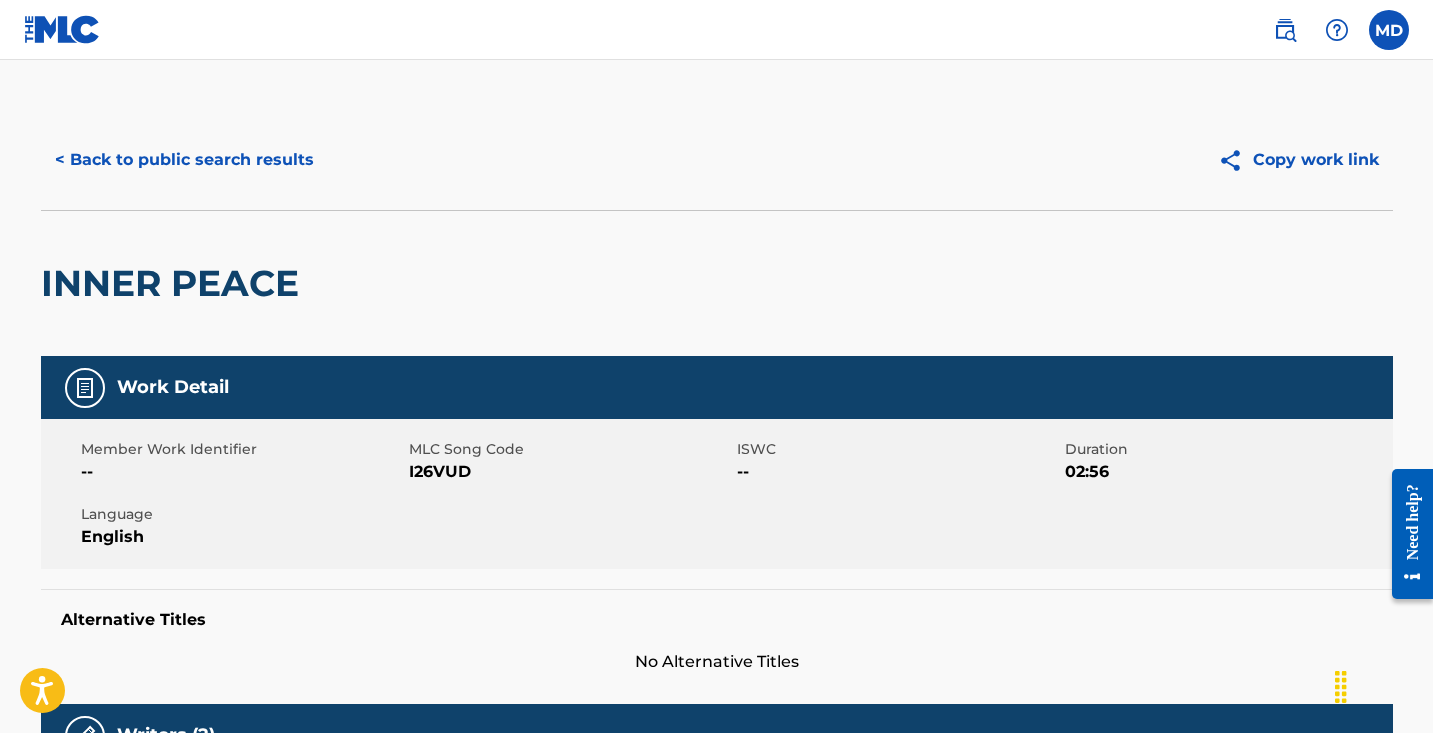 scroll, scrollTop: 0, scrollLeft: 0, axis: both 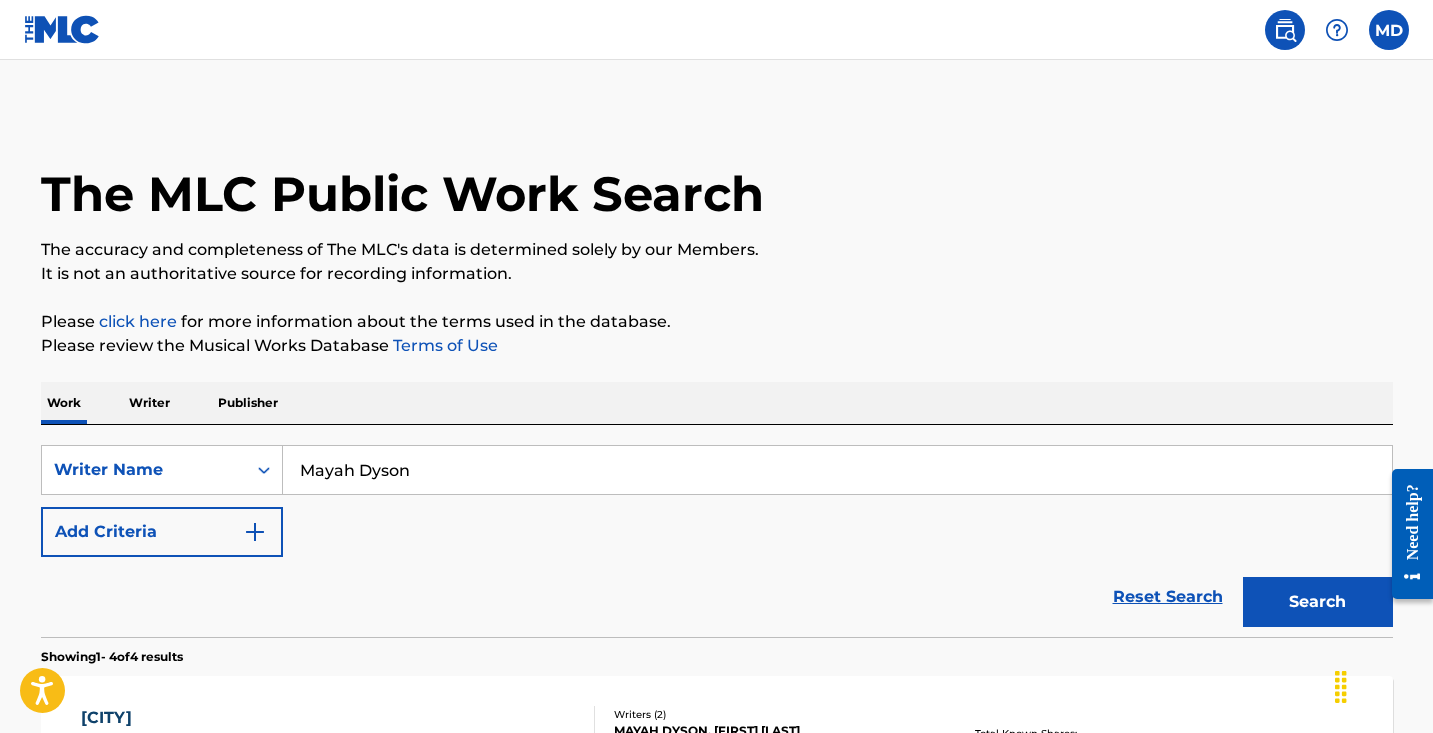 click at bounding box center [62, 29] 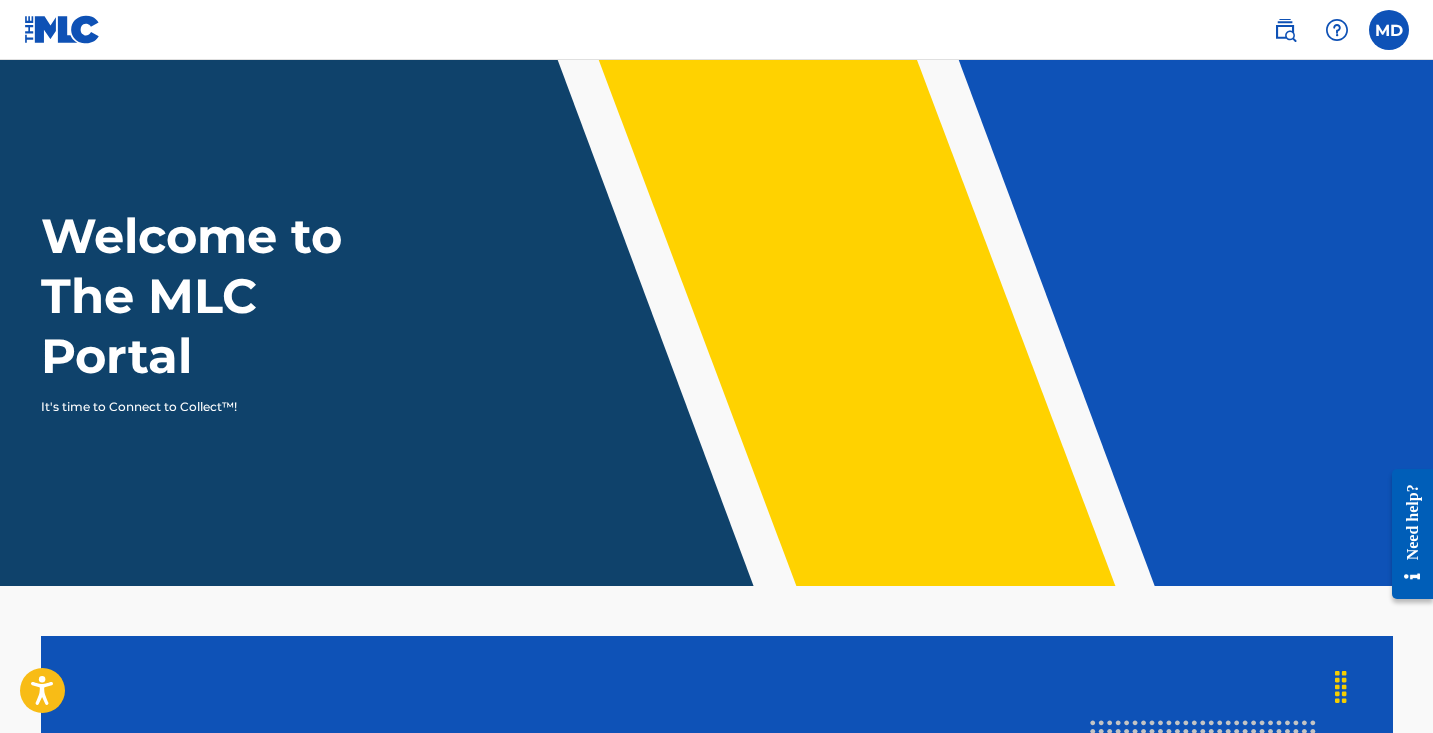 click at bounding box center (1285, 30) 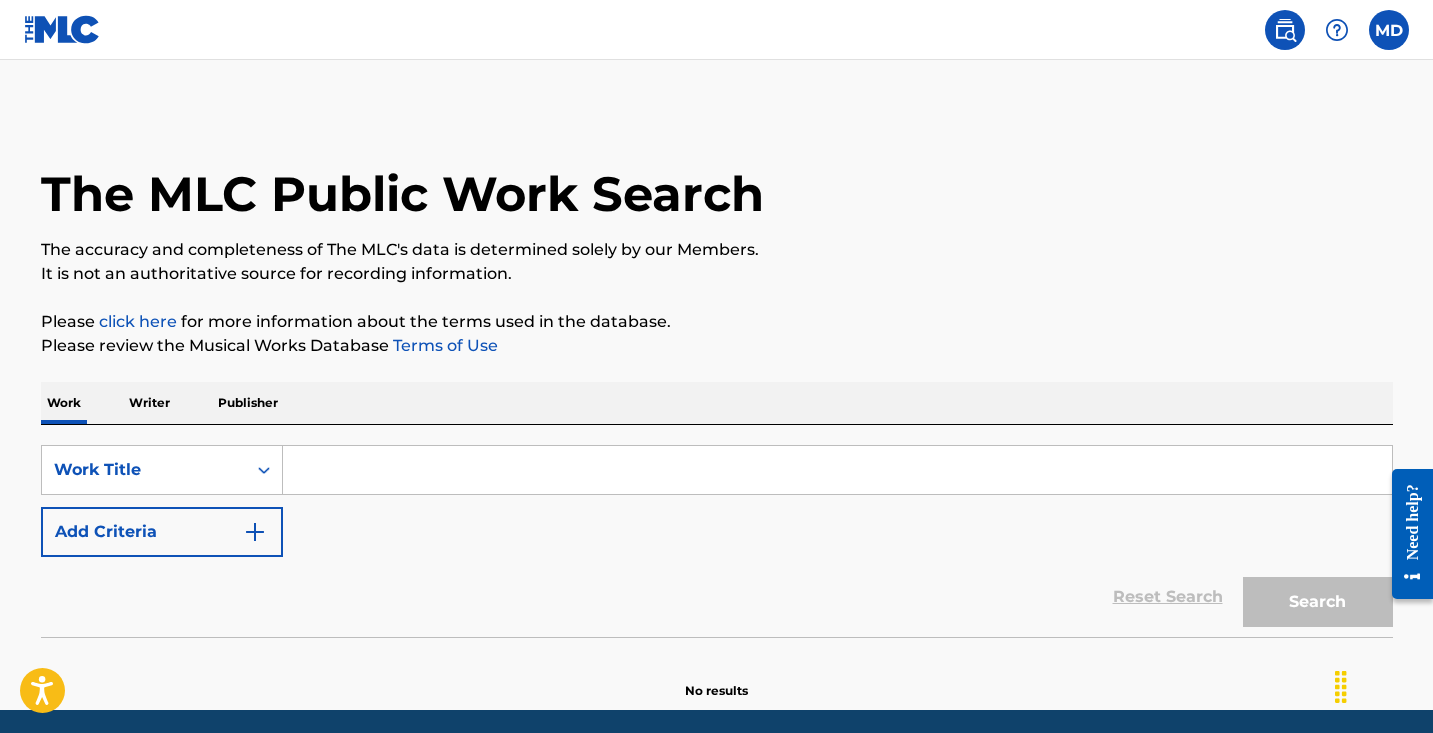 click at bounding box center [1337, 30] 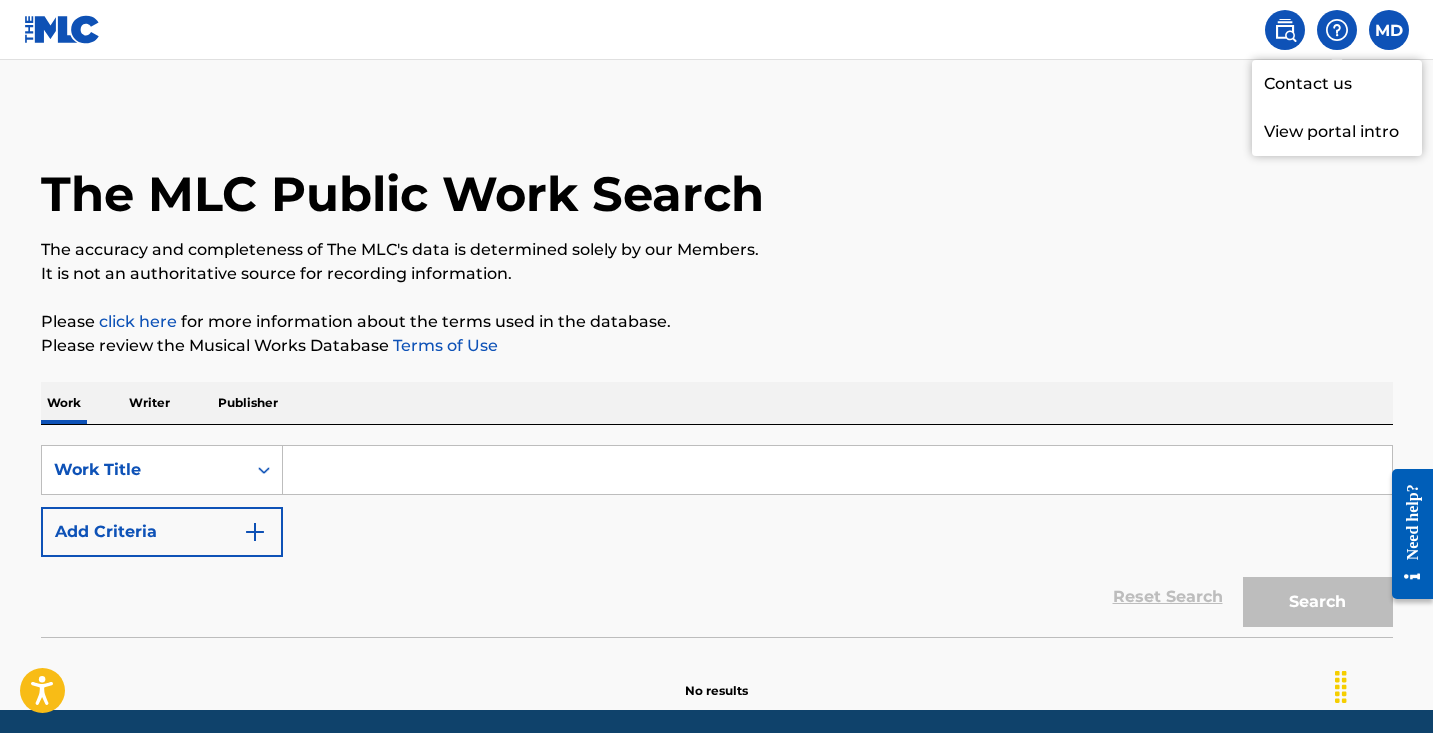 click at bounding box center (1389, 30) 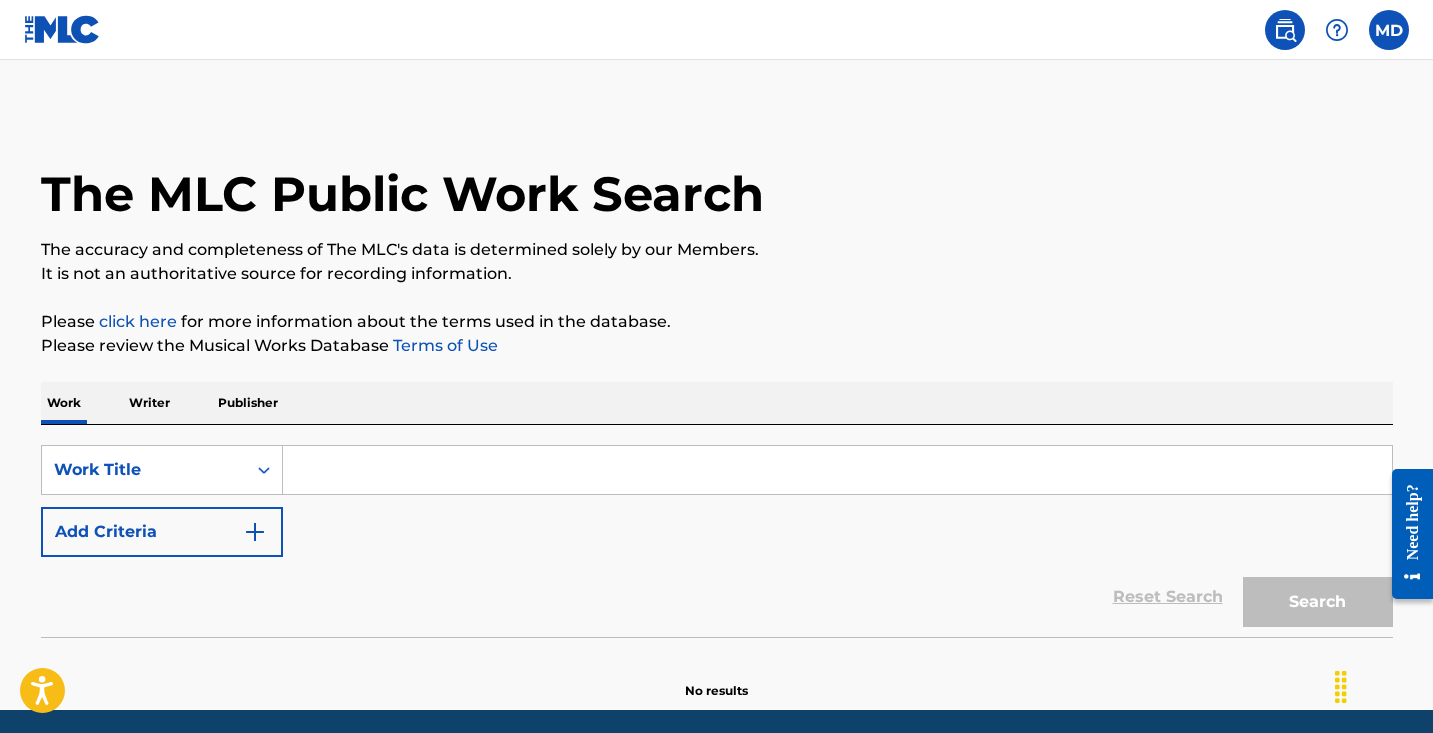 click at bounding box center [1337, 30] 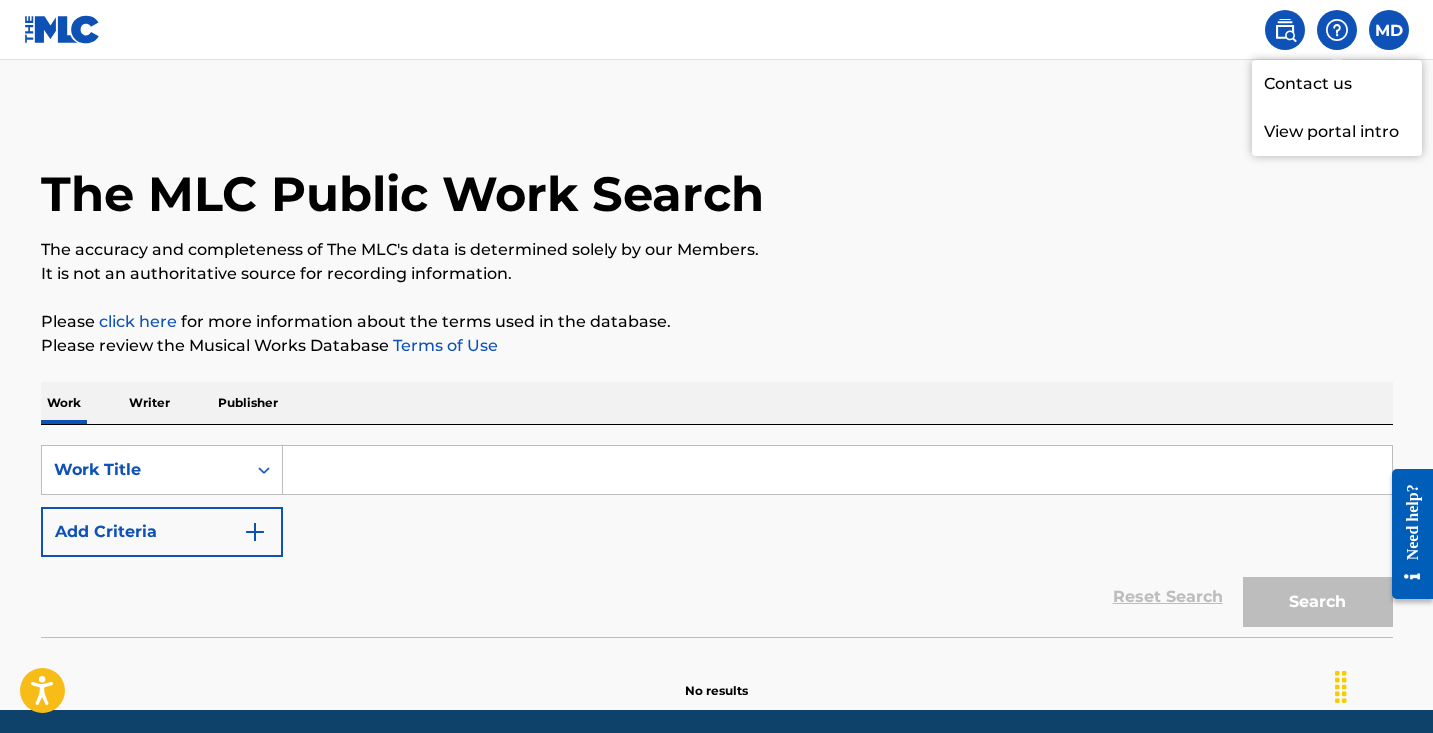 click on "View portal intro" at bounding box center [1337, 132] 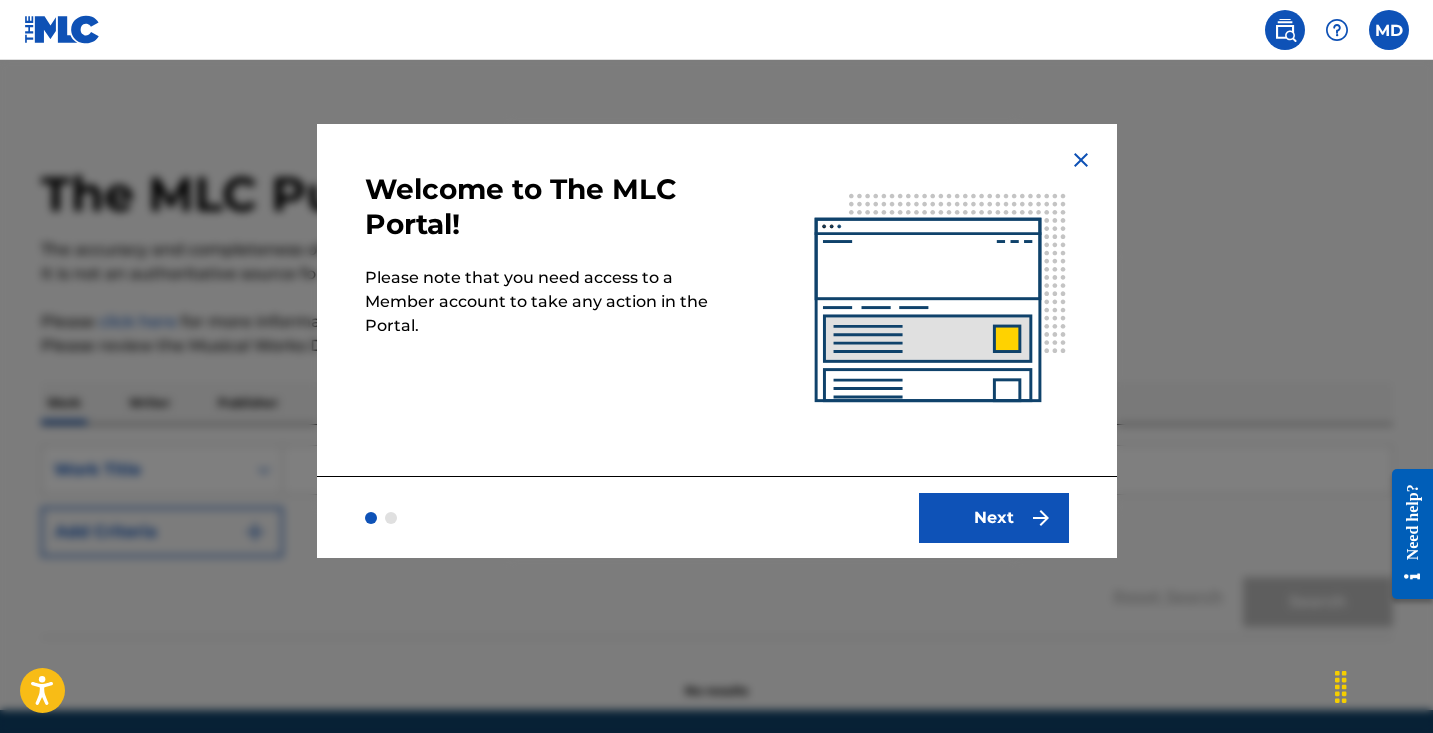 click on "Next" at bounding box center [994, 518] 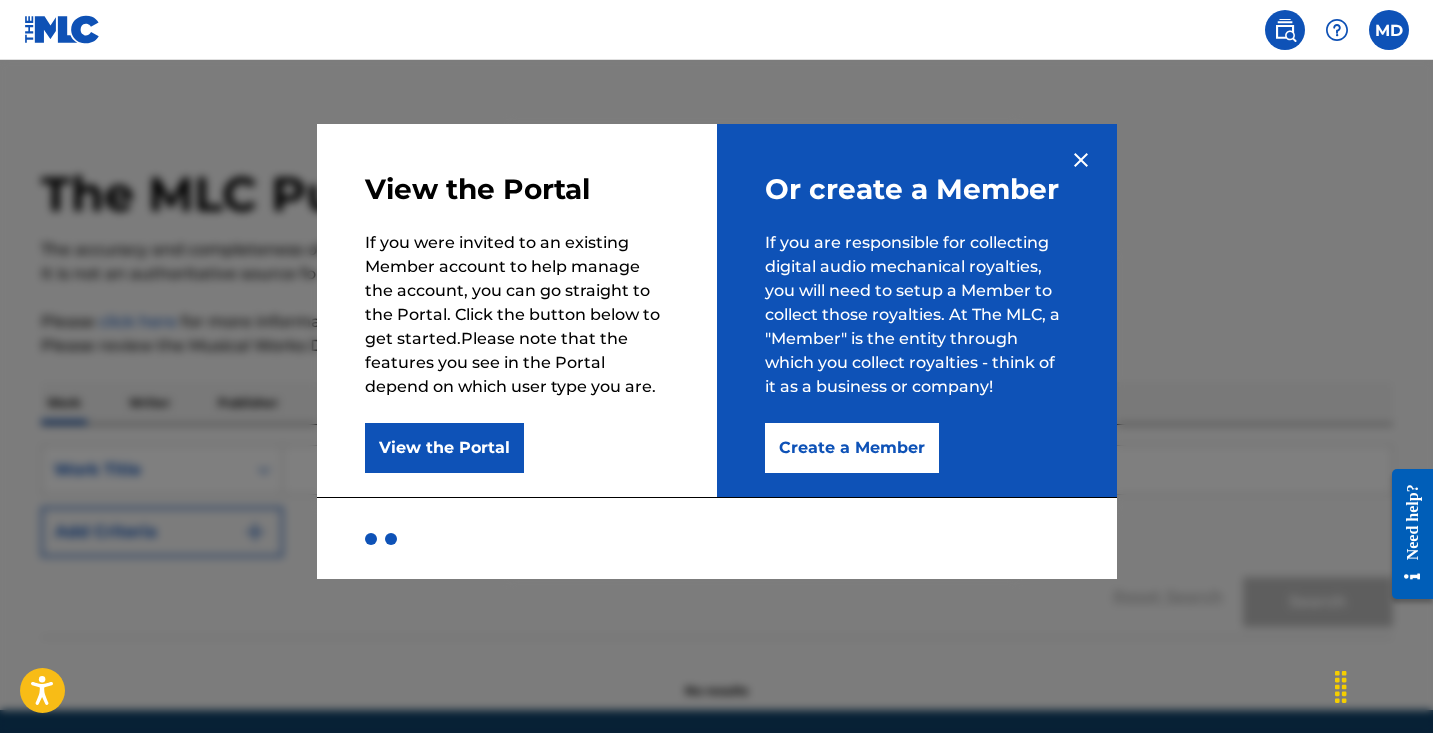 click on "View the Portal" at bounding box center [444, 448] 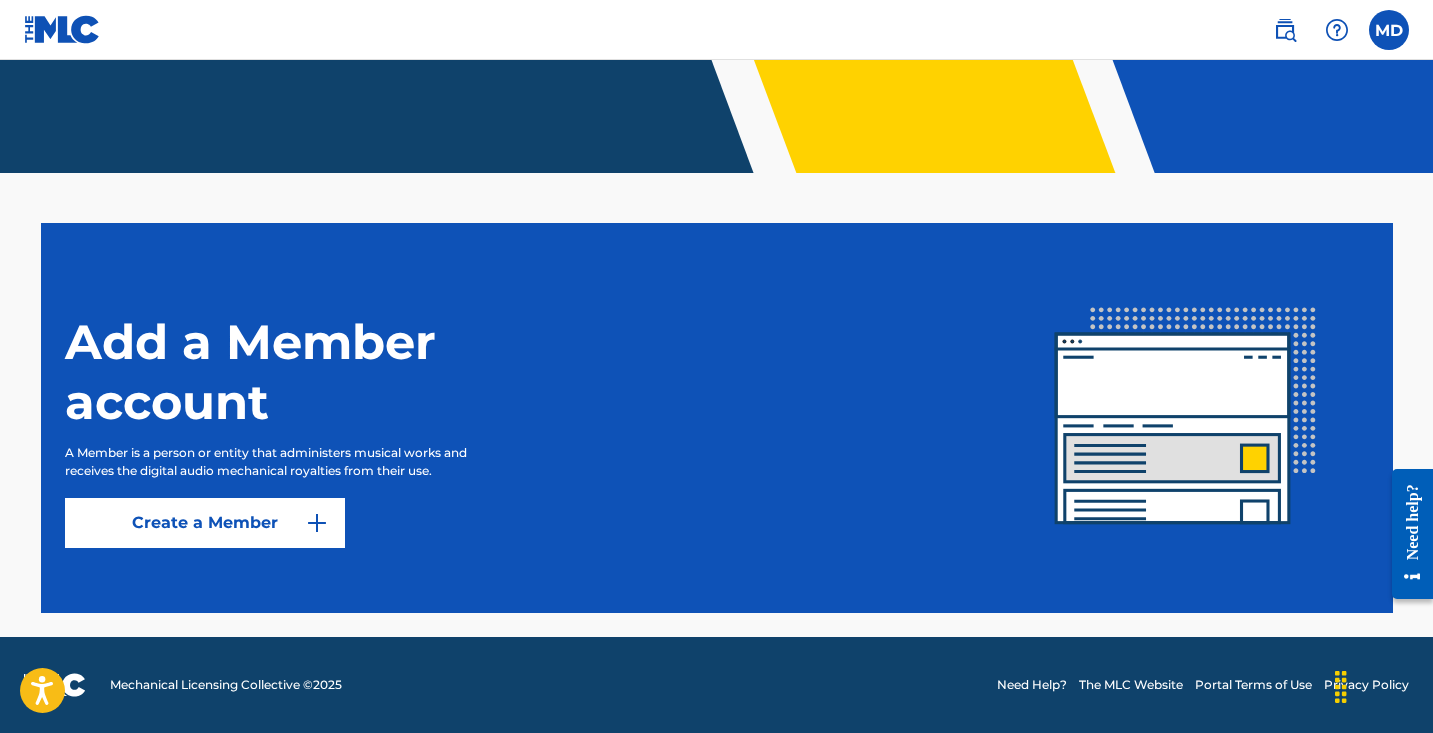 scroll, scrollTop: 413, scrollLeft: 0, axis: vertical 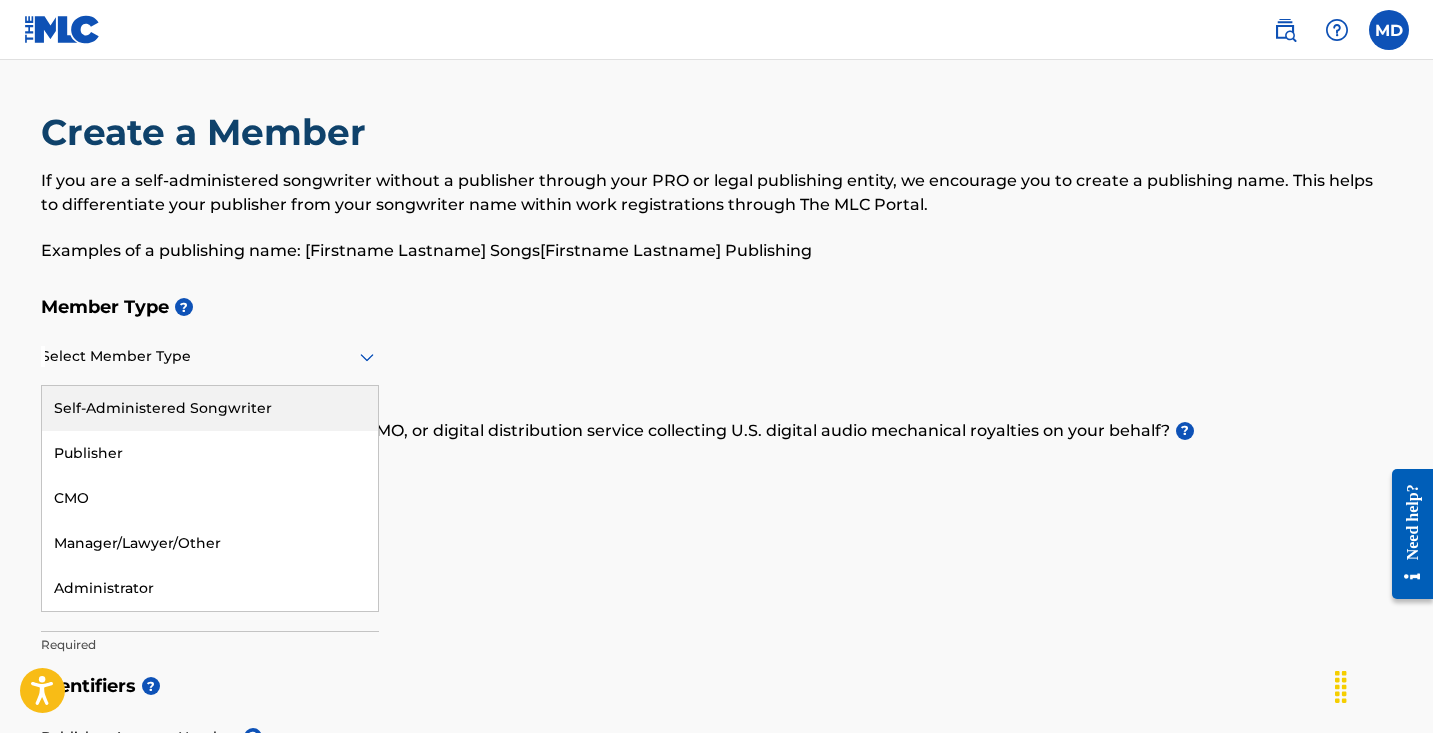 click at bounding box center (210, 356) 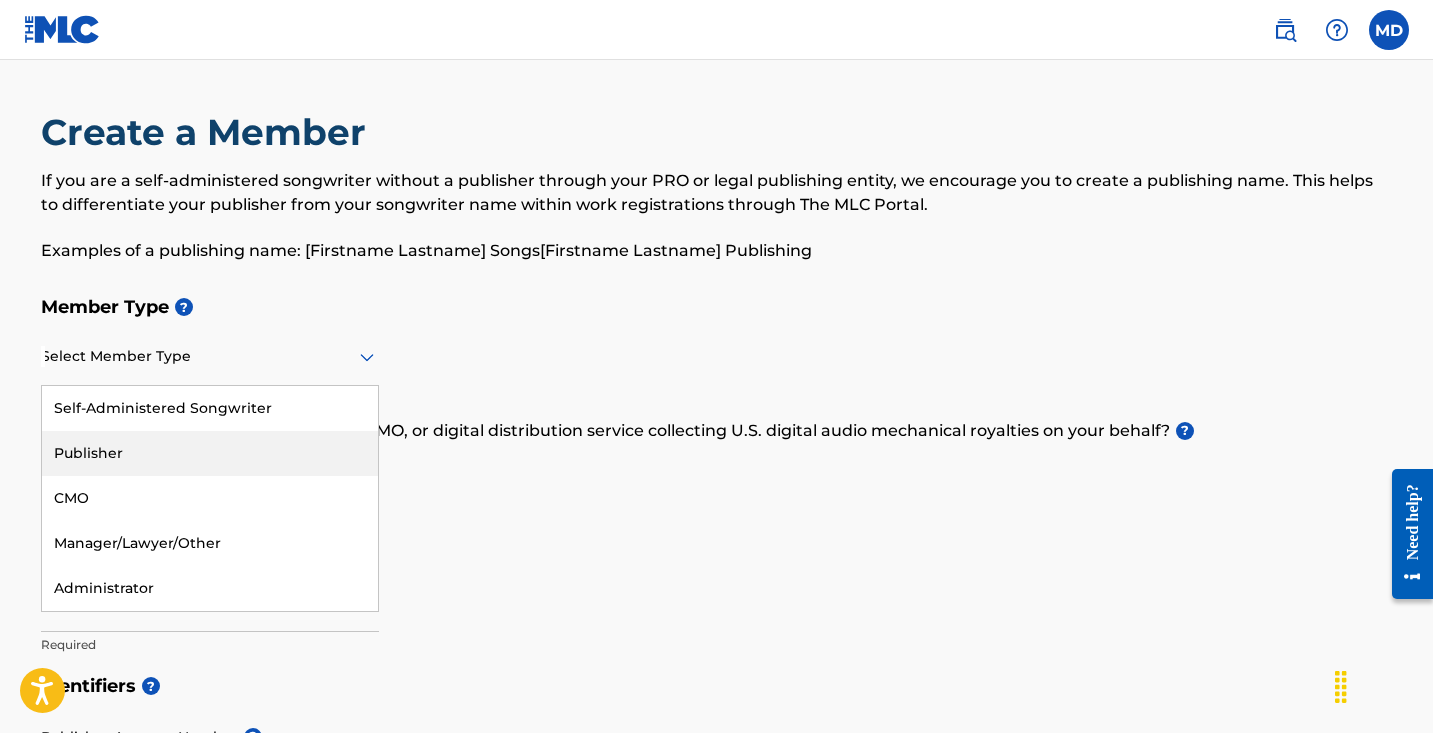 click on "Publisher" at bounding box center [210, 453] 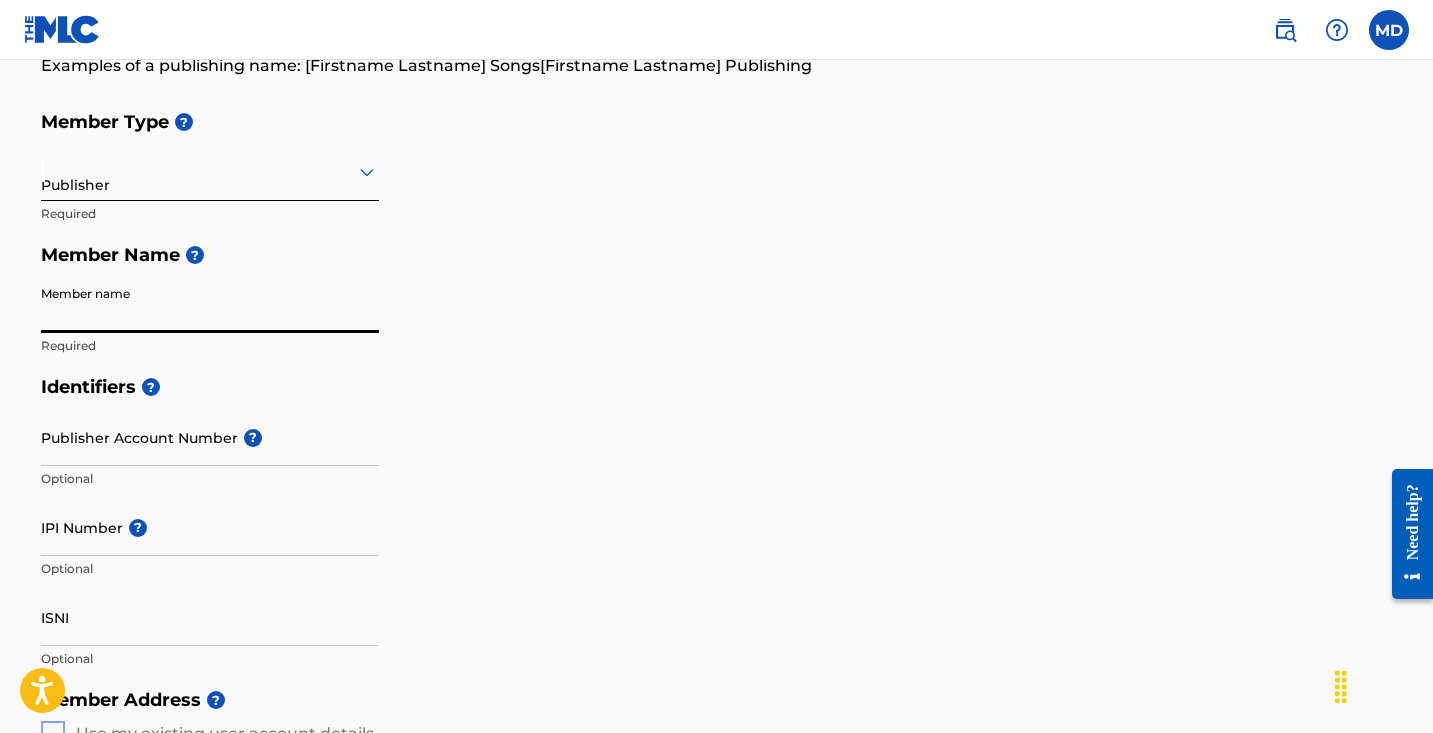 scroll, scrollTop: 189, scrollLeft: 0, axis: vertical 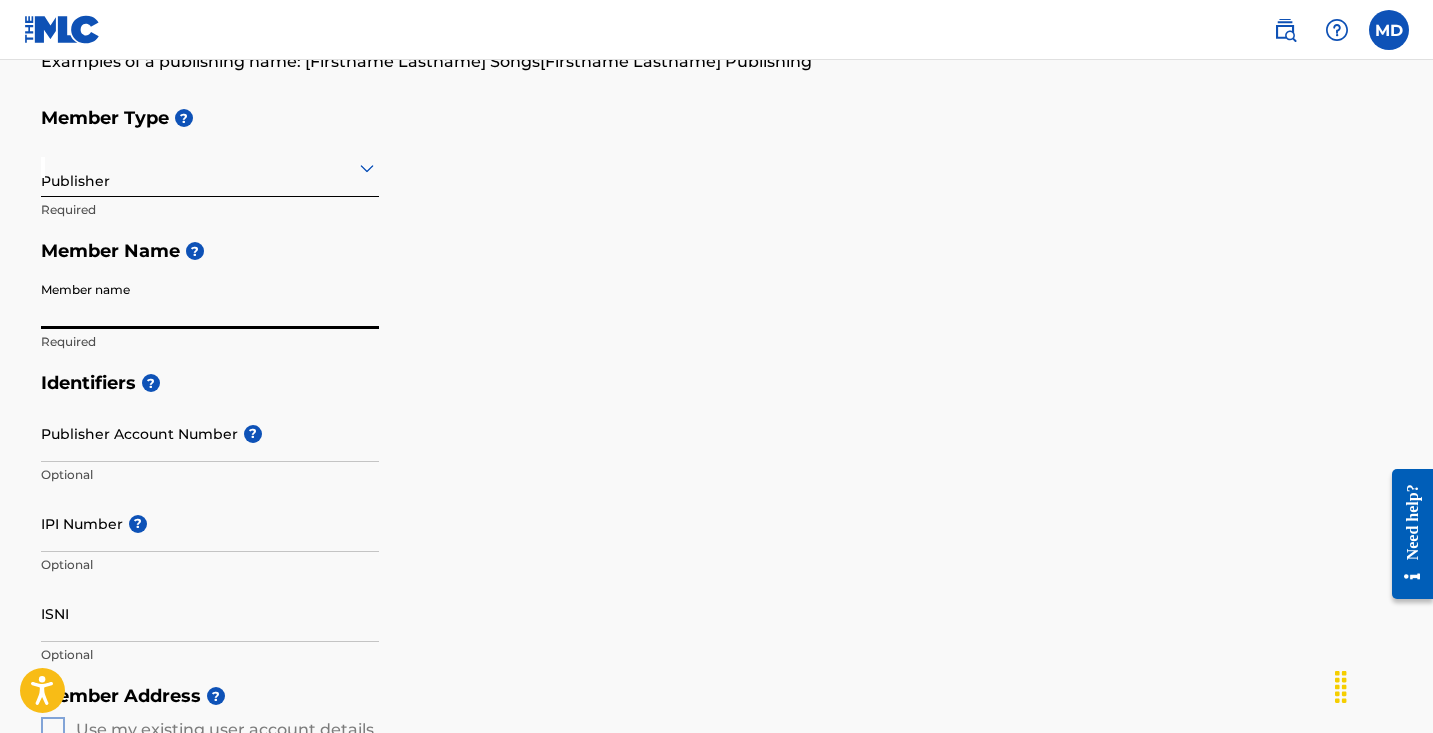 click on "Optional" at bounding box center [210, 475] 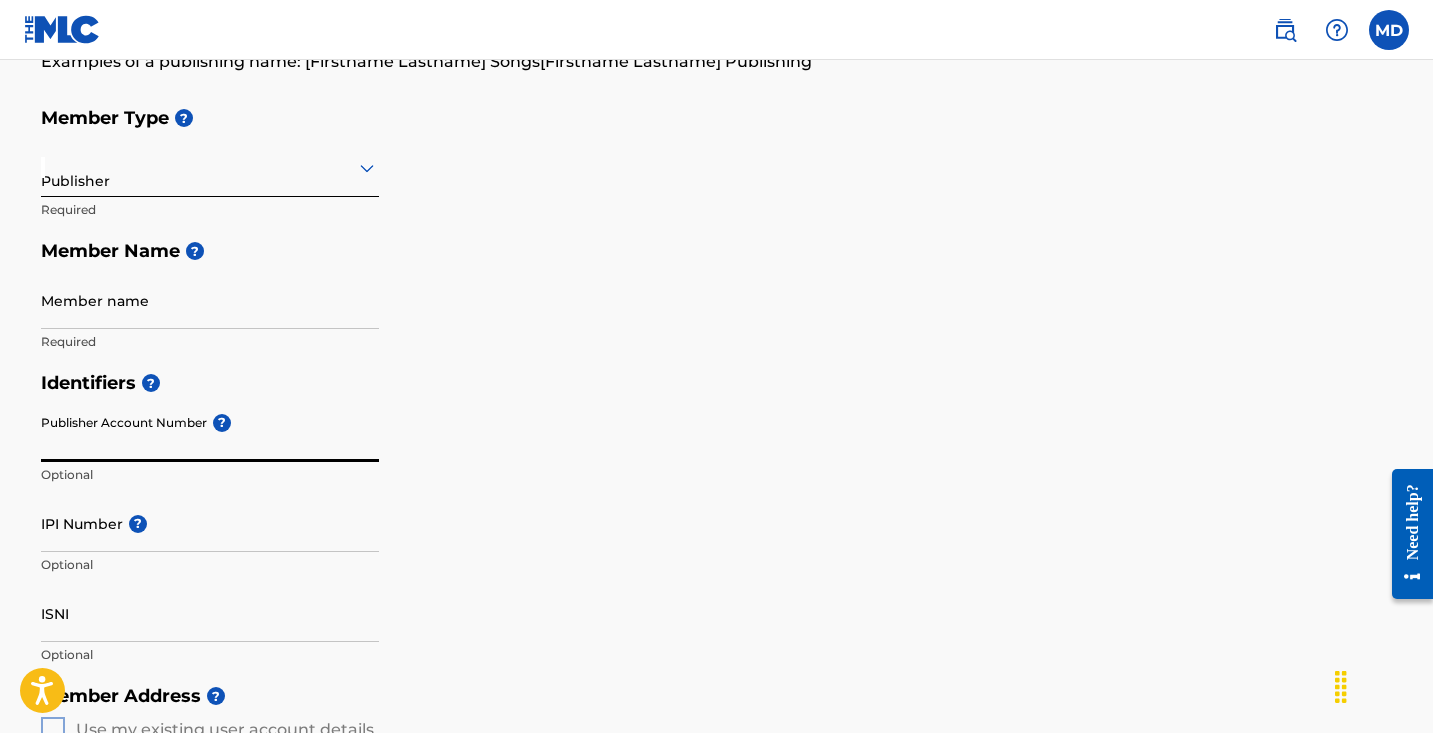 click on "Publisher Account Number ?" at bounding box center (210, 433) 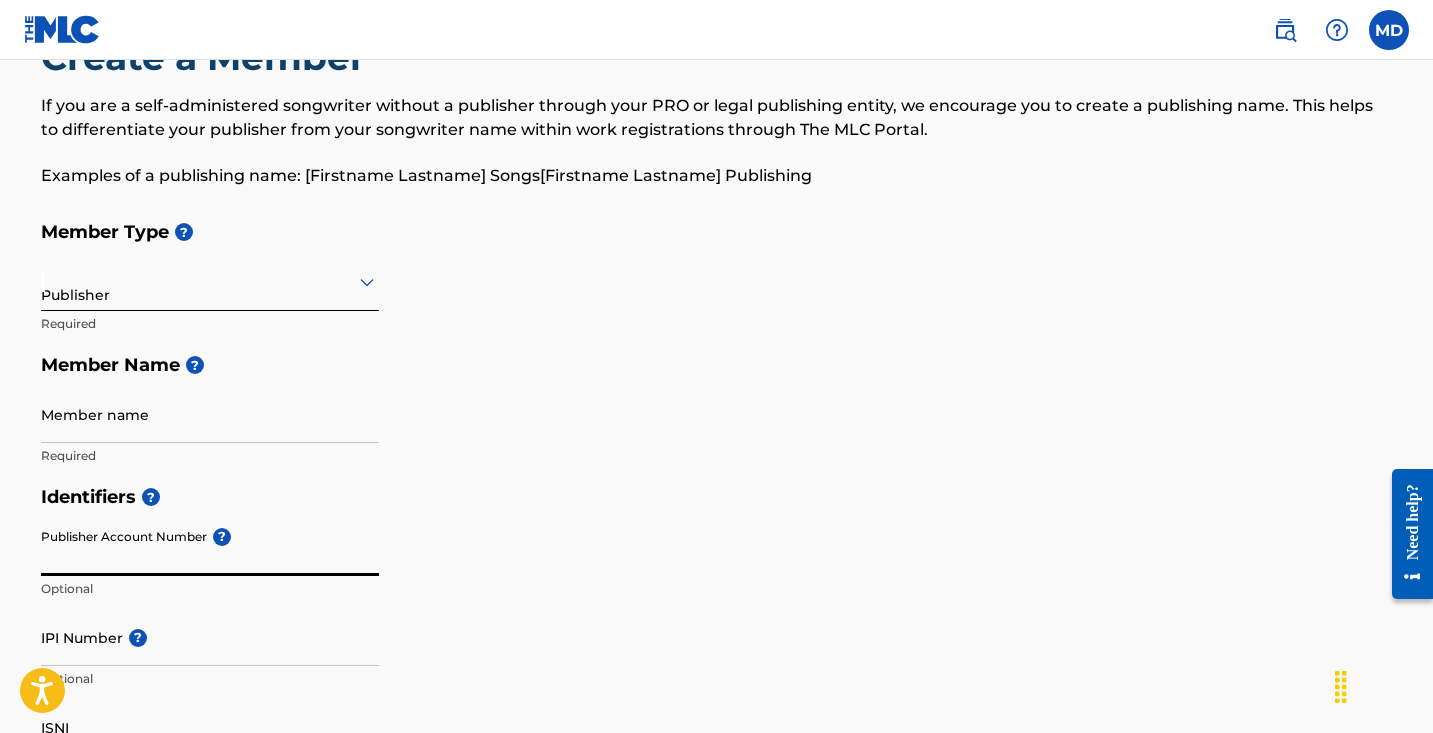 scroll, scrollTop: 111, scrollLeft: 0, axis: vertical 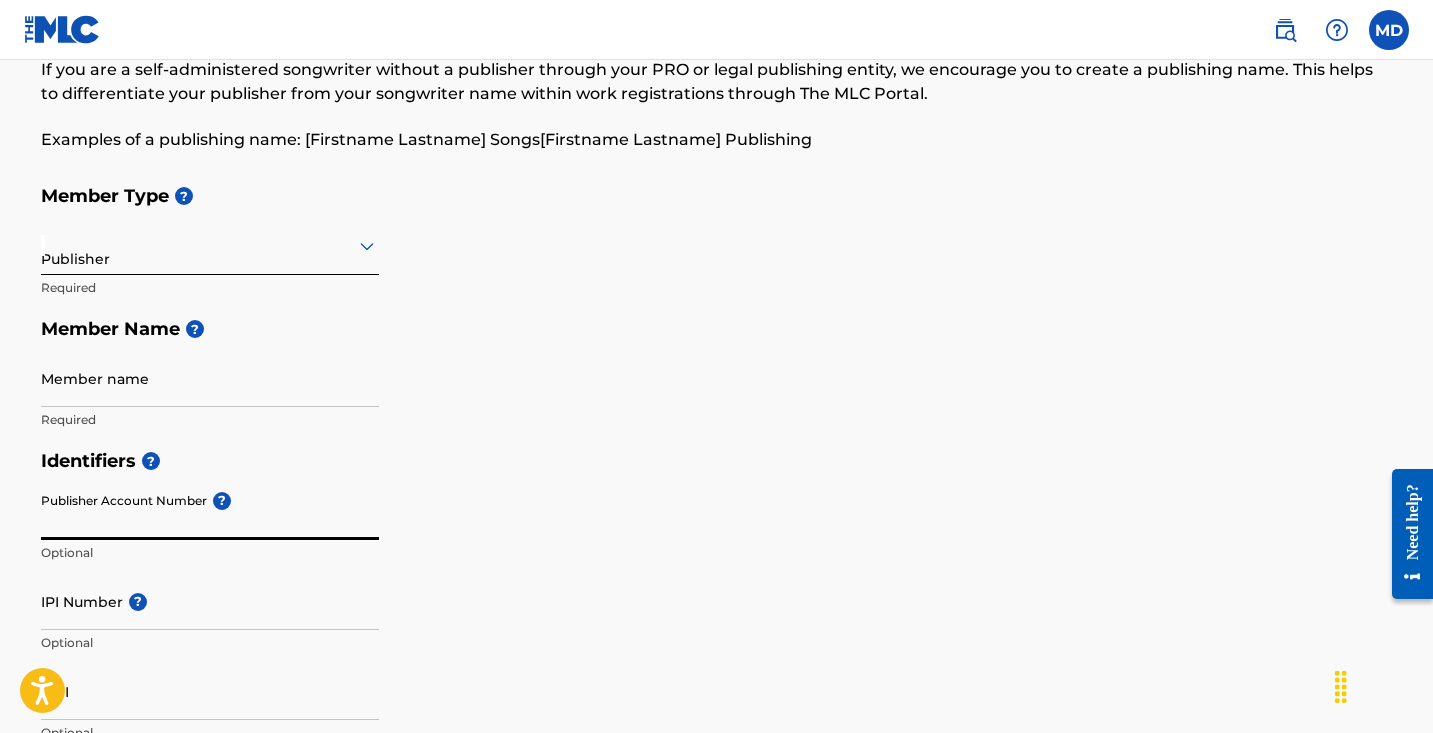 click at bounding box center [210, 245] 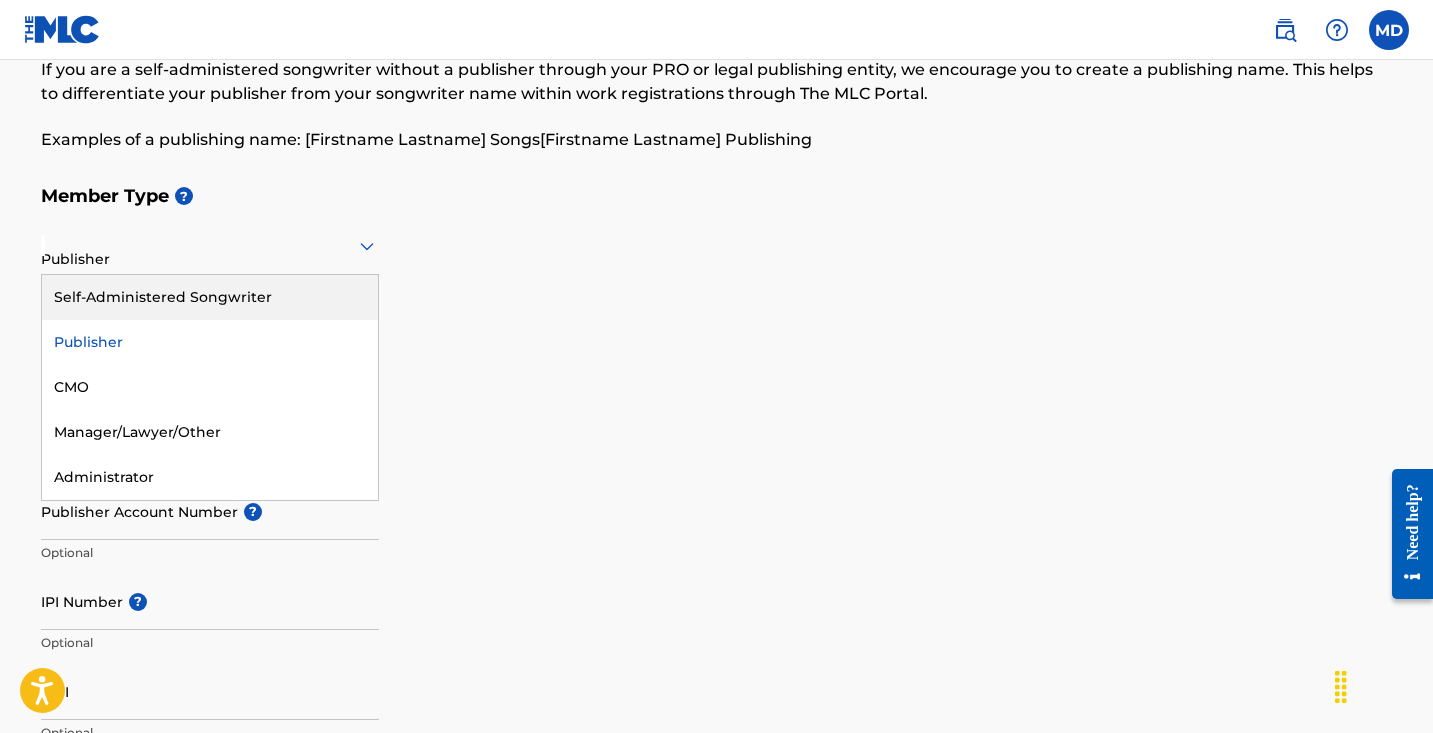 click on "Member Name ?" at bounding box center (717, 329) 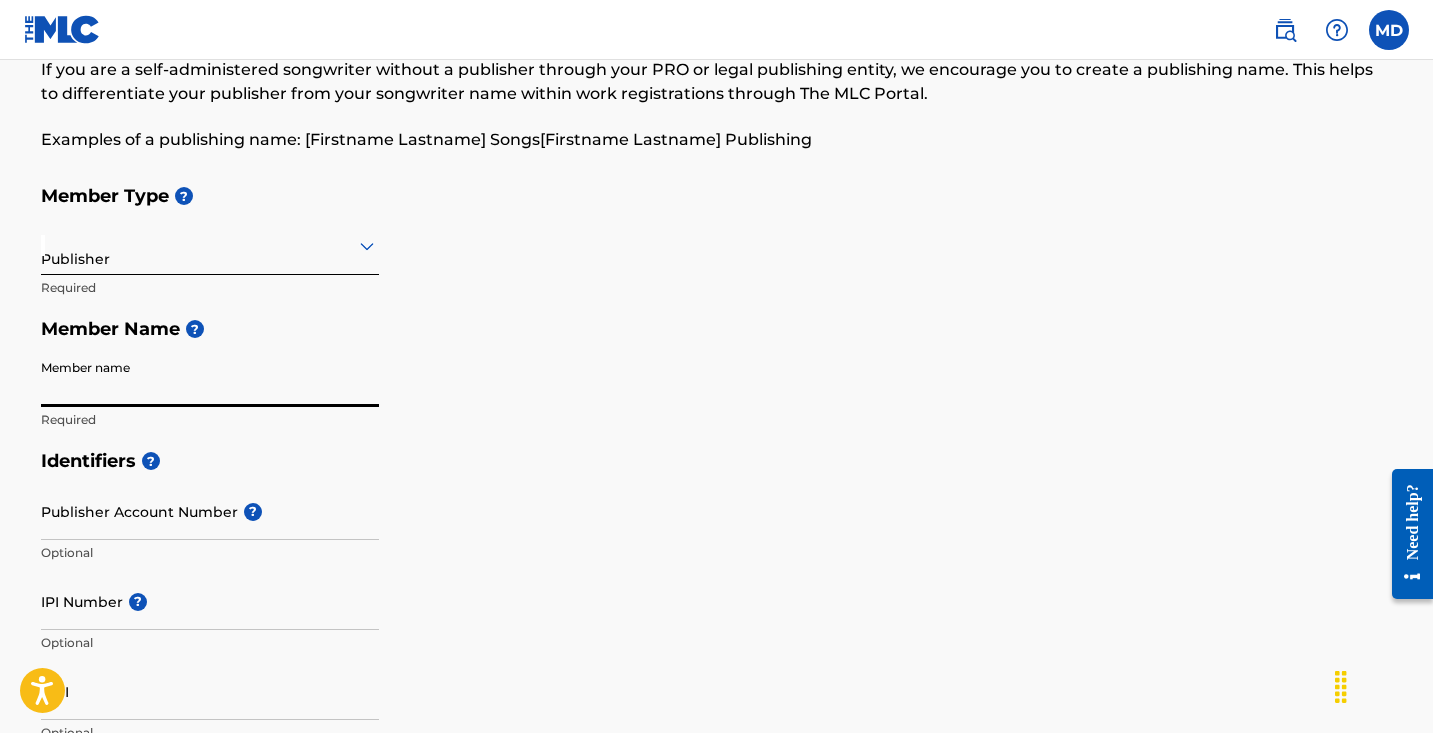 click on "Member name" at bounding box center [210, 378] 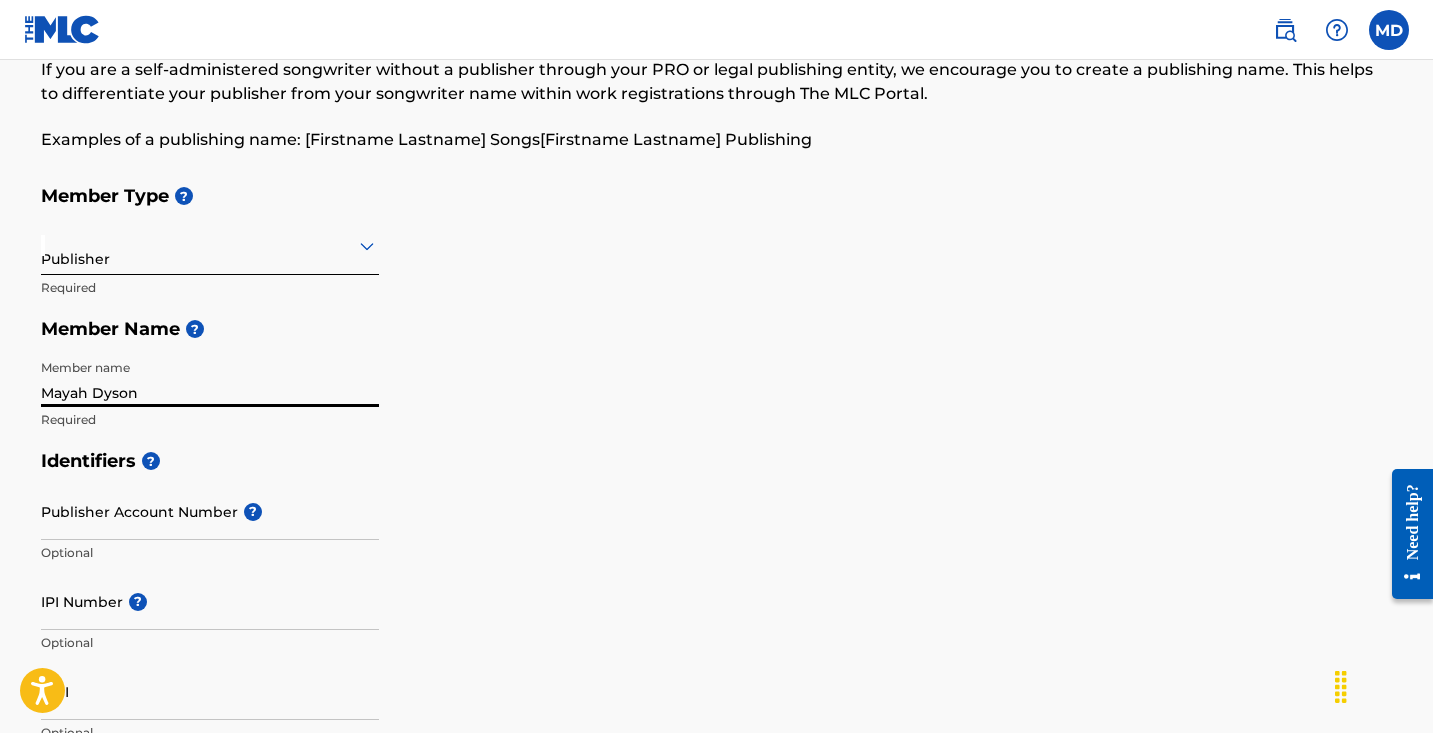 type on "Mayah Dyson" 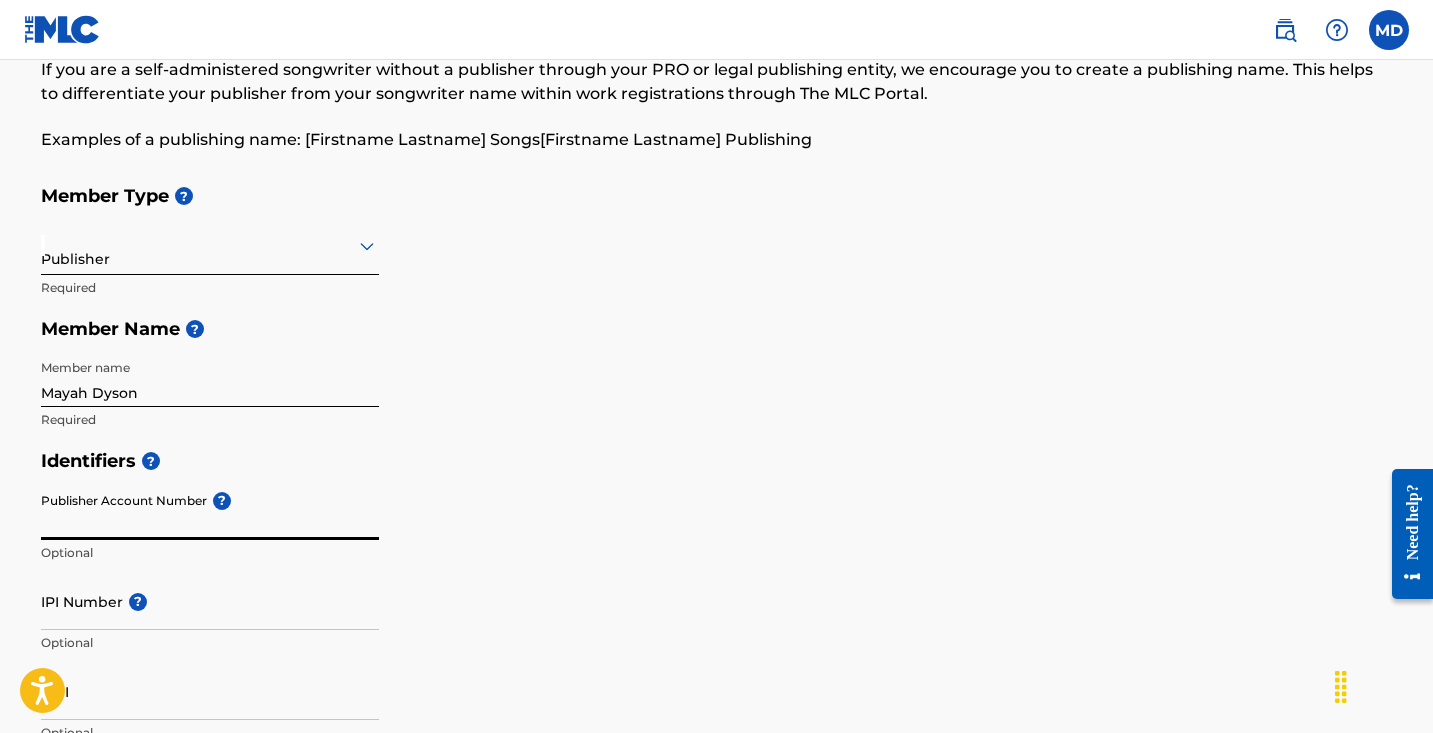 click on "Publisher Account Number ?" at bounding box center [210, 511] 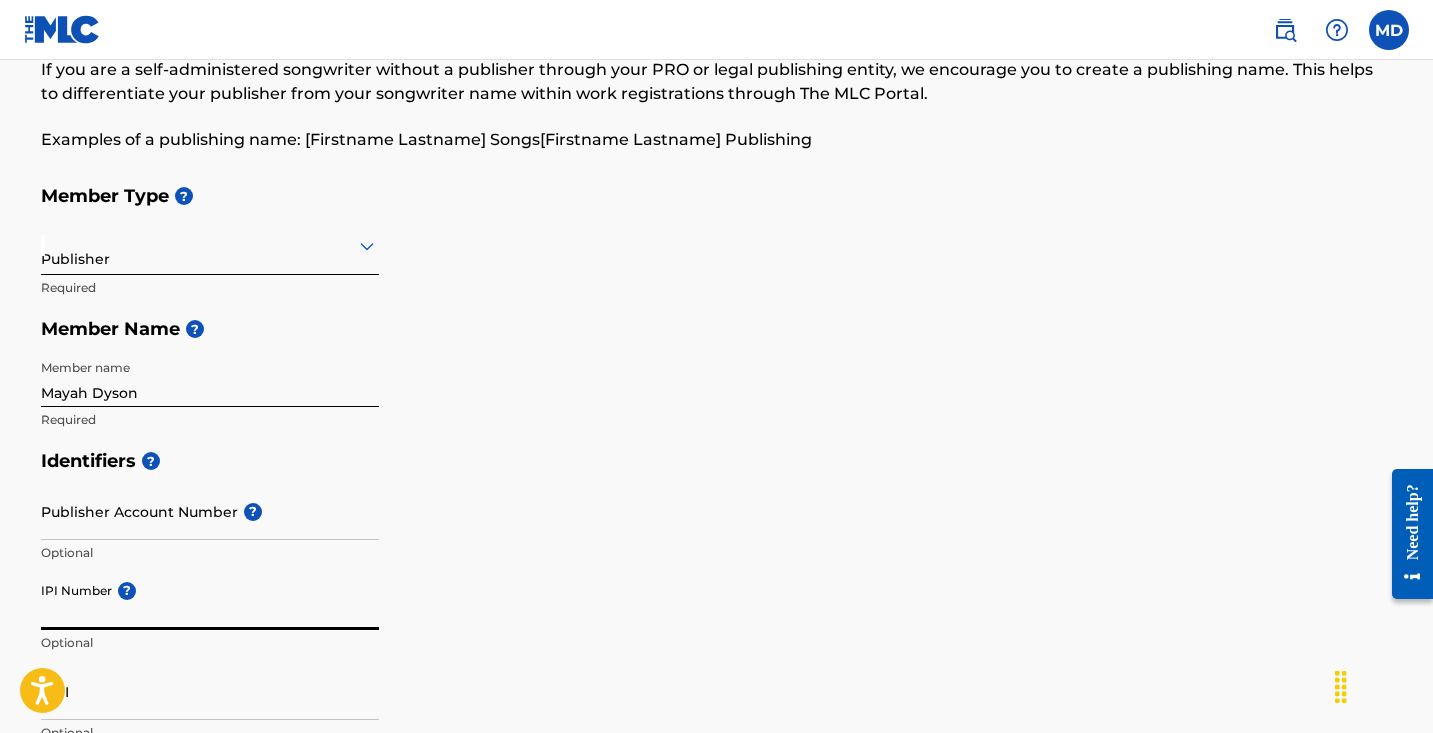 paste on "[ACCOUNT_NUMBER]" 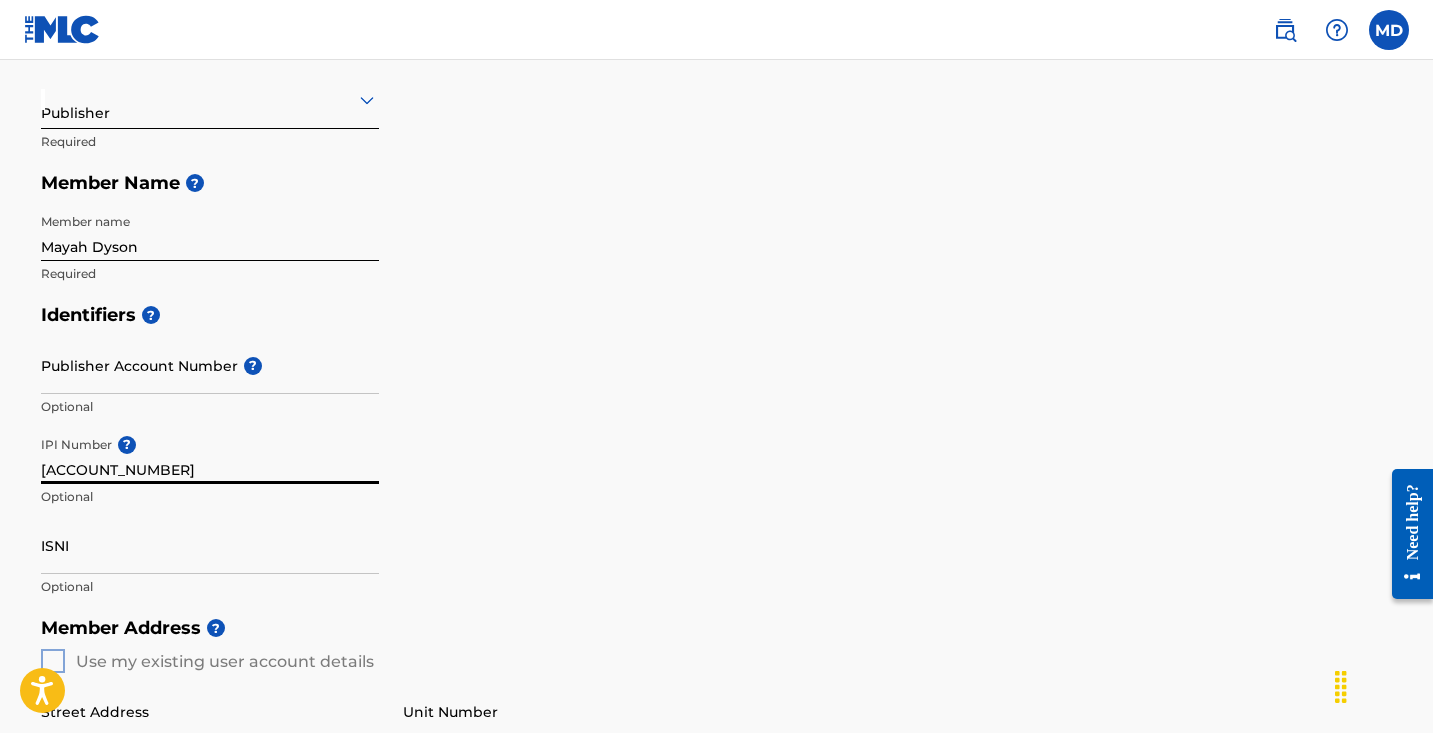 scroll, scrollTop: 297, scrollLeft: 0, axis: vertical 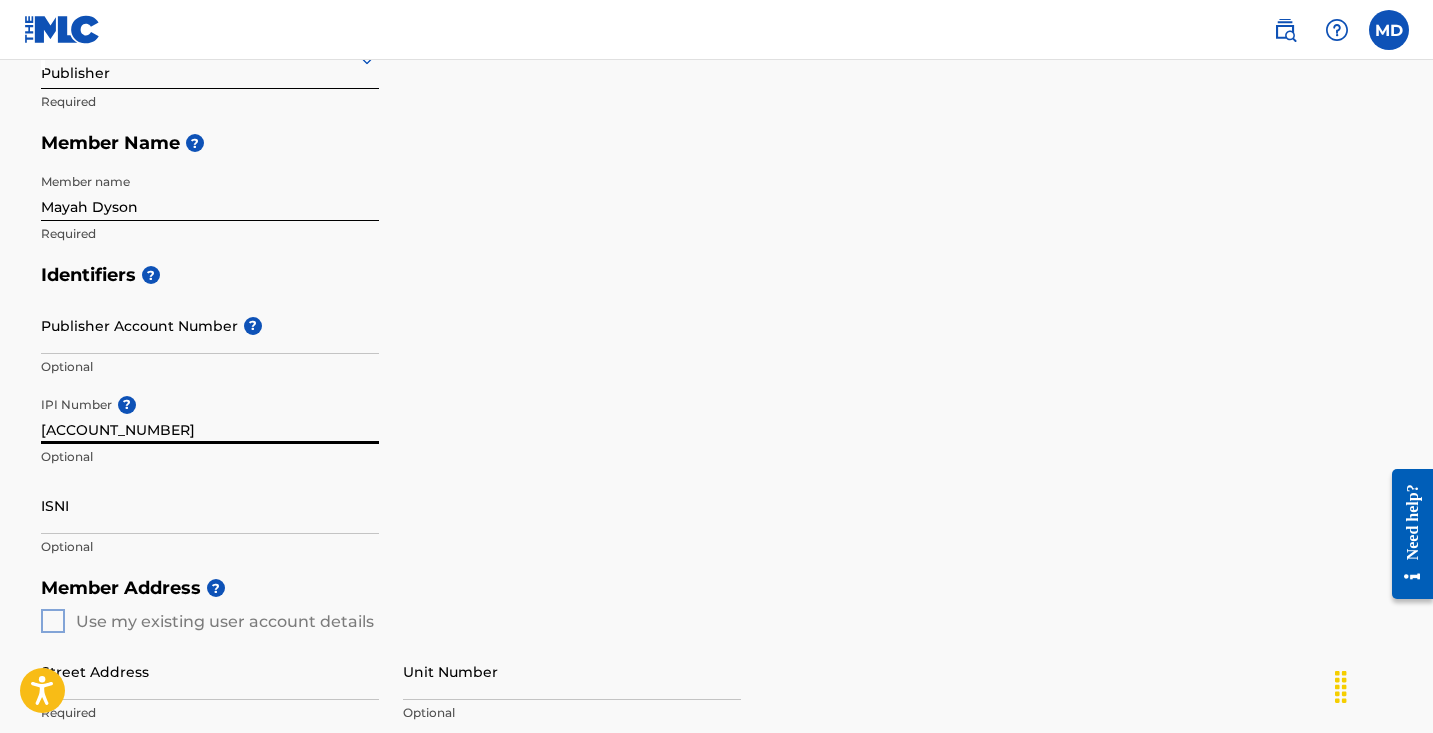 type on "[ACCOUNT_NUMBER]" 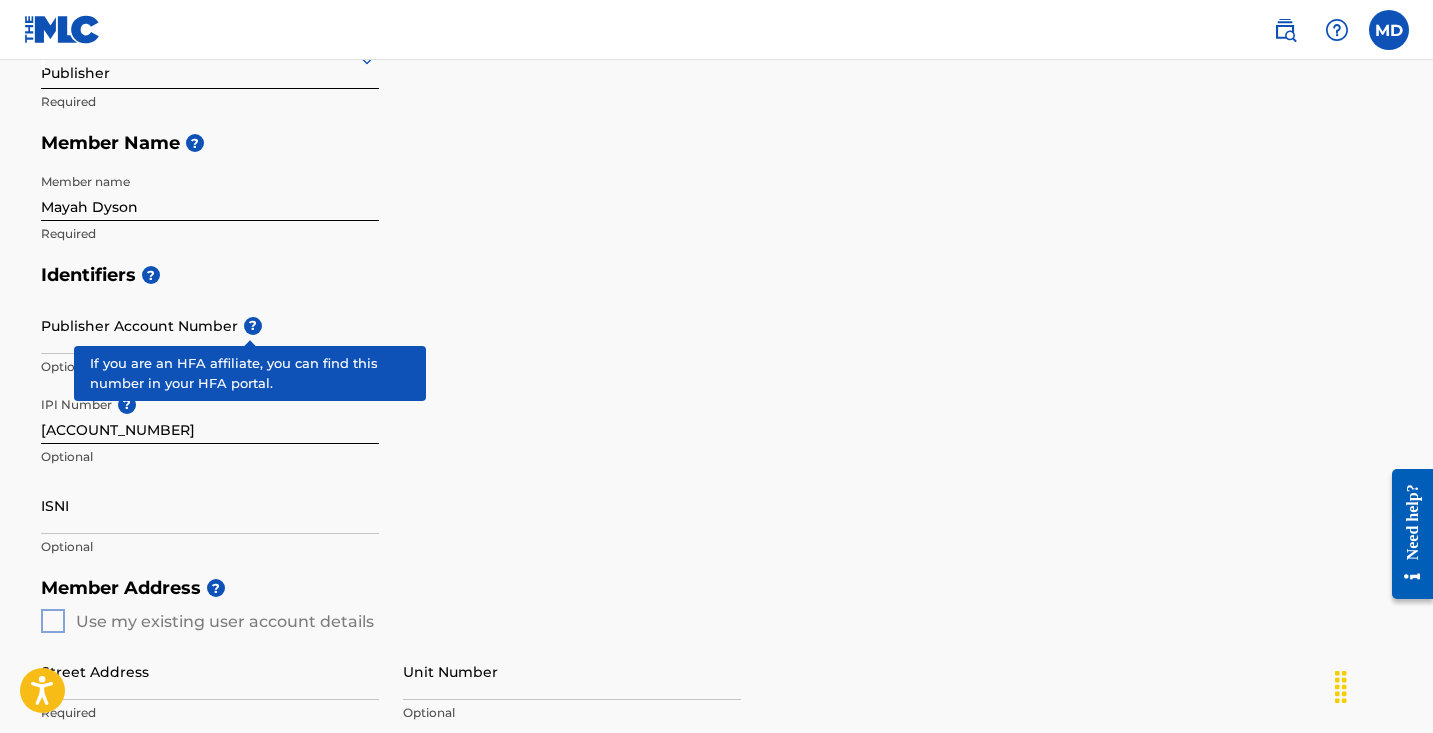 click on "?" at bounding box center [253, 326] 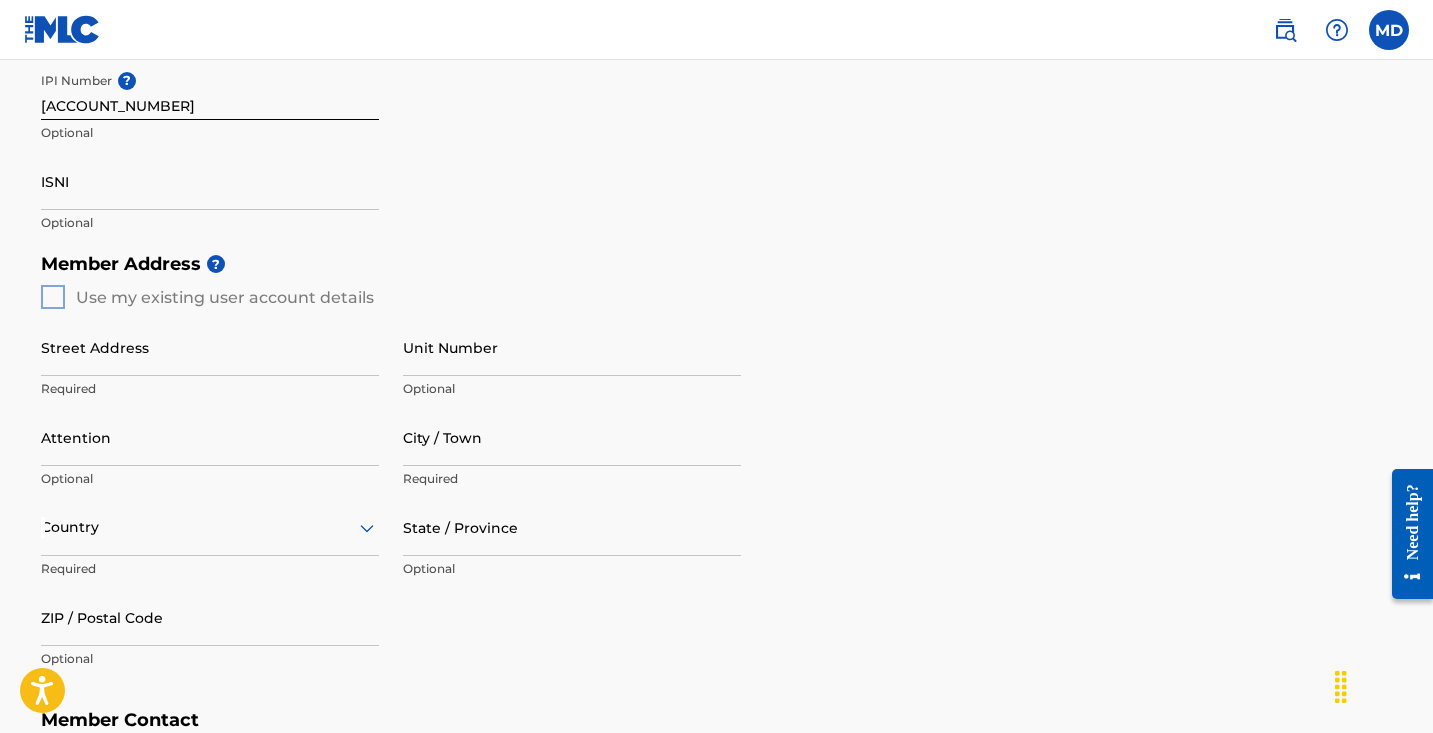 scroll, scrollTop: 703, scrollLeft: 0, axis: vertical 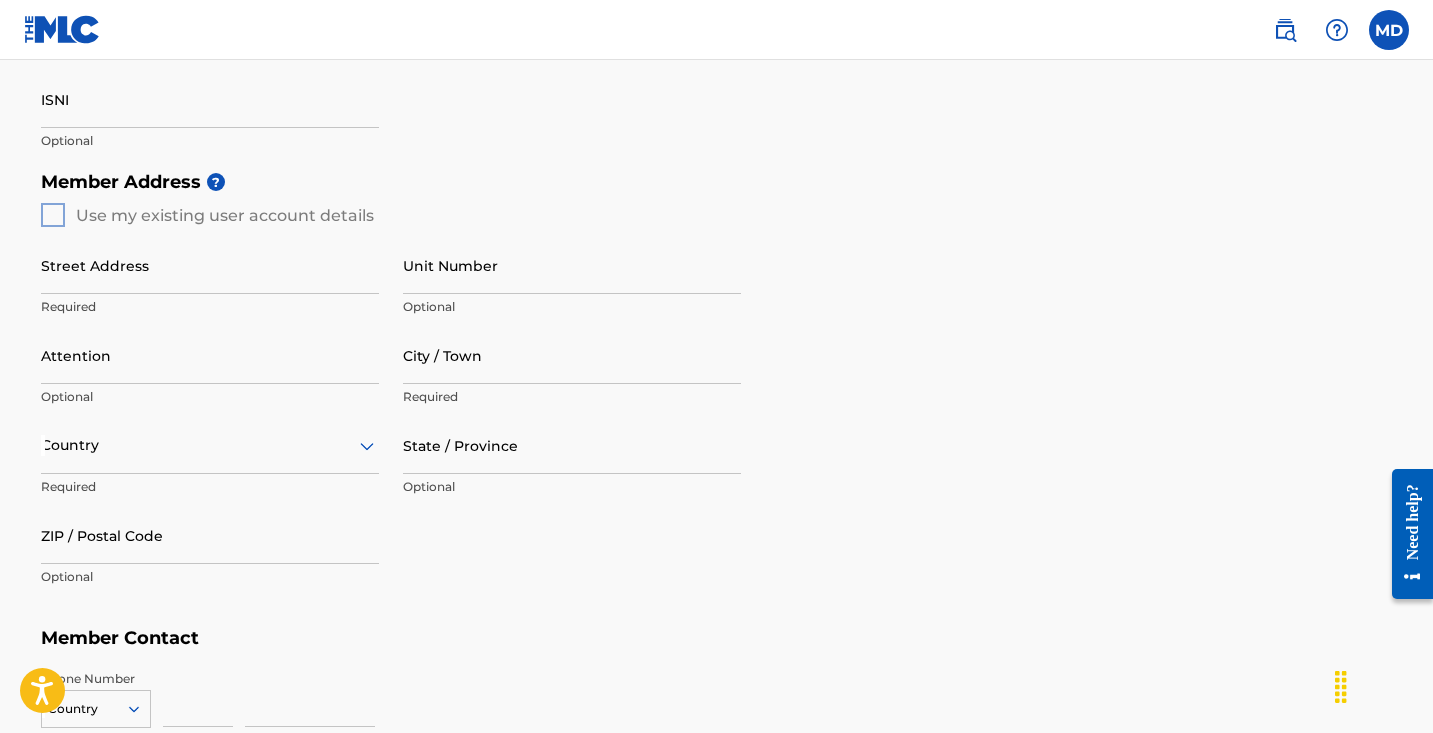 click on "Member Address ? Use my existing user account details Street Address Required Unit Number Optional Attention Optional City / Town Required Country Required State / Province Optional ZIP / Postal Code Optional" at bounding box center [717, 389] 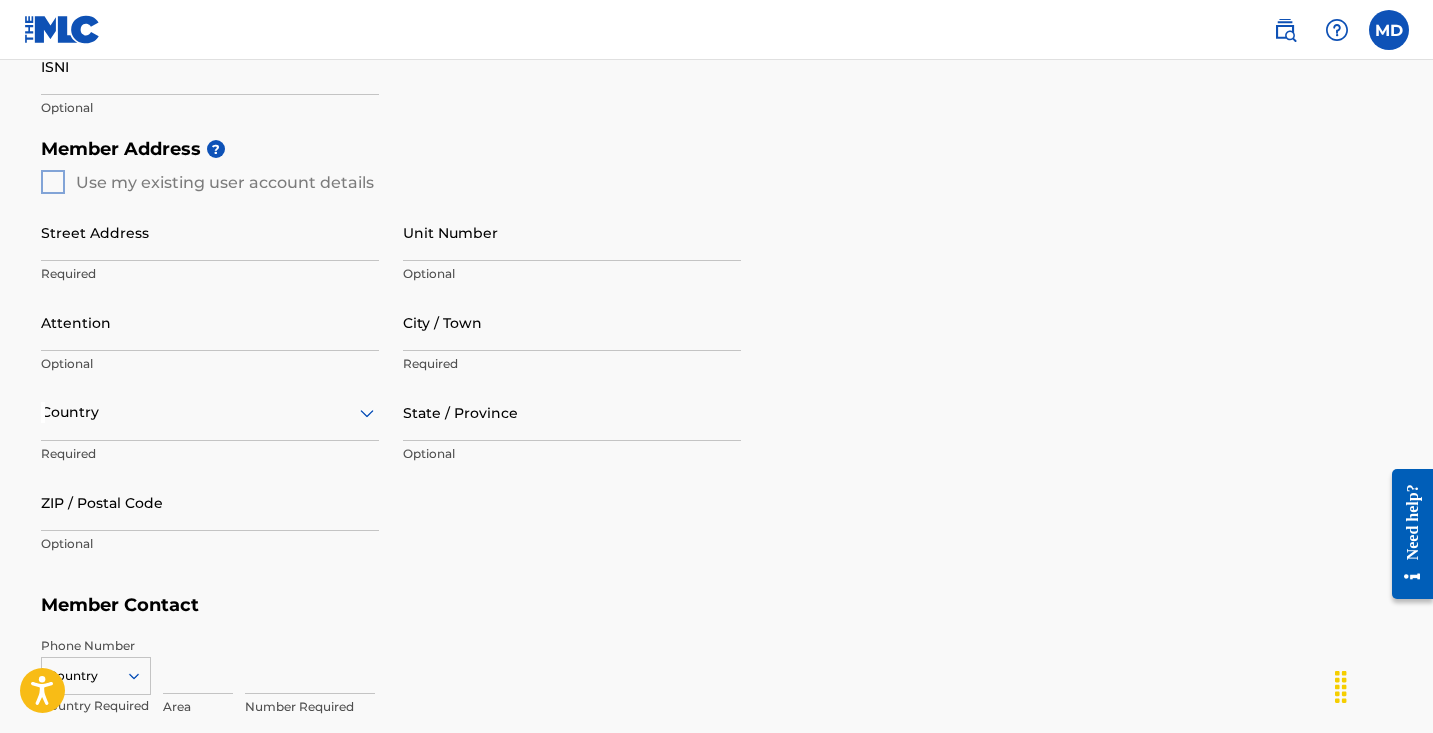 scroll, scrollTop: 737, scrollLeft: 0, axis: vertical 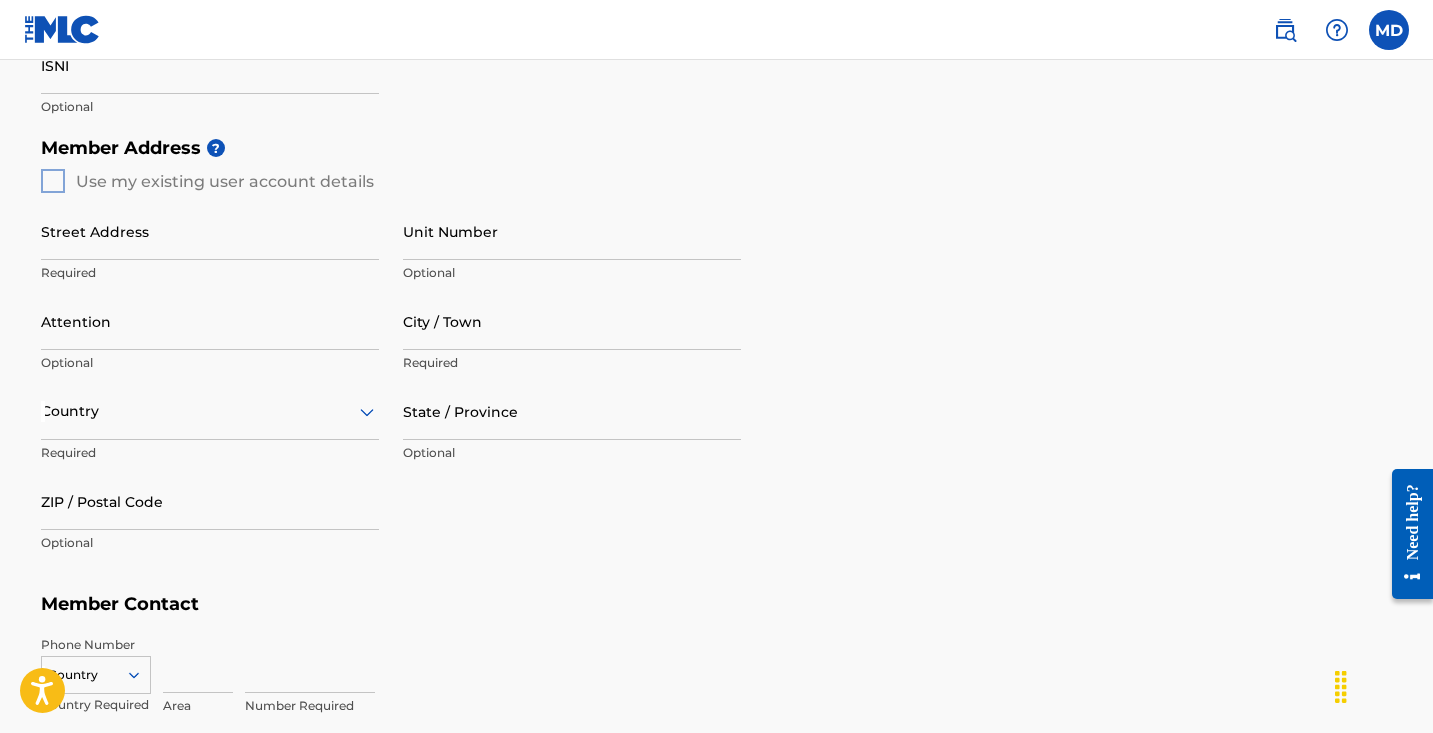 click on "Member Address ? Use my existing user account details Street Address Required Unit Number Optional Attention Optional City / Town Required Country Required State / Province Optional ZIP / Postal Code Optional" at bounding box center [717, 355] 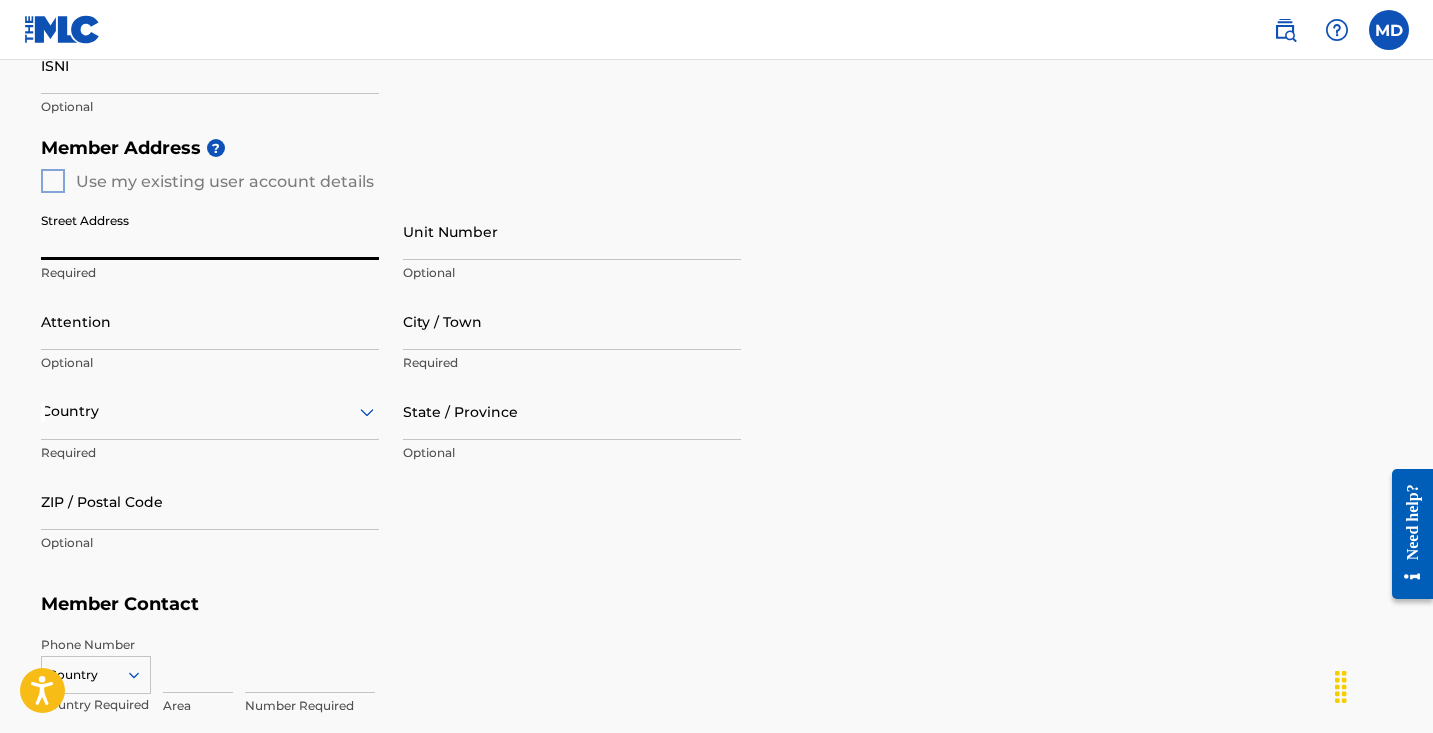 click on "Member Address ? Use my existing user account details Street Address Required Unit Number Optional Attention Optional City / Town Required Country Required State / Province Optional ZIP / Postal Code Optional" at bounding box center (717, 355) 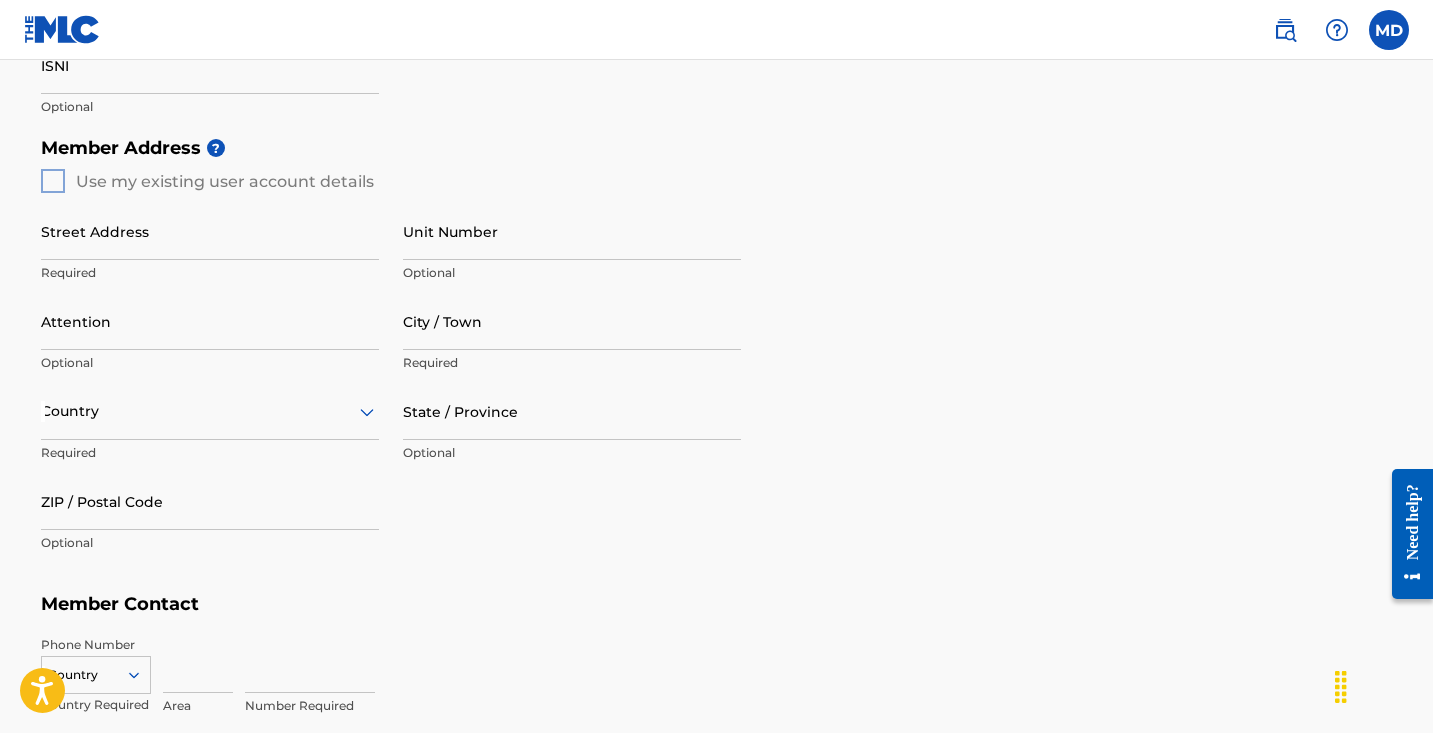 click on "Member Address ? Use my existing user account details Street Address Required Unit Number Optional Attention Optional City / Town Required Country Required State / Province Optional ZIP / Postal Code Optional" at bounding box center [717, 355] 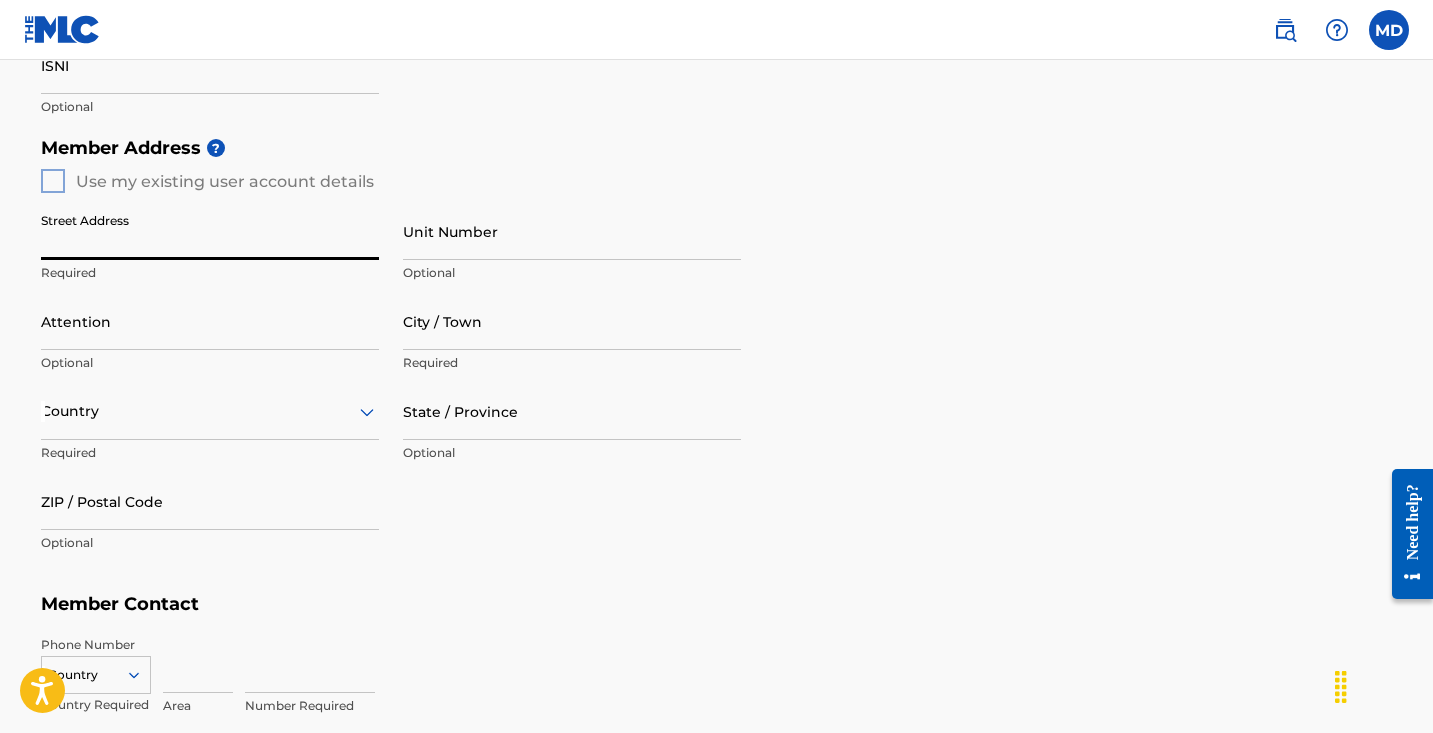 click on "Street Address" at bounding box center [210, 231] 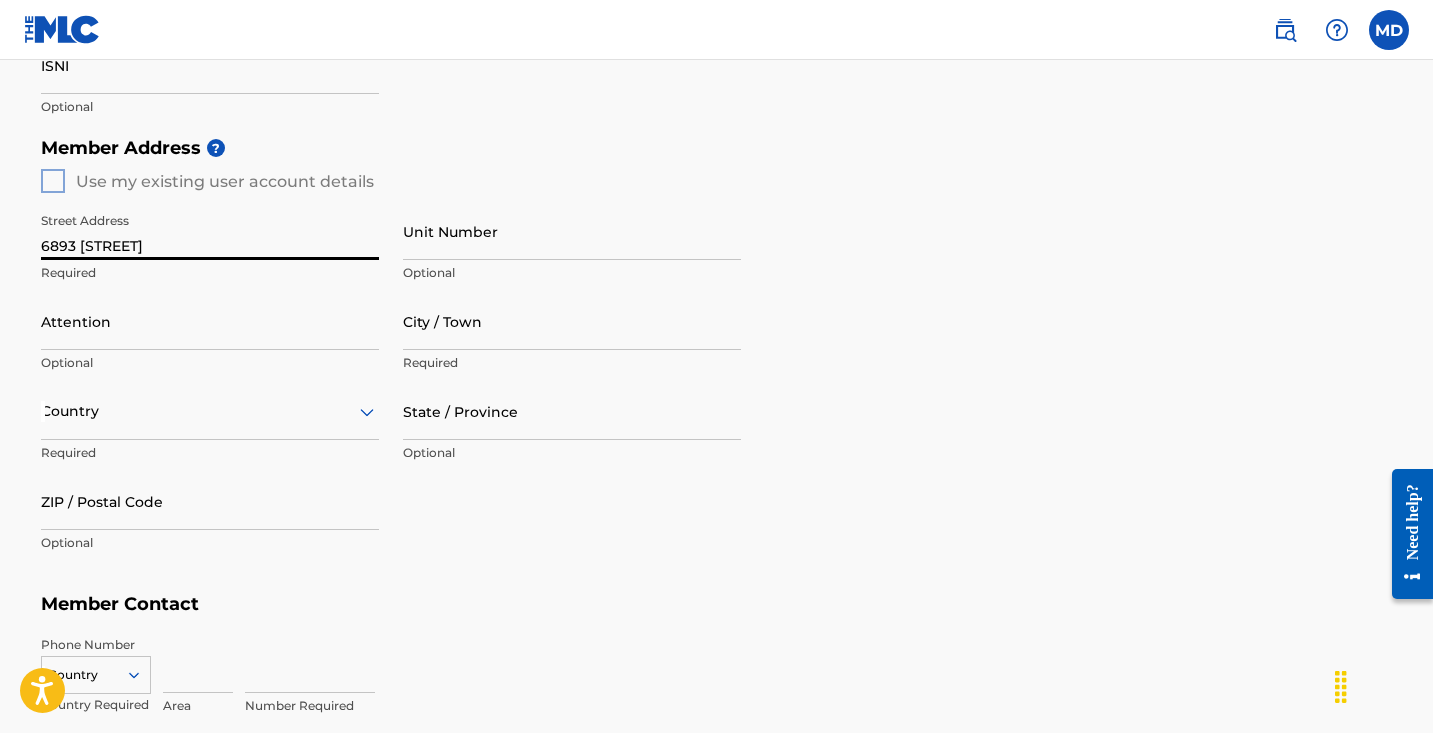 type on "6893 [STREET]" 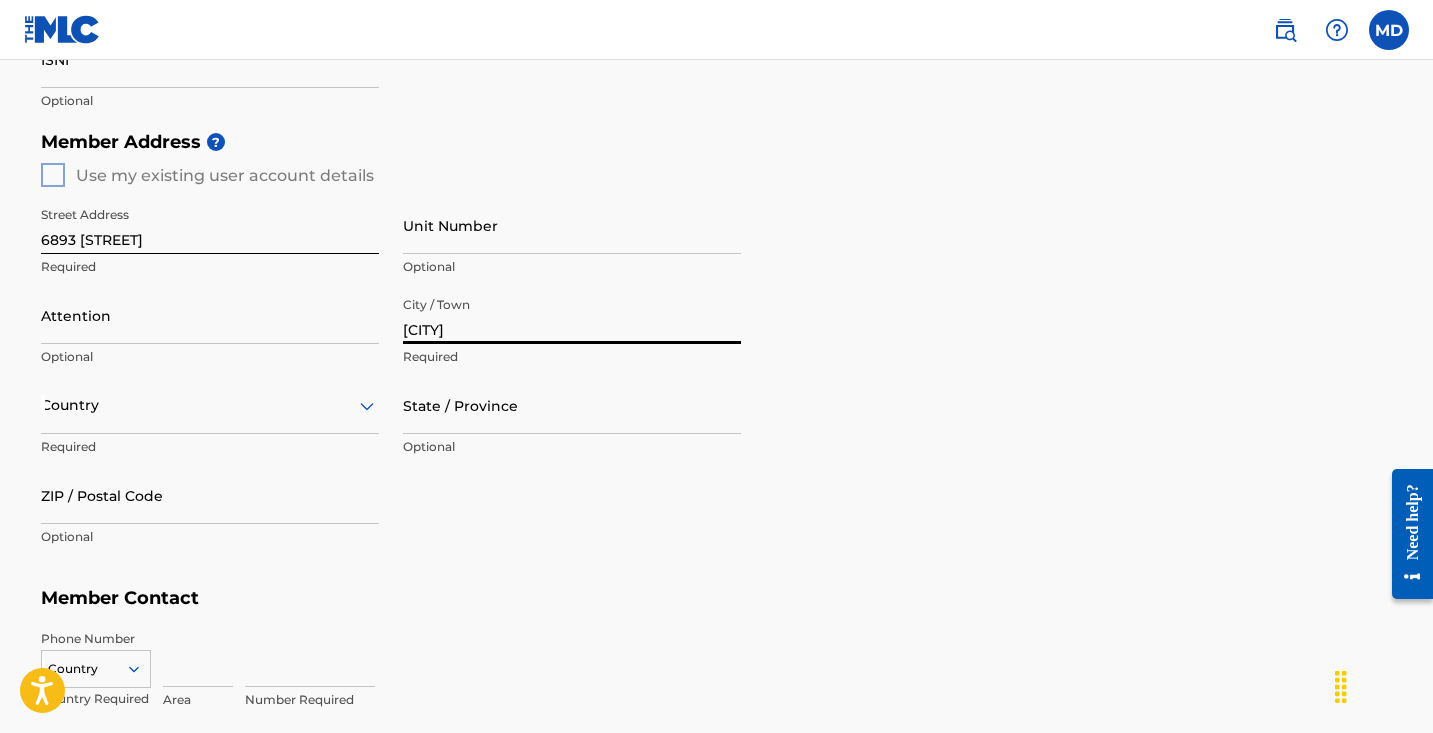 type on "[CITY]" 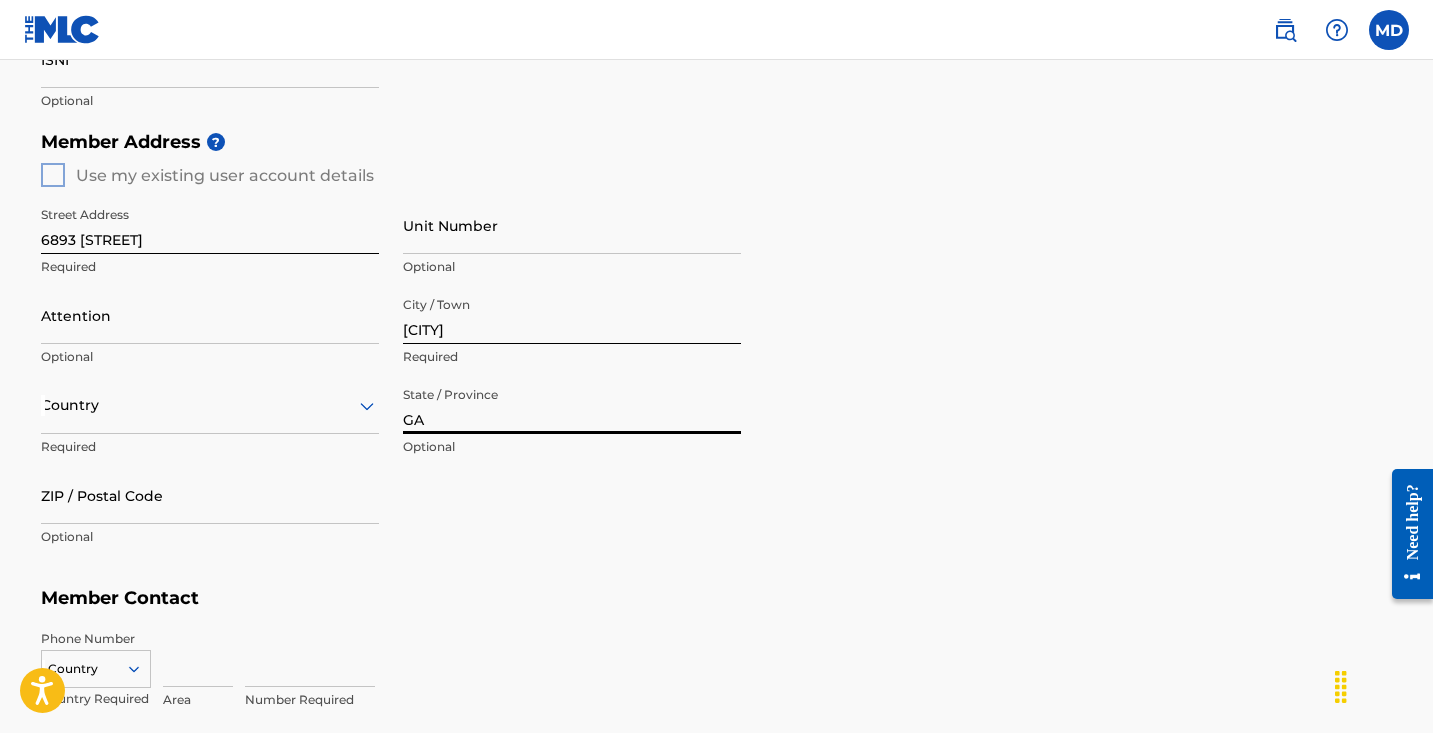 type on "GA" 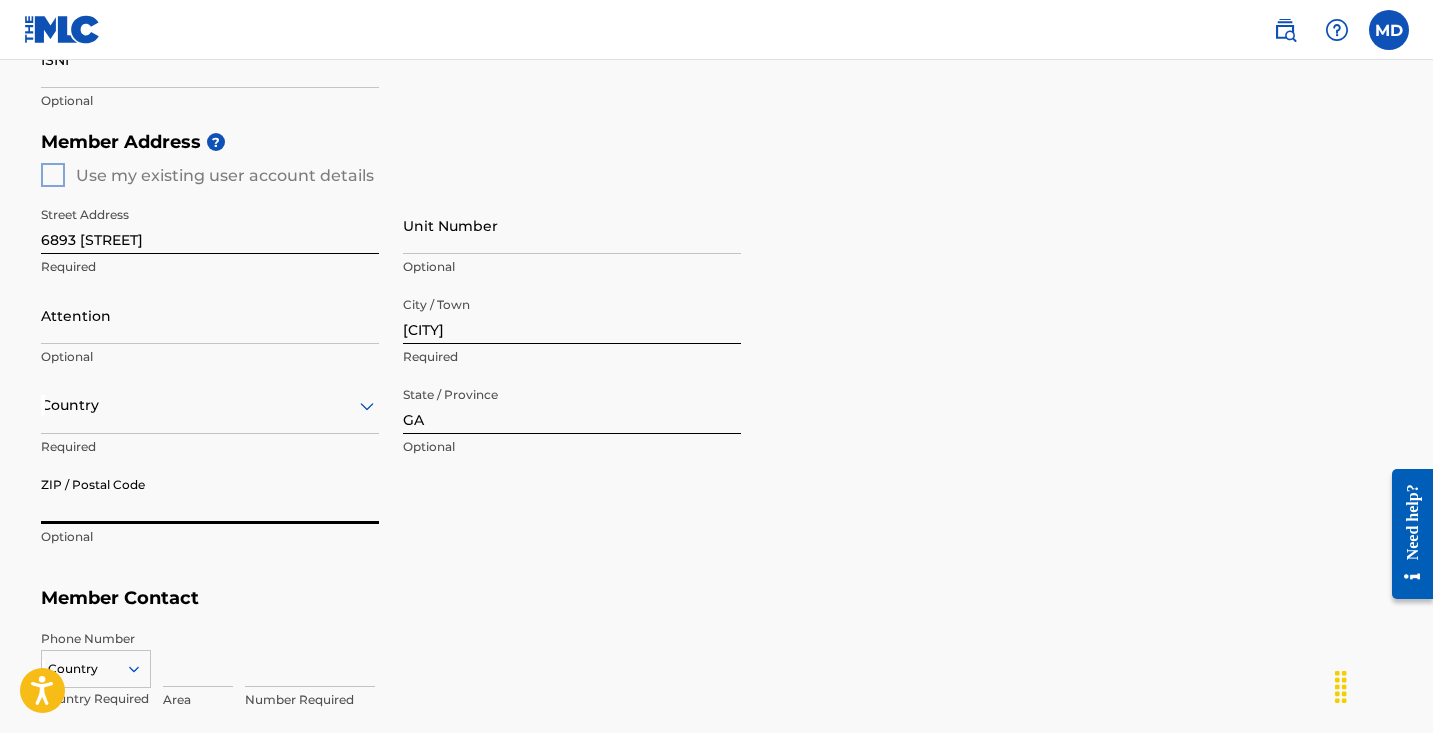 type on "4" 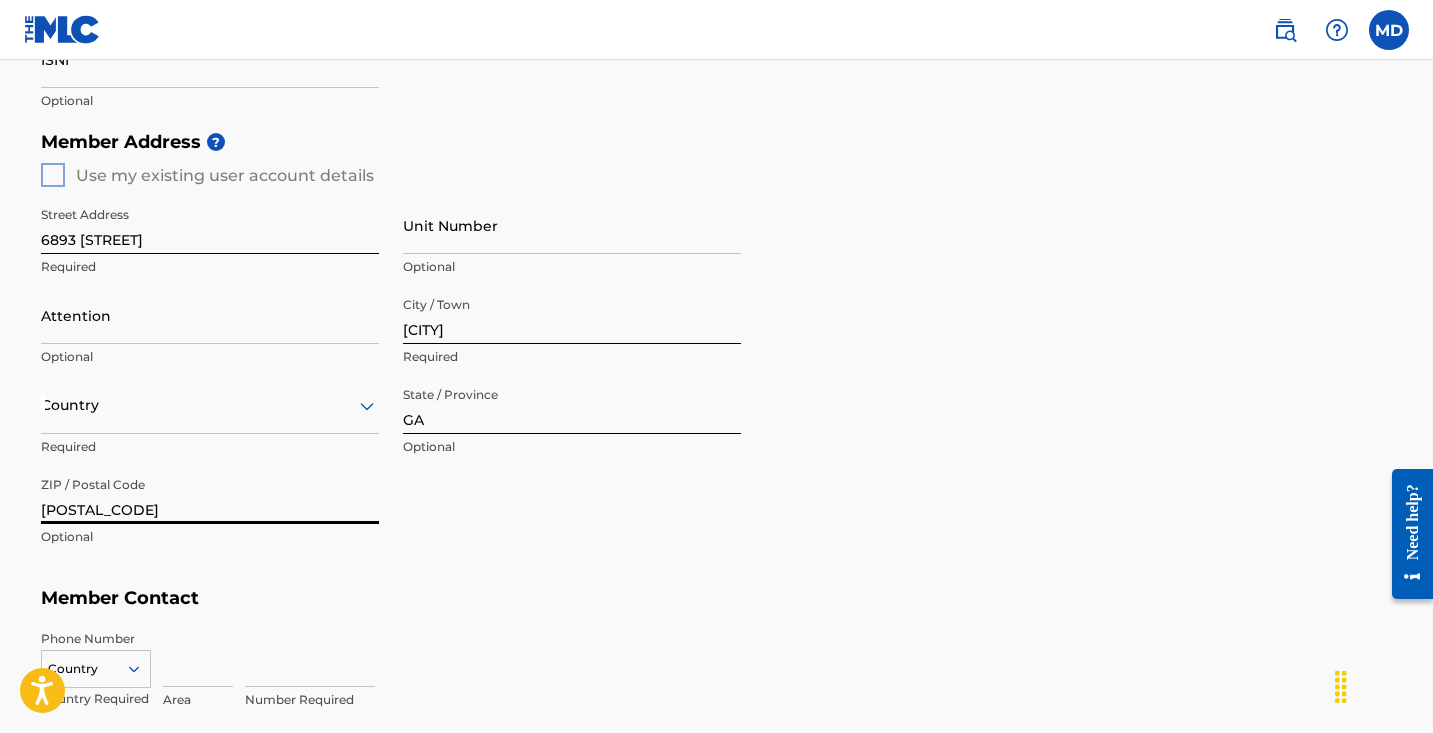type on "[POSTAL_CODE]" 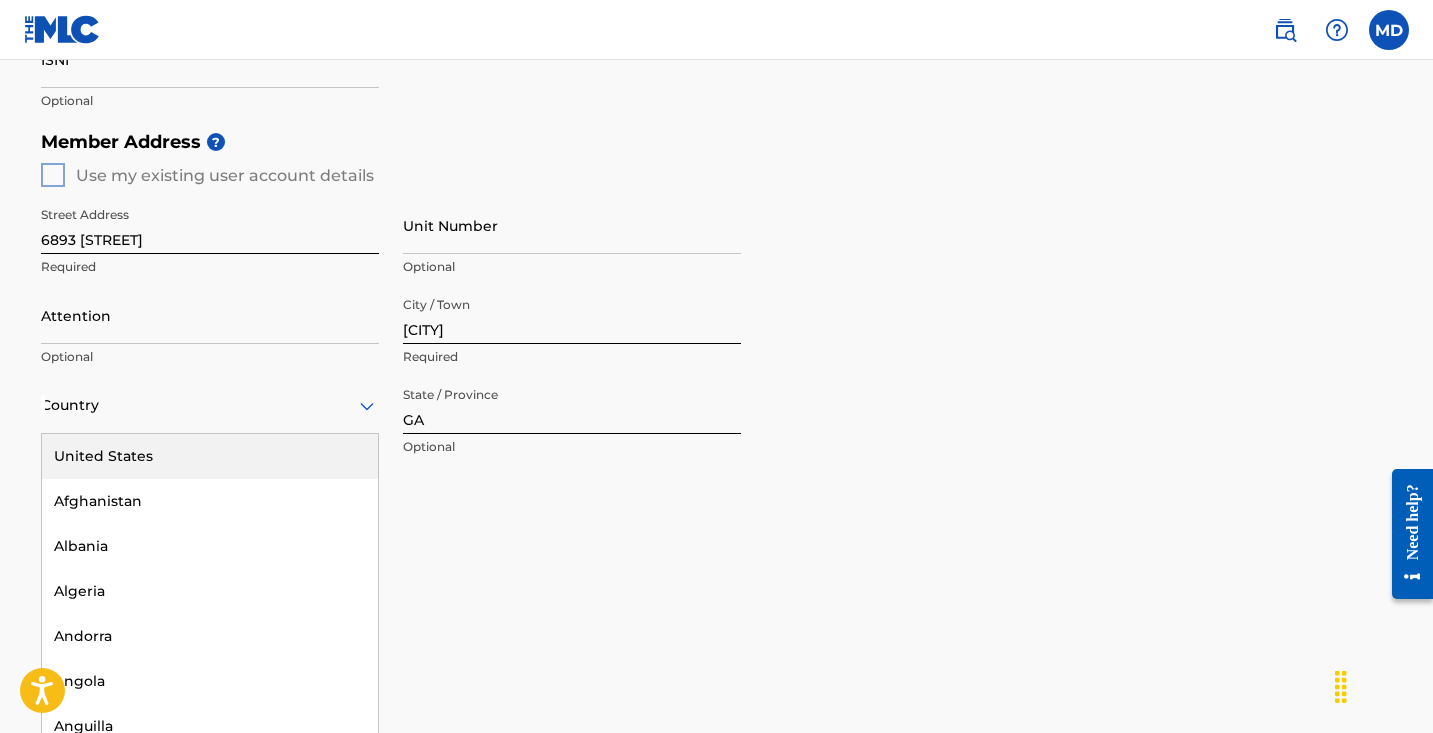 click at bounding box center [210, 405] 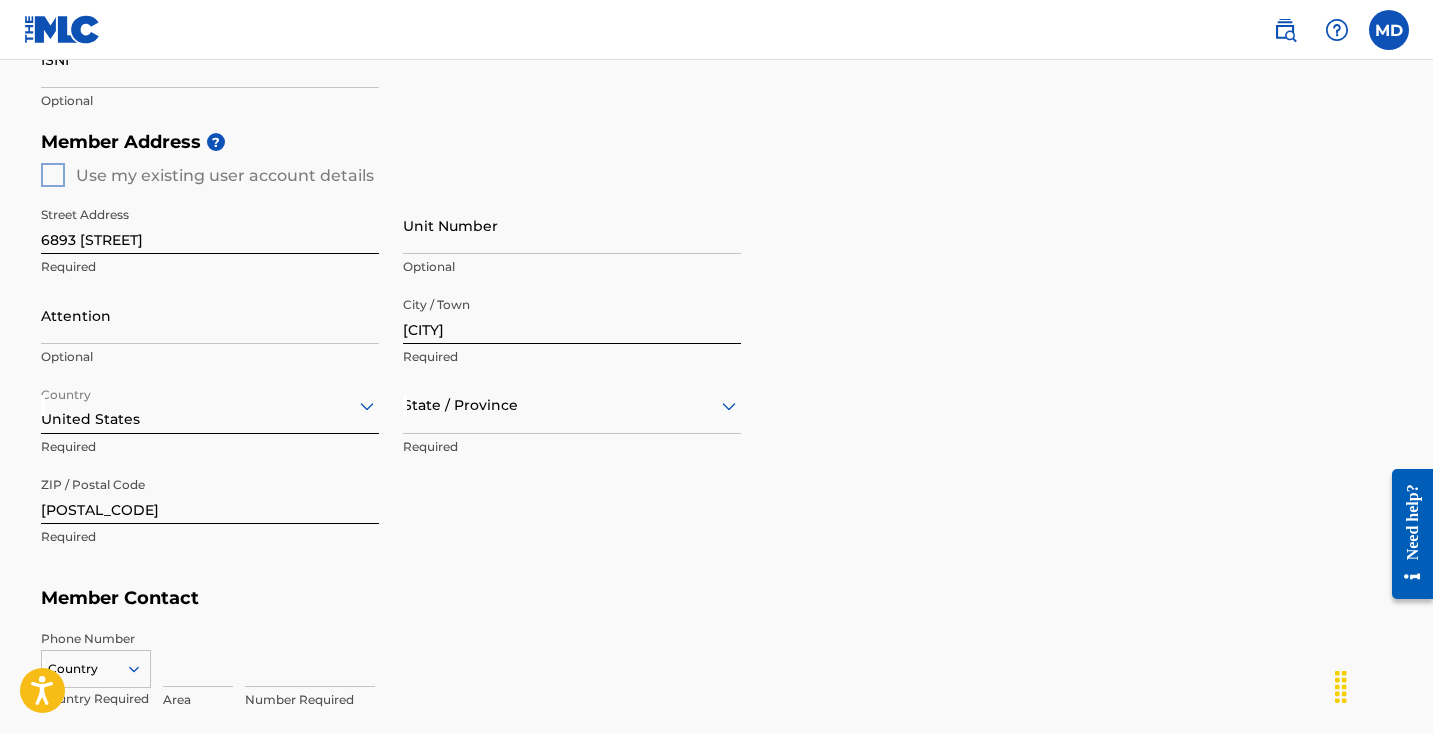 click on "Attention" at bounding box center [210, 315] 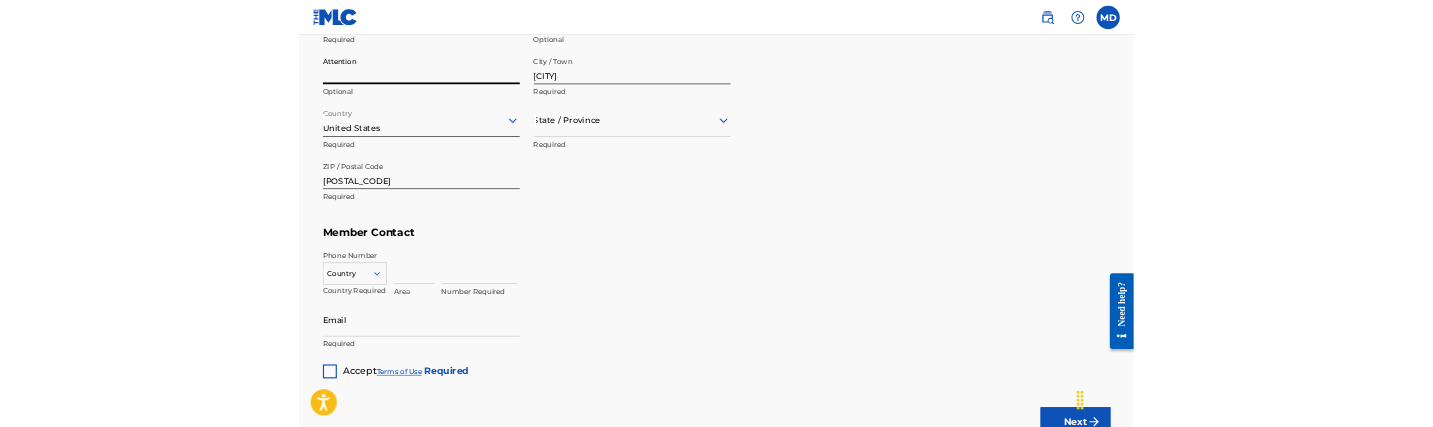 scroll, scrollTop: 988, scrollLeft: 0, axis: vertical 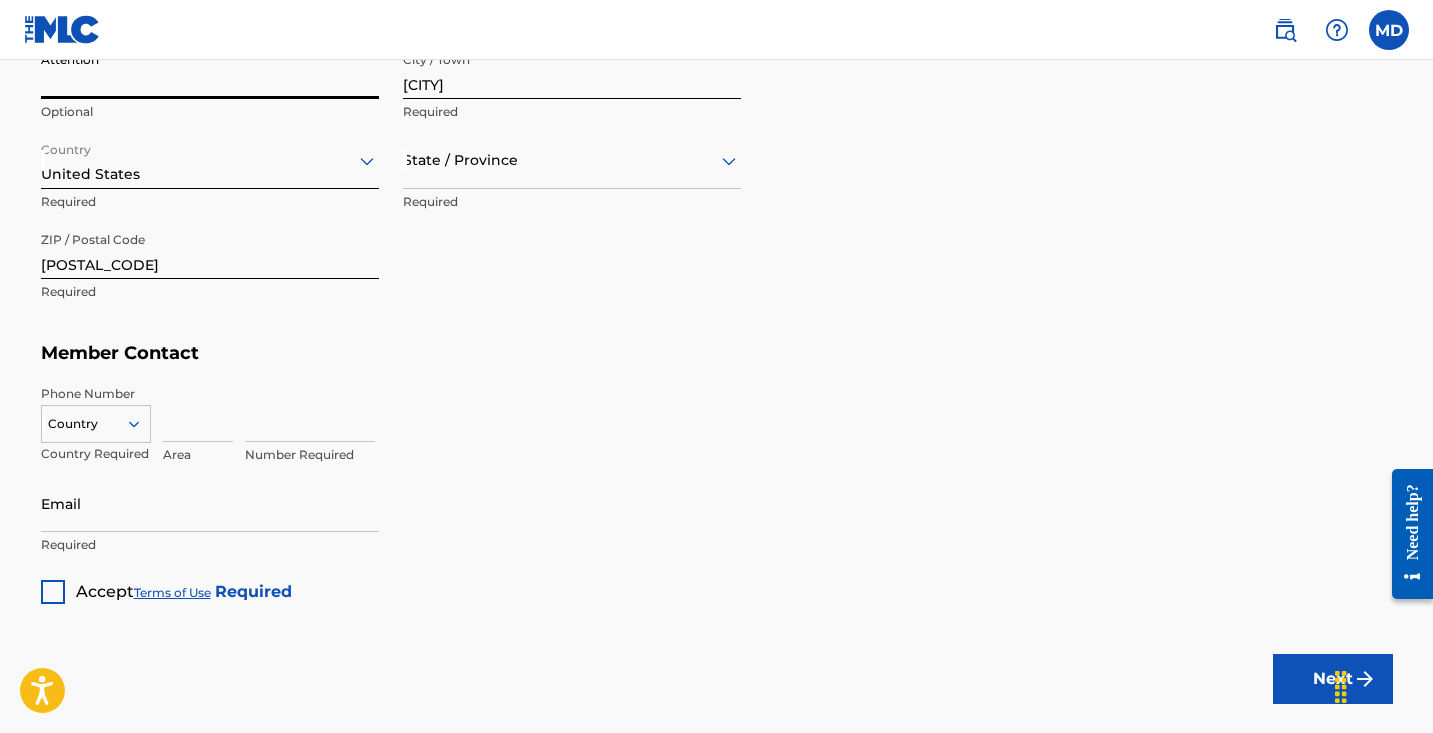 click on "Country" at bounding box center [96, 420] 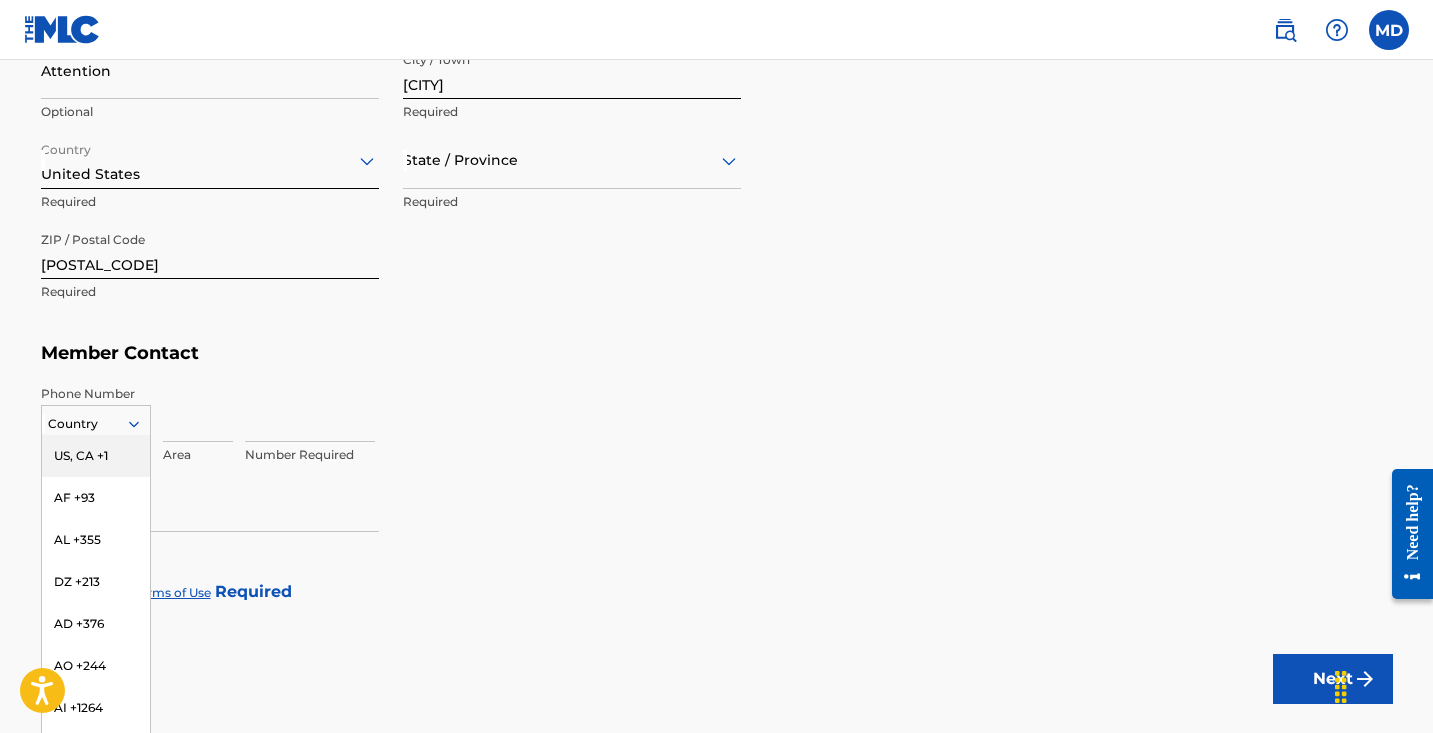 click on "US, CA +1" at bounding box center (96, 456) 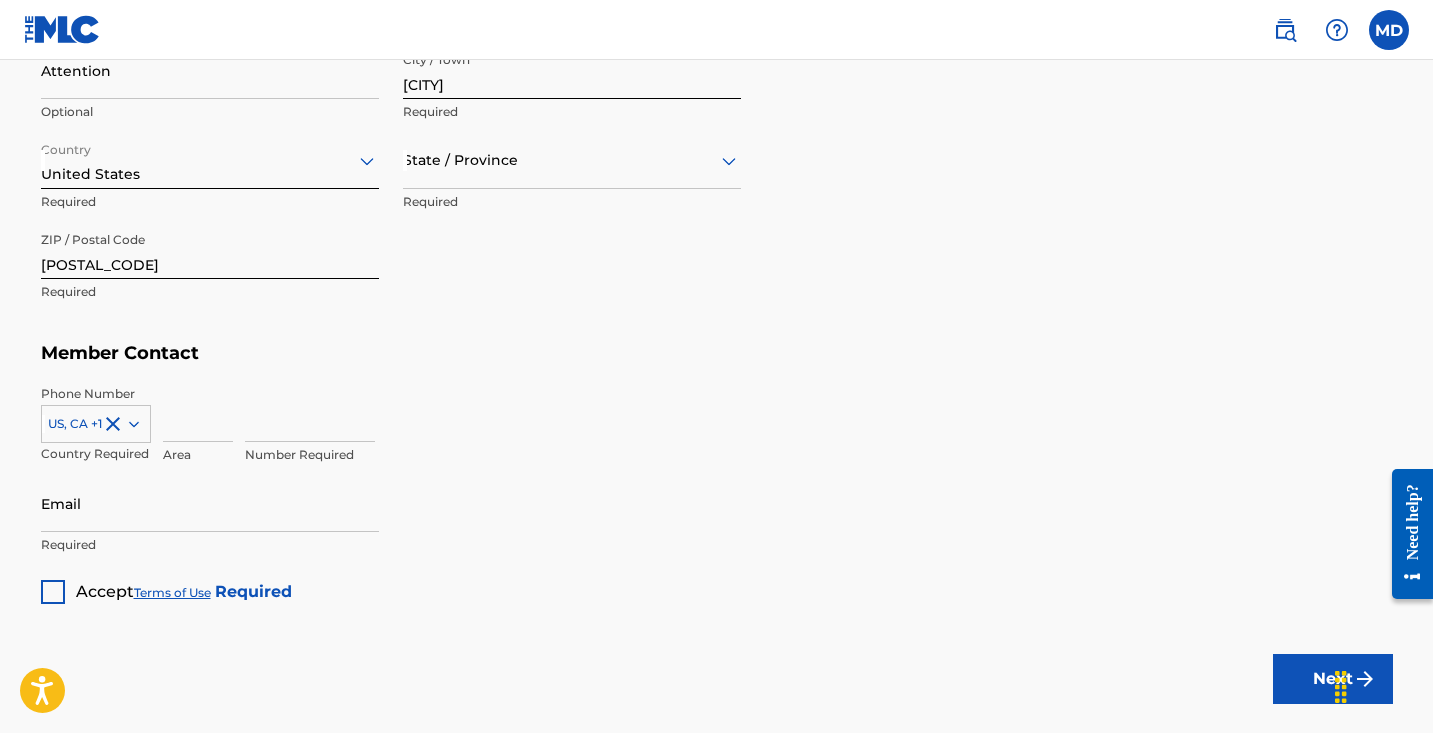 click at bounding box center (198, 413) 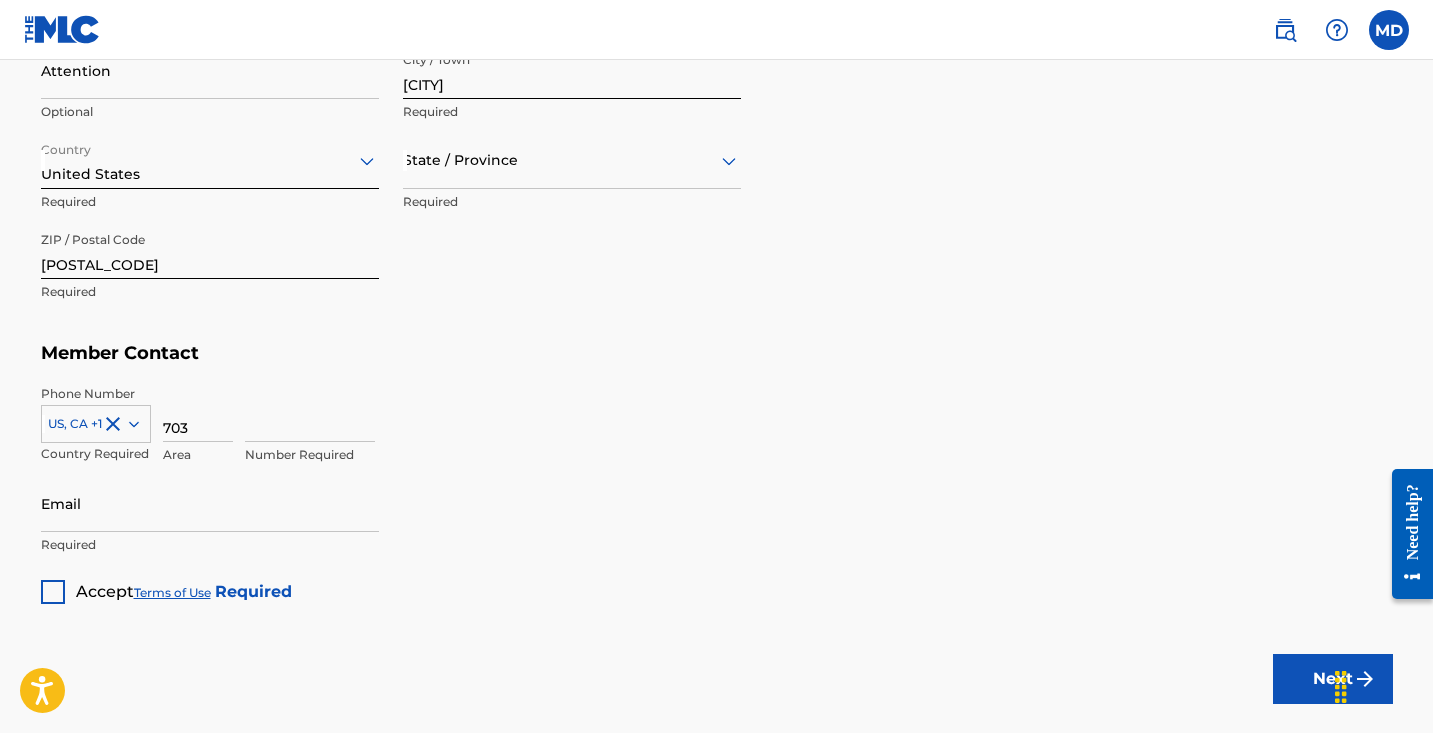 type on "703" 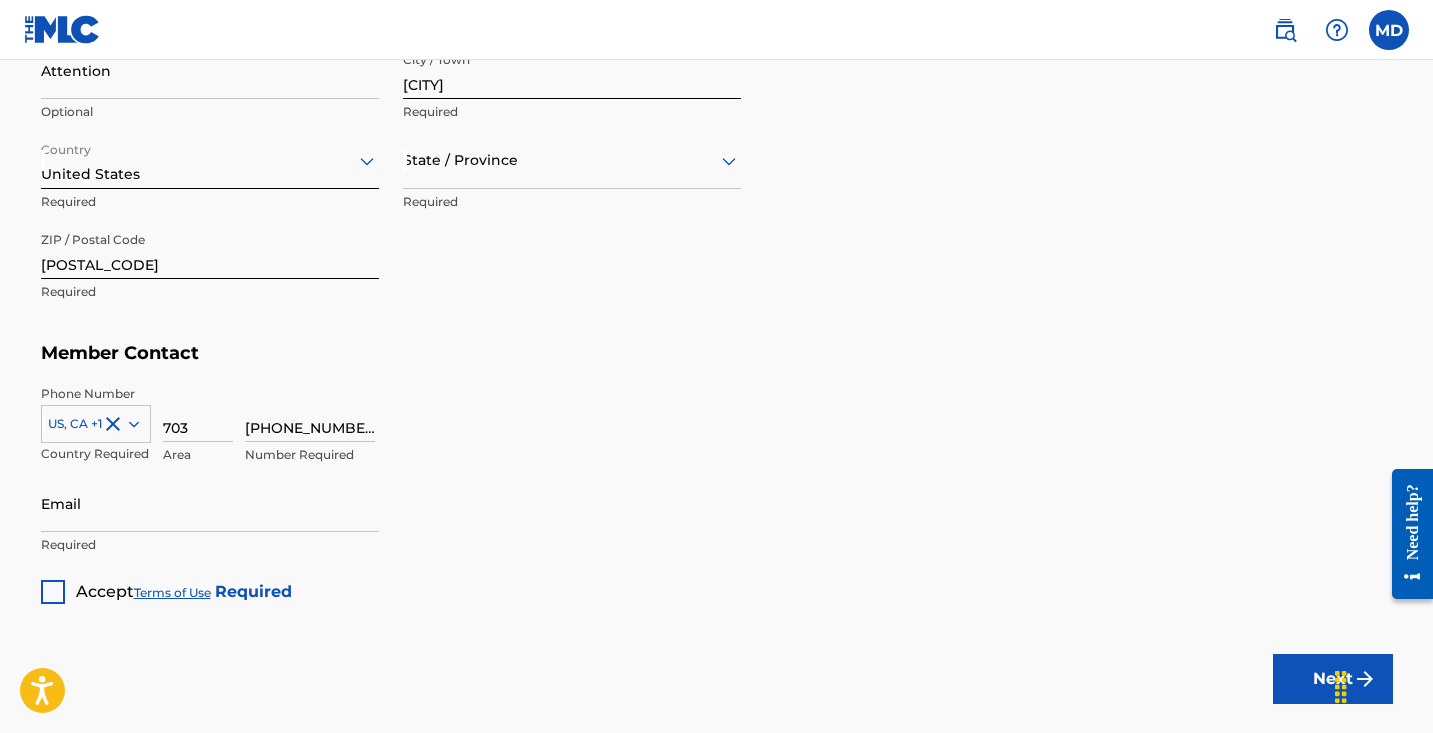 type on "[PHONE_NUMBER]" 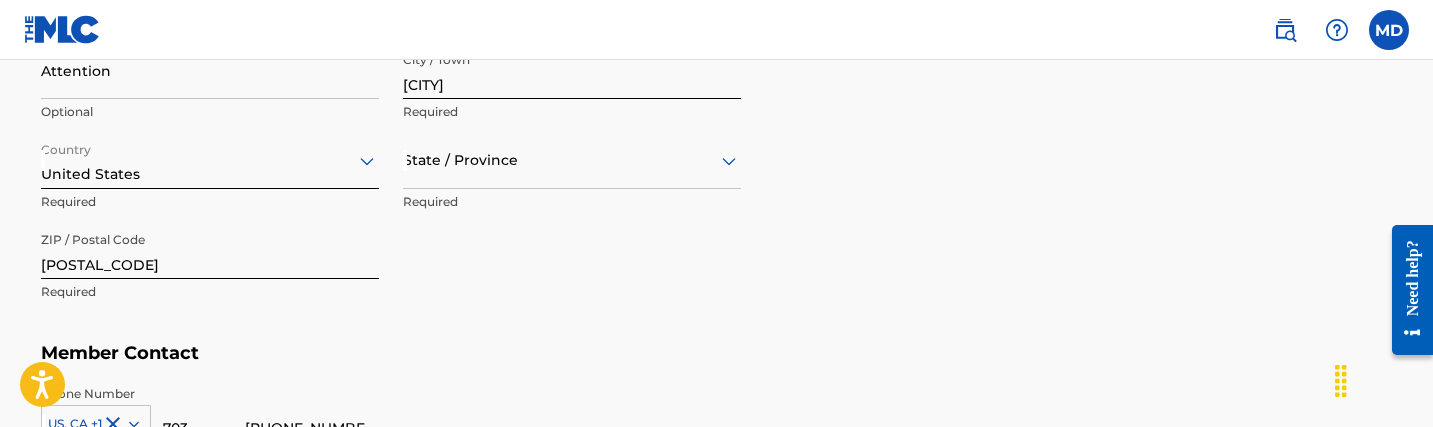 scroll, scrollTop: 1289, scrollLeft: 0, axis: vertical 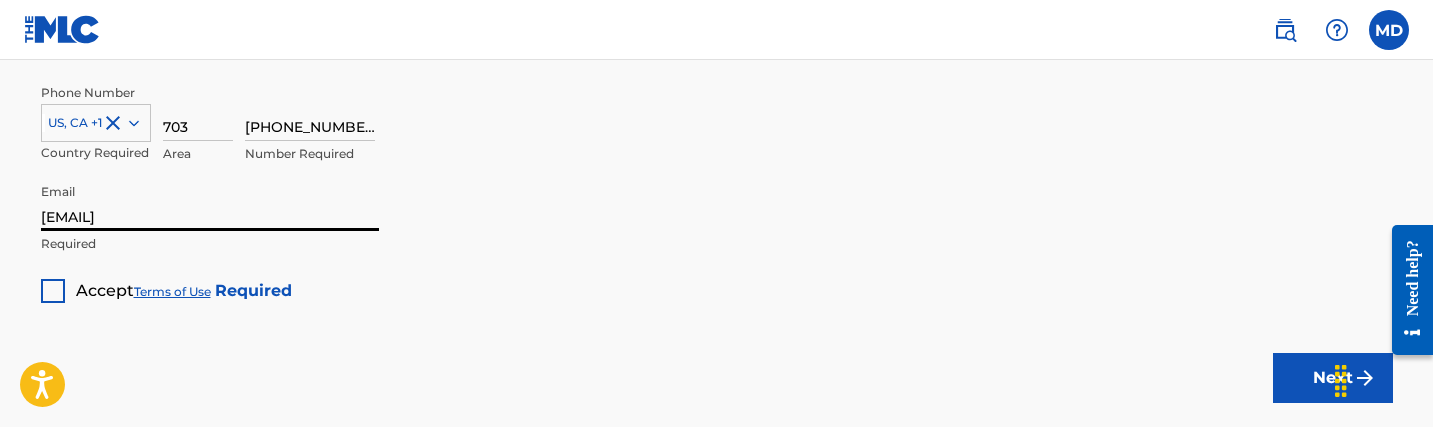 type on "[EMAIL]" 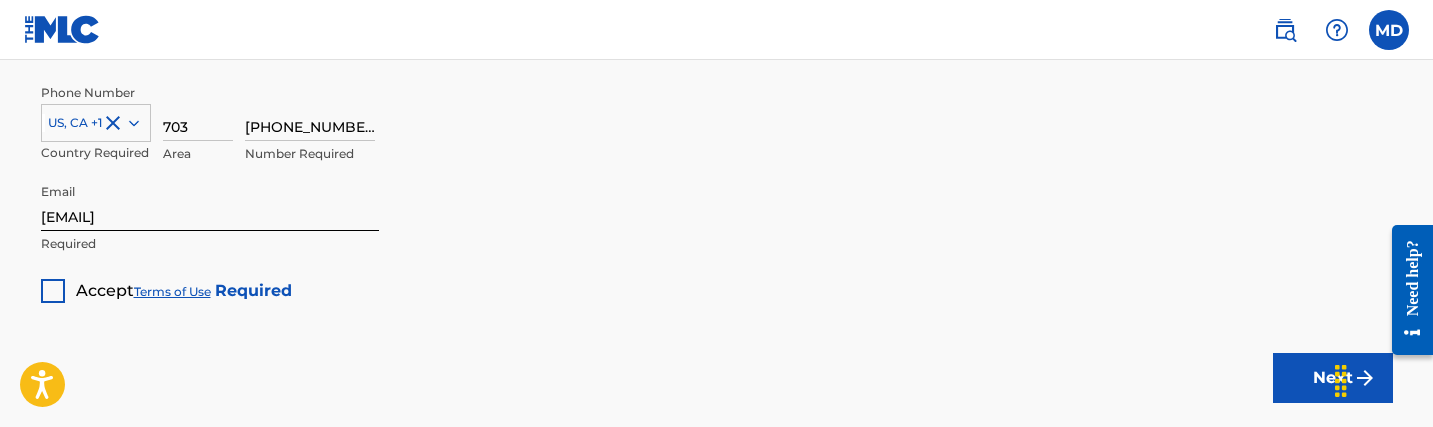 click at bounding box center (53, 291) 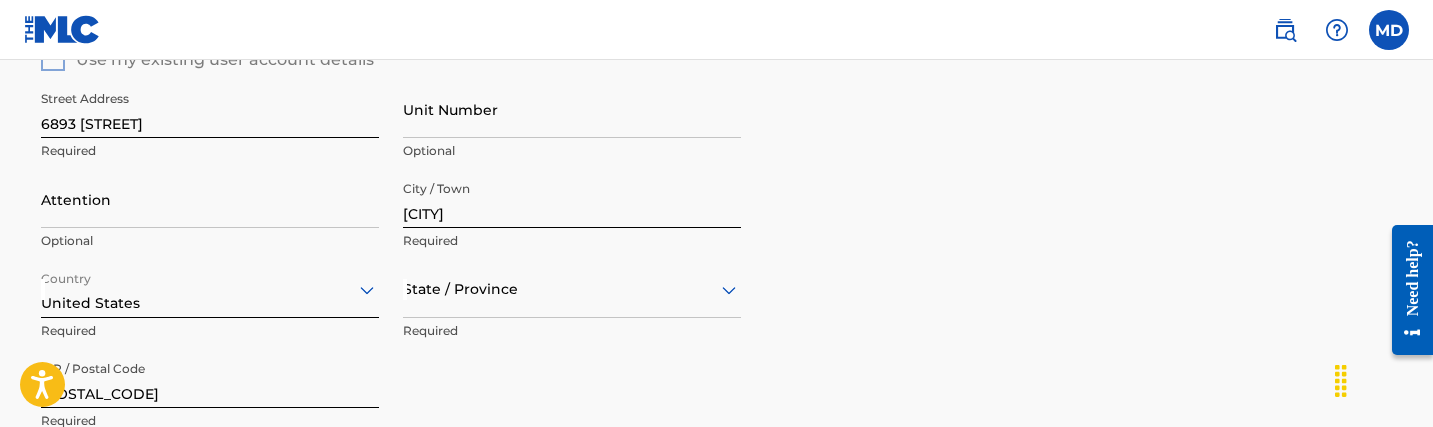 scroll, scrollTop: 852, scrollLeft: 0, axis: vertical 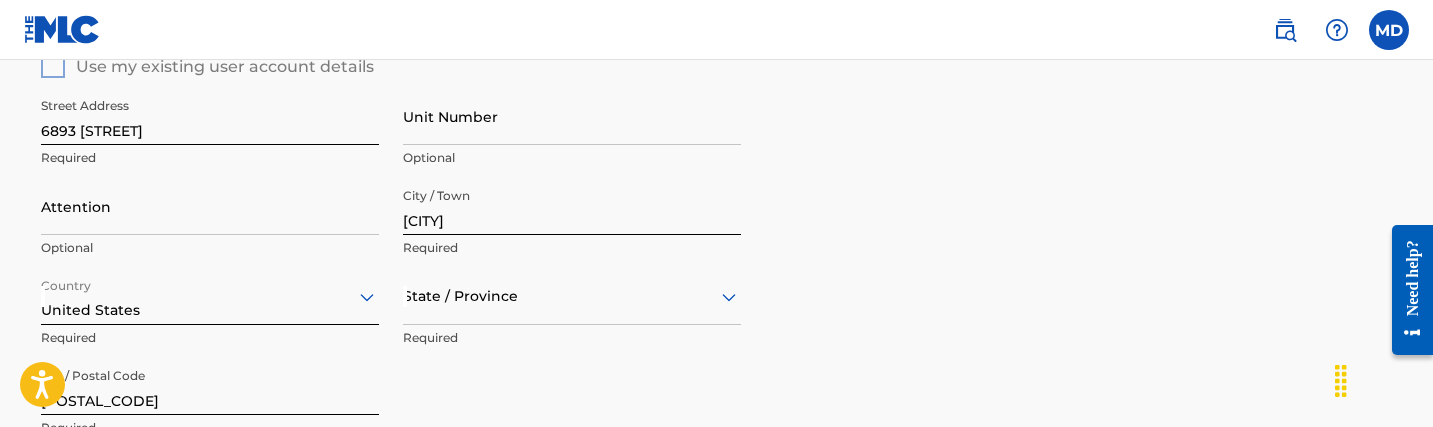 click on "6893 [STREET]" at bounding box center [210, 116] 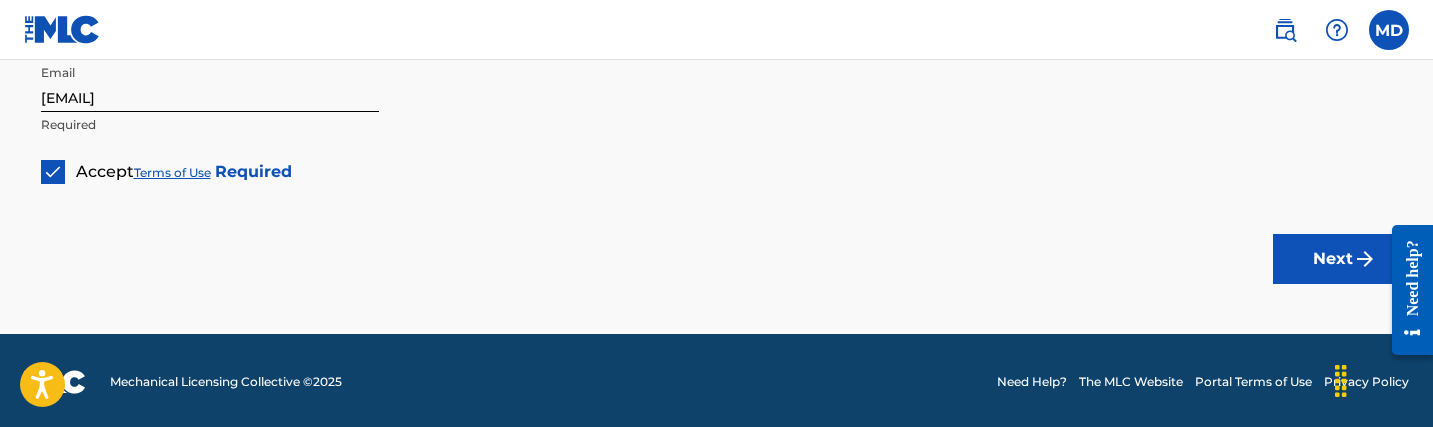 type on "6893 [STREET]" 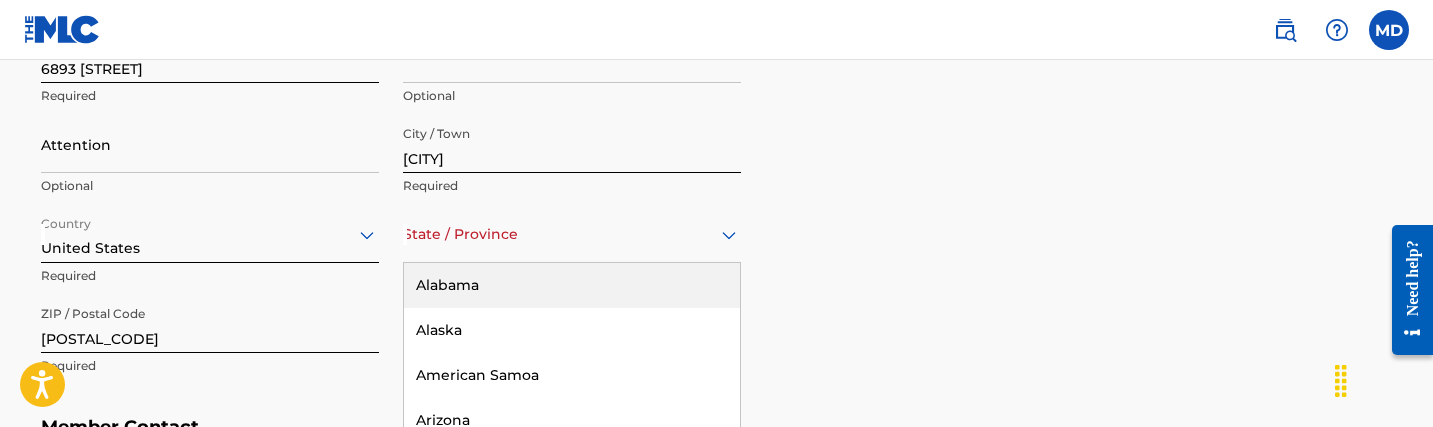click on "Alabama, 1 of 57. 57 results available. Use Up and Down to choose options, press Enter to select the currently focused option, press Escape to exit the menu, press Tab to select the option and exit the menu. State / Province Alabama Alaska American Samoa Arizona Arkansas California Colorado Connecticut Delaware District of Columbia Florida Georgia Guam Hawaii Idaho Illinois Indiana Iowa Kansas Kentucky Louisiana Maine Maryland Massachusetts Michigan Minnesota Mississippi Missouri Montana Nebraska Nevada New Hampshire New Jersey New Mexico New York North Carolina North Dakota Northern Mariana Islands Ohio Oklahoma Oregon Pennsylvania Puerto Rico Puerto Rico Rhode Island South Carolina South Dakota Tennessee Texas Utah Vermont Virgin Islands, U.S. Virginia Washington West Virginia Wisconsin Wyoming" at bounding box center [572, 234] 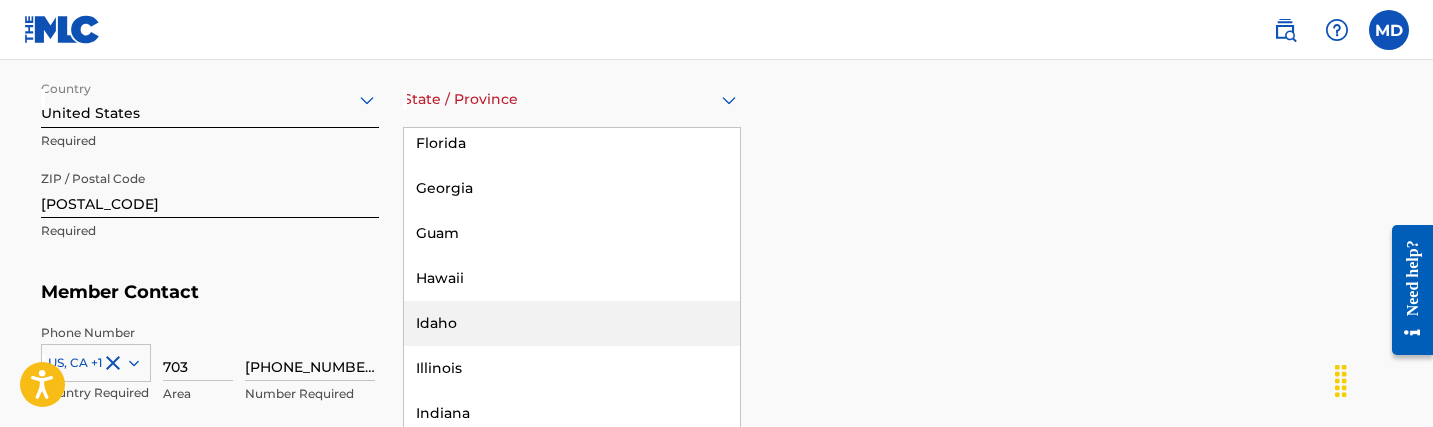 scroll, scrollTop: 456, scrollLeft: 0, axis: vertical 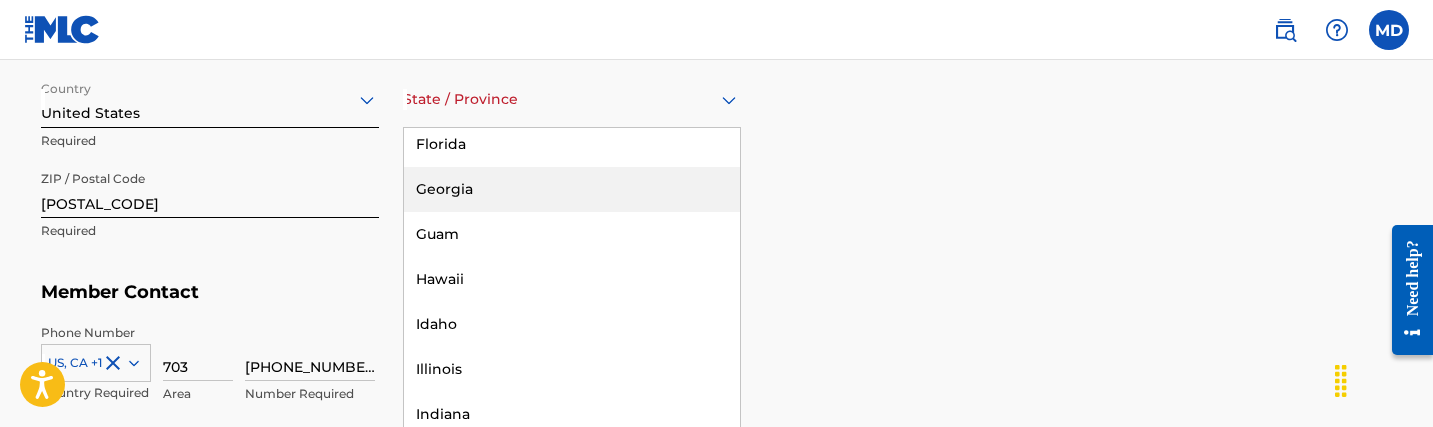 click on "Georgia" at bounding box center (572, 189) 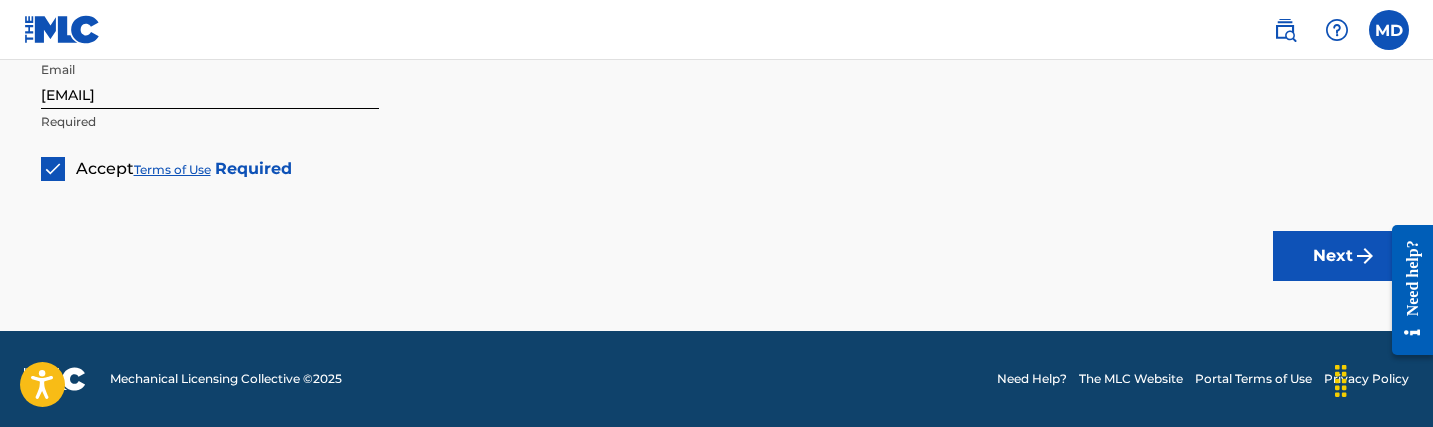 scroll, scrollTop: 1408, scrollLeft: 0, axis: vertical 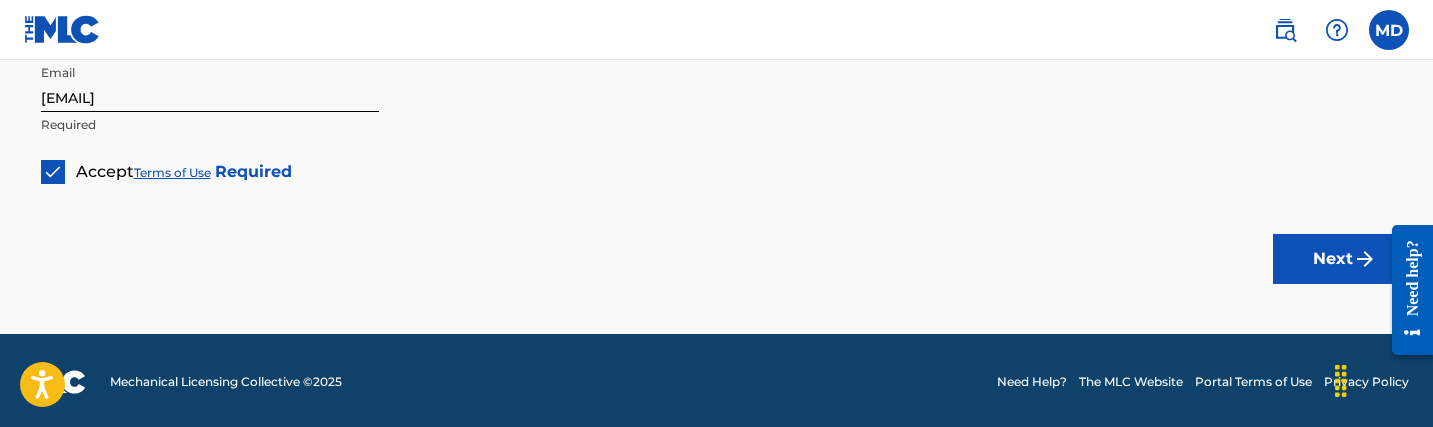 click on "Next" at bounding box center [1333, 259] 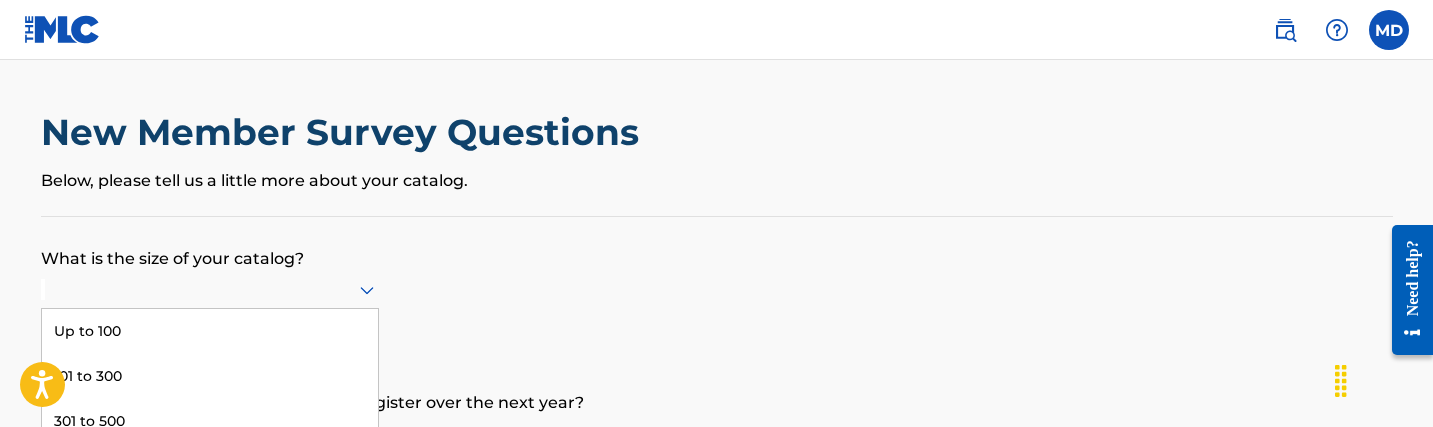 click on "501 to 1,000, 4 of 9. 9 results available. Use Up and Down to choose options, press Enter to select the currently focused option, press Escape to exit the menu, press Tab to select the option and exit the menu. Up to 100 101 to 300 301 to 500 501 to 1,000 1,001 to 10,000 10,001 to 100,000 100,001 to 300,000 301,000 to 500,000 Over 500,000" at bounding box center [210, 290] 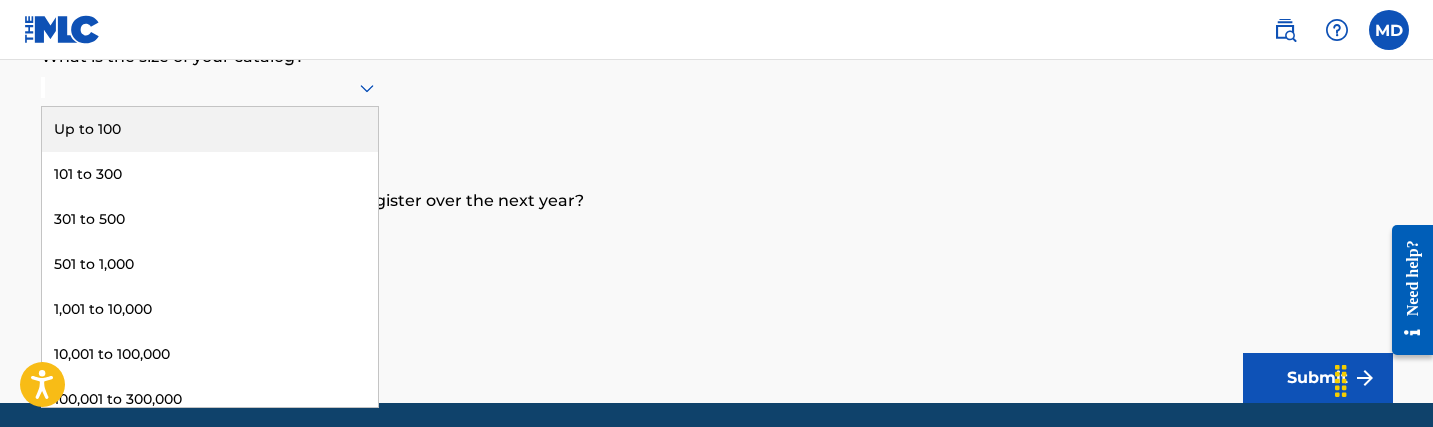 click on "Up to 100" at bounding box center [210, 129] 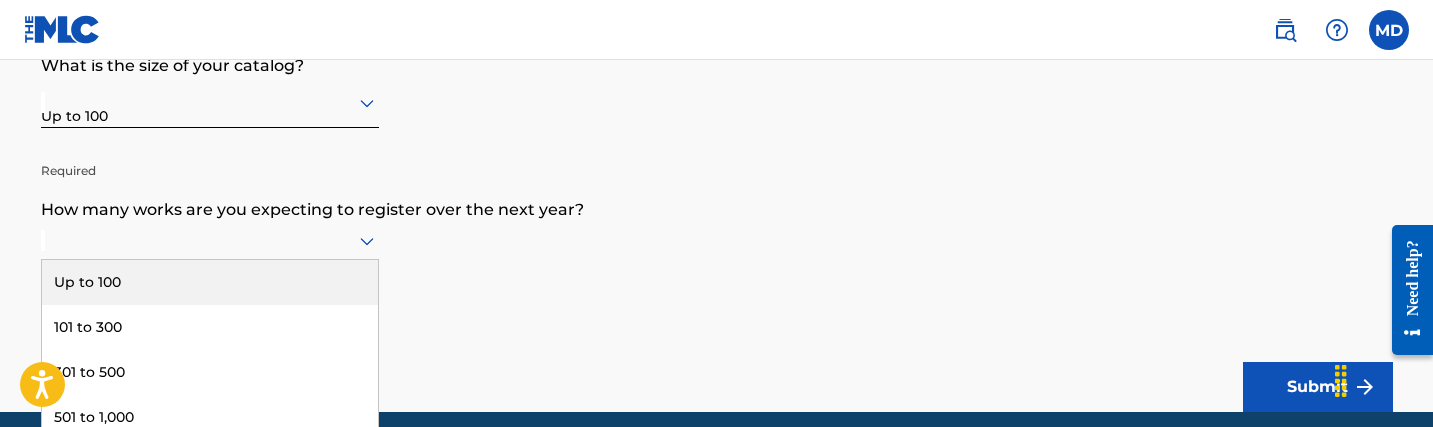click on "Up to 100, 1 of 9. 9 results available. Use Up and Down to choose options, press Enter to select the currently focused option, press Escape to exit the menu, press Tab to select the option and exit the menu. Up to 100 101 to 300 301 to 500 501 to 1,000 1,001 to 10,000 10,001 to 100,000 100,001 to 300,000 301,000 to 500,000 Over 500,000" at bounding box center (210, 241) 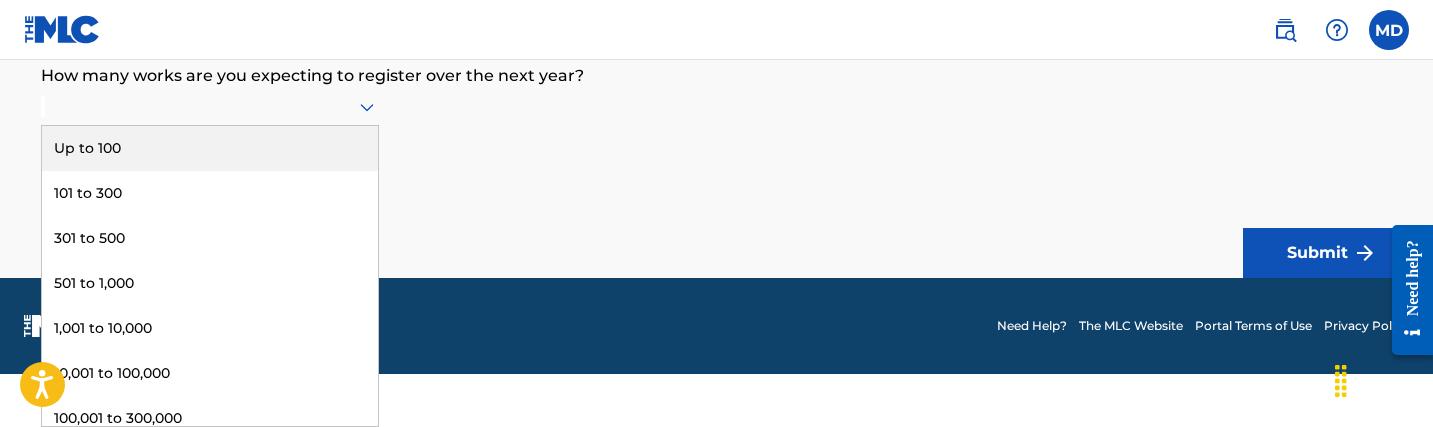 scroll, scrollTop: 274, scrollLeft: 0, axis: vertical 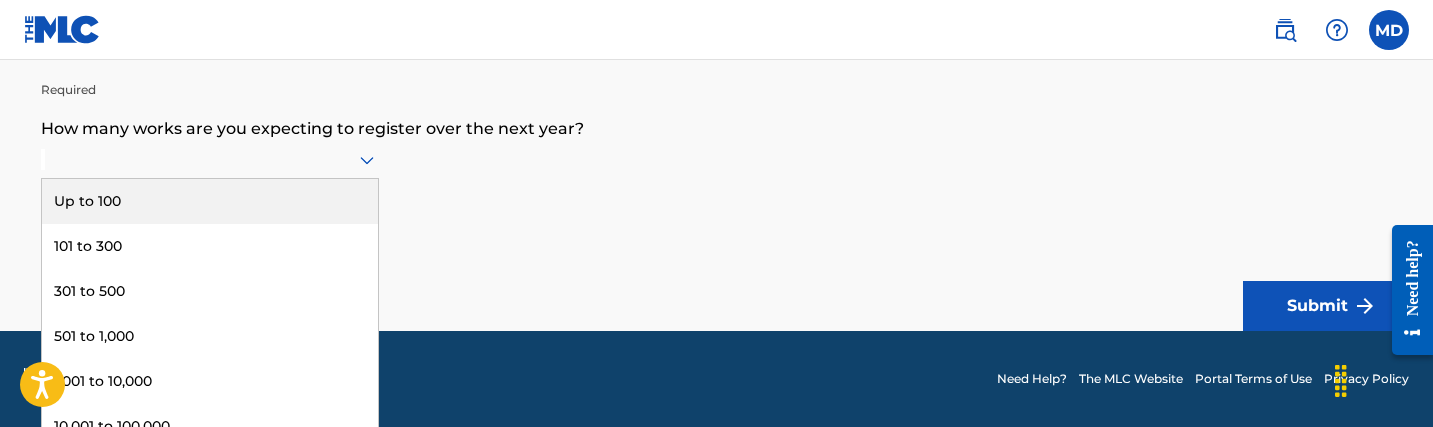 click on "What is the size of your catalog? Up to 100 Required How many works are you expecting to register over the next year? Up to 100, 1 of 9. 9 results available. Use Up and Down to choose options, press Enter to select the currently focused option, press Escape to exit the menu, press Tab to select the option and exit the menu. Up to 100 101 to 300 301 to 500 501 to 1,000 1,001 to 10,000 10,001 to 100,000 100,001 to 300,000 301,000 to 500,000 Over 500,000 Required Back Submit" at bounding box center [717, 137] 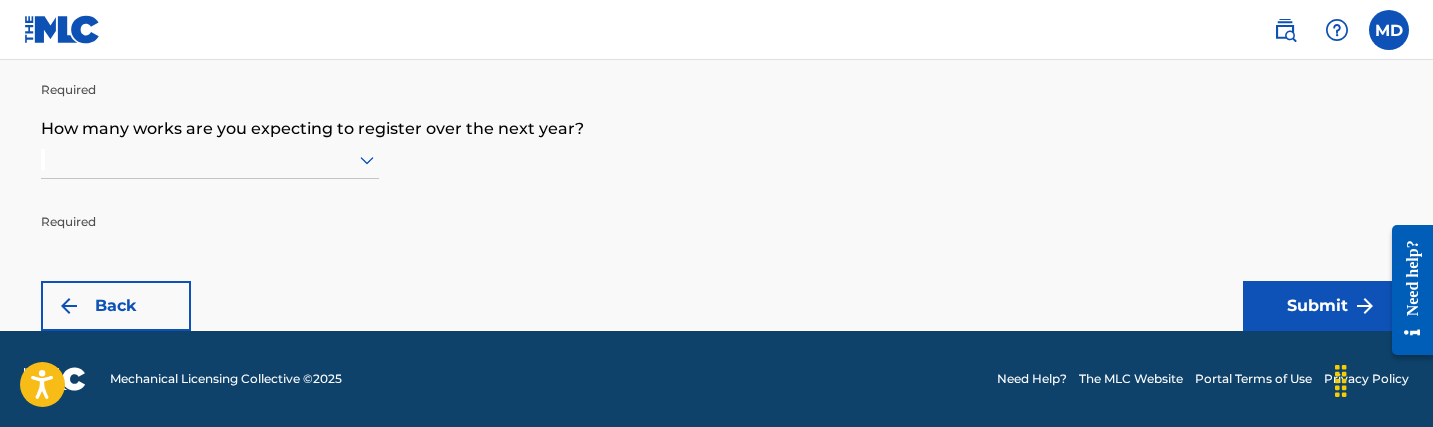 click on "What is the size of your catalog? Up to 100 Required How many works are you expecting to register over the next year? Required Back Submit" at bounding box center (717, 137) 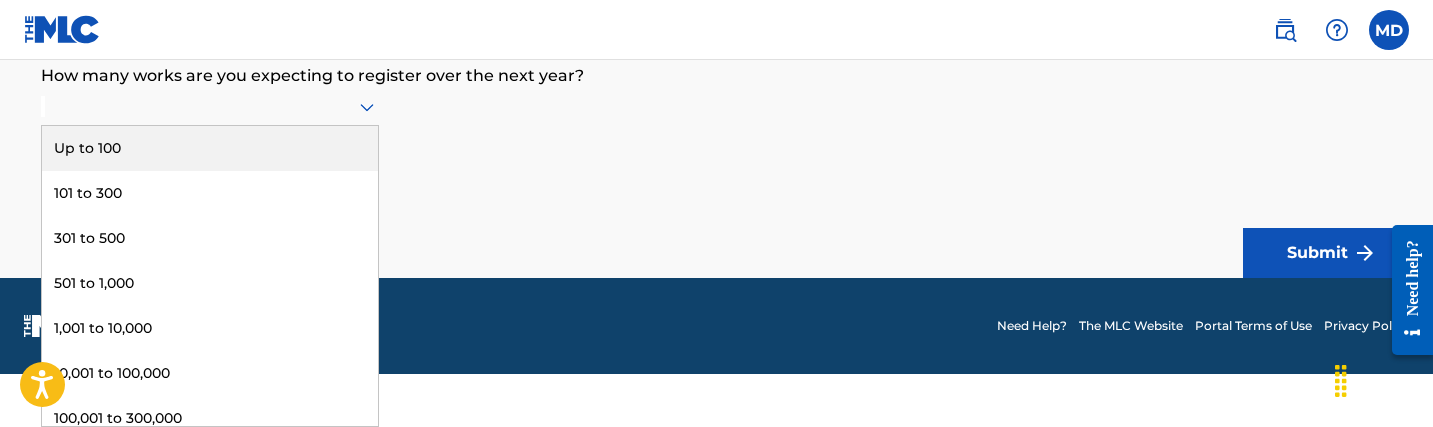 click on "Up to 100" at bounding box center [210, 148] 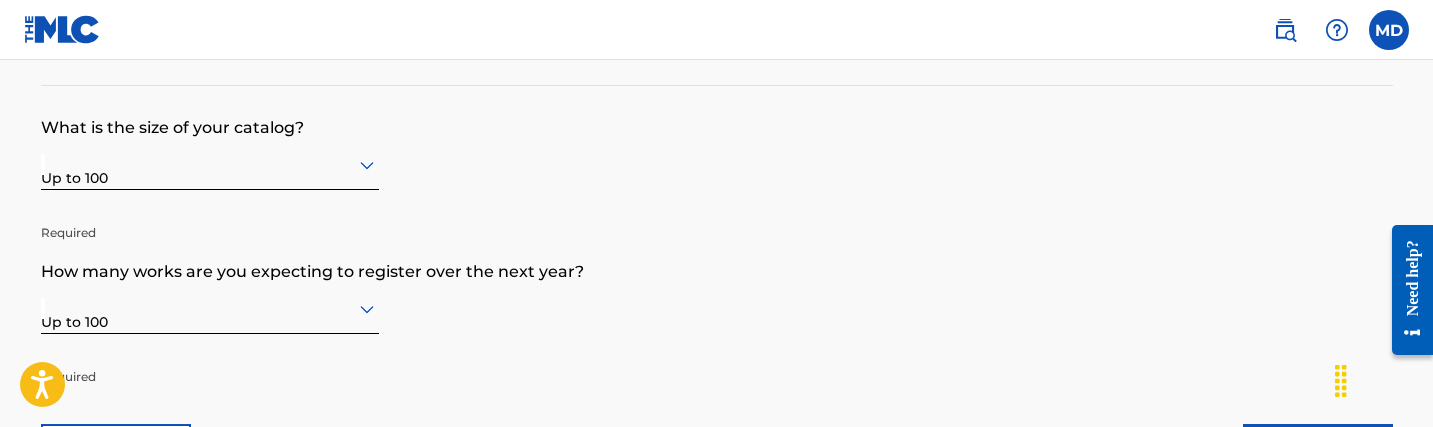 scroll, scrollTop: 268, scrollLeft: 0, axis: vertical 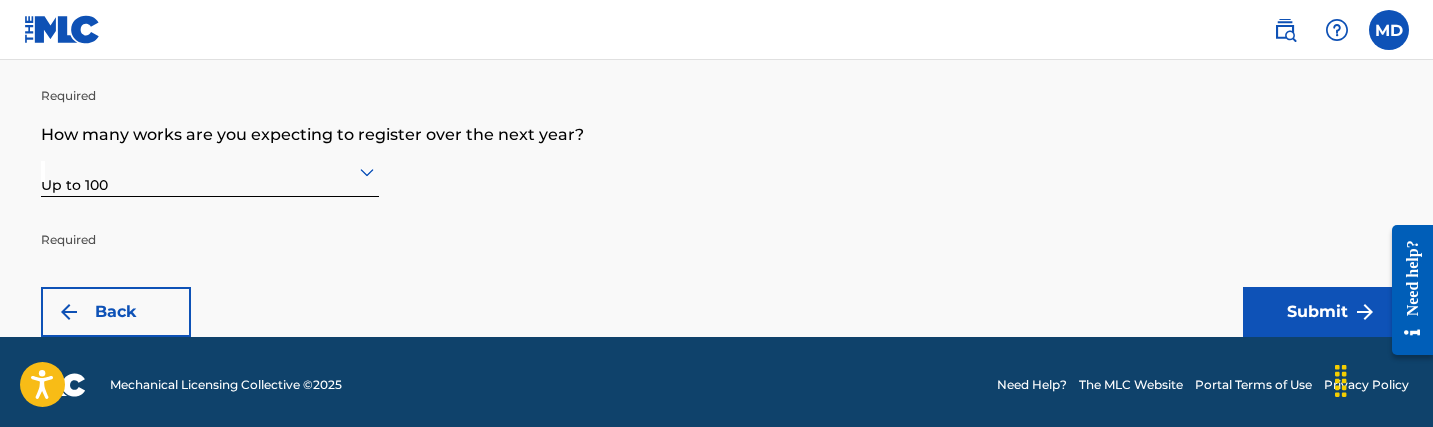 click on "Submit" at bounding box center (1318, 312) 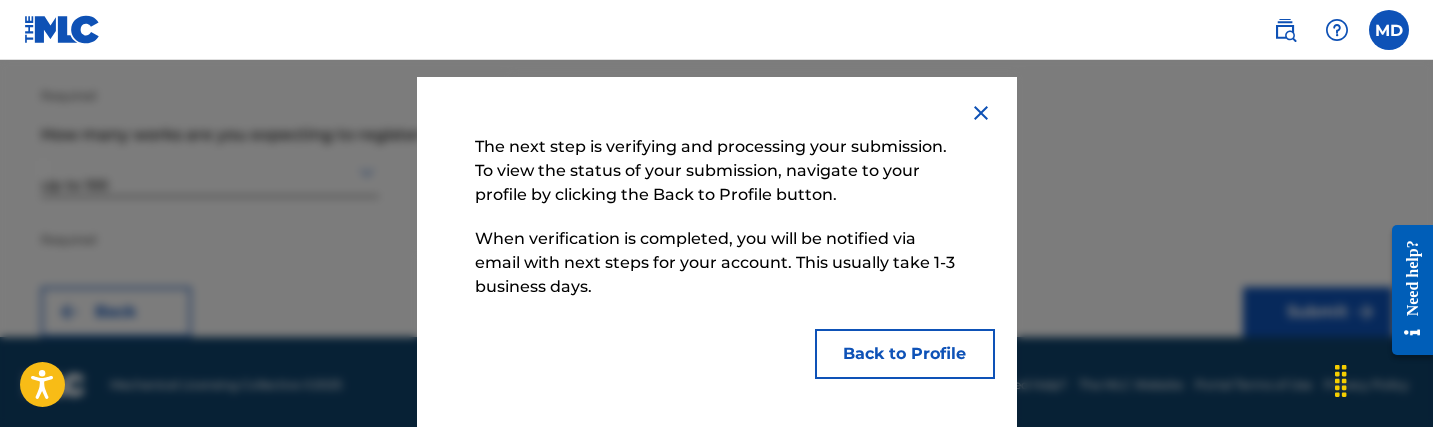 scroll, scrollTop: 47, scrollLeft: 0, axis: vertical 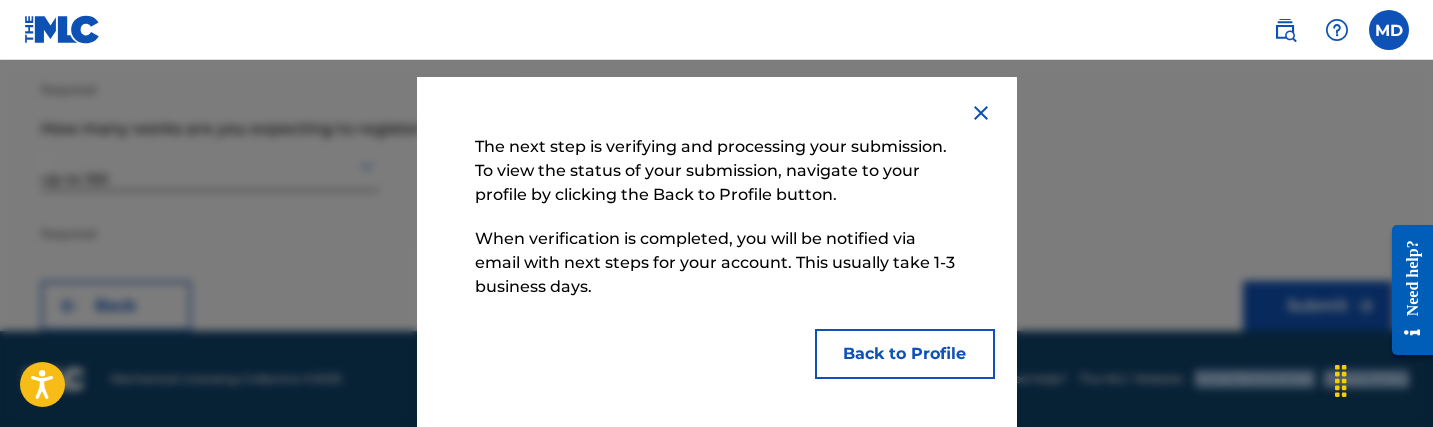 drag, startPoint x: 1104, startPoint y: 420, endPoint x: 1103, endPoint y: 508, distance: 88.005684 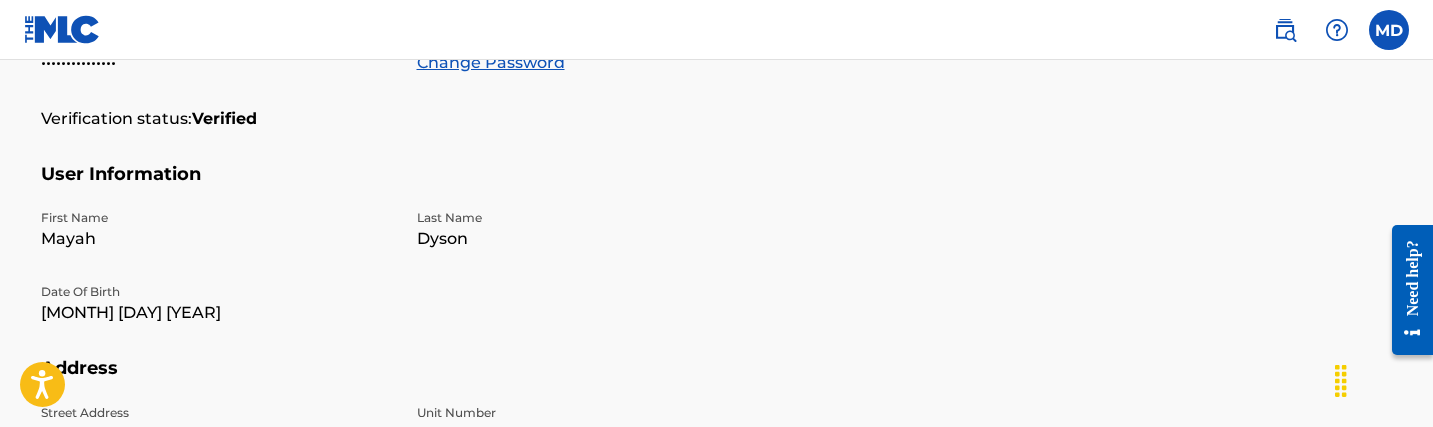scroll, scrollTop: 165, scrollLeft: 0, axis: vertical 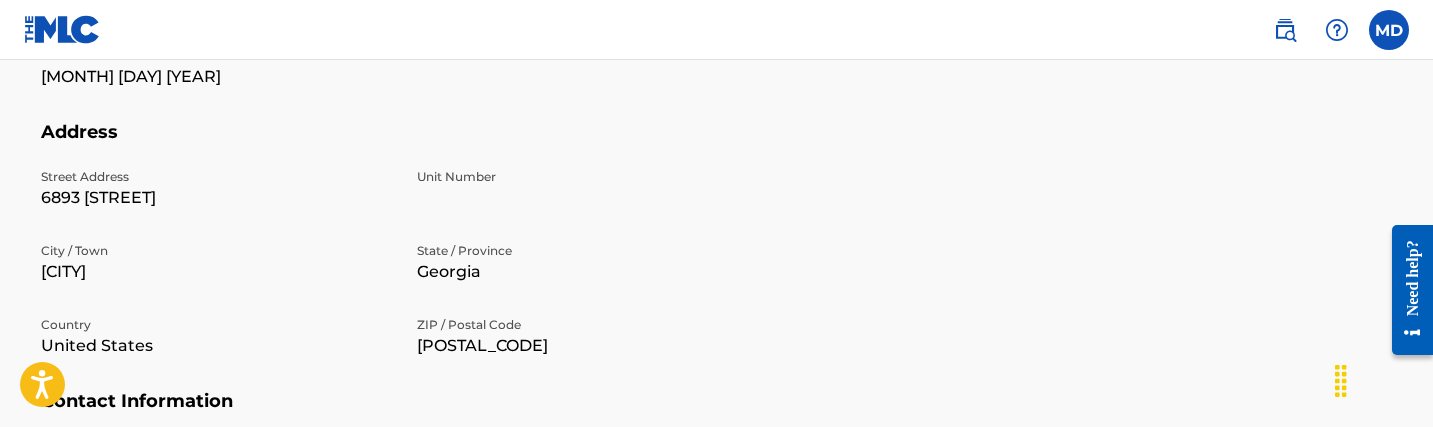 drag, startPoint x: 328, startPoint y: 422, endPoint x: 326, endPoint y: 609, distance: 187.0107 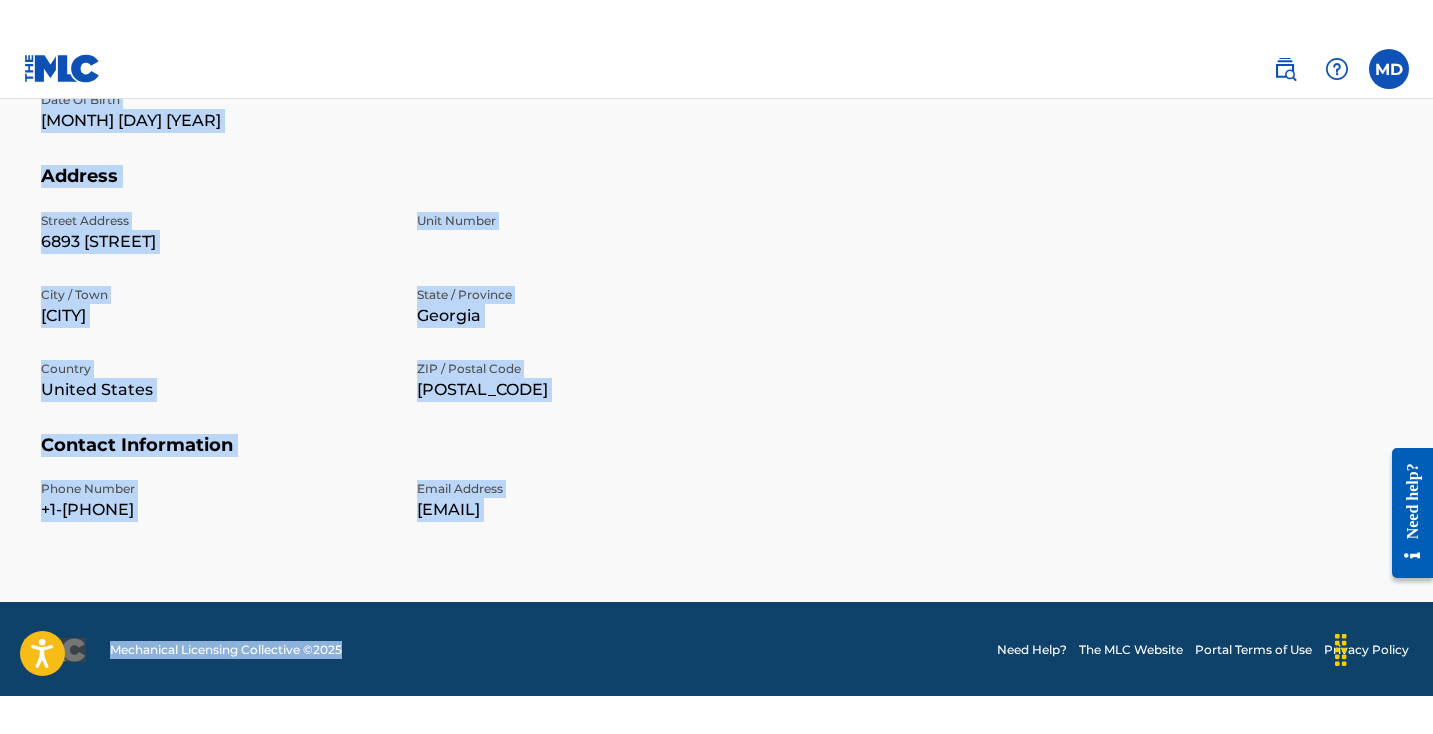 scroll, scrollTop: 610, scrollLeft: 0, axis: vertical 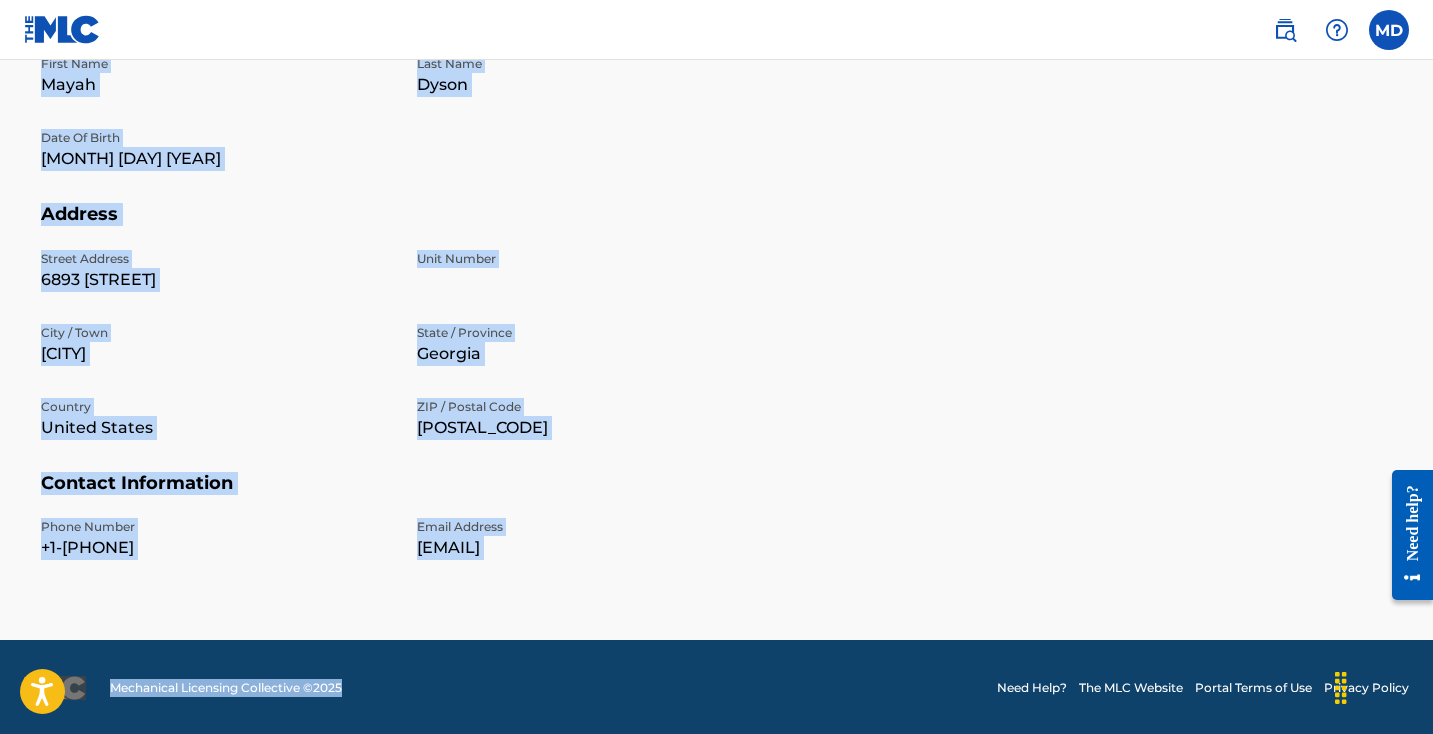 click on "Address Street Address 6893 [STREET] Unit Number City / Town [CITY] State / Province [STATE] Country United States ZIP / Postal Code [POSTAL_CODE]" at bounding box center [717, 337] 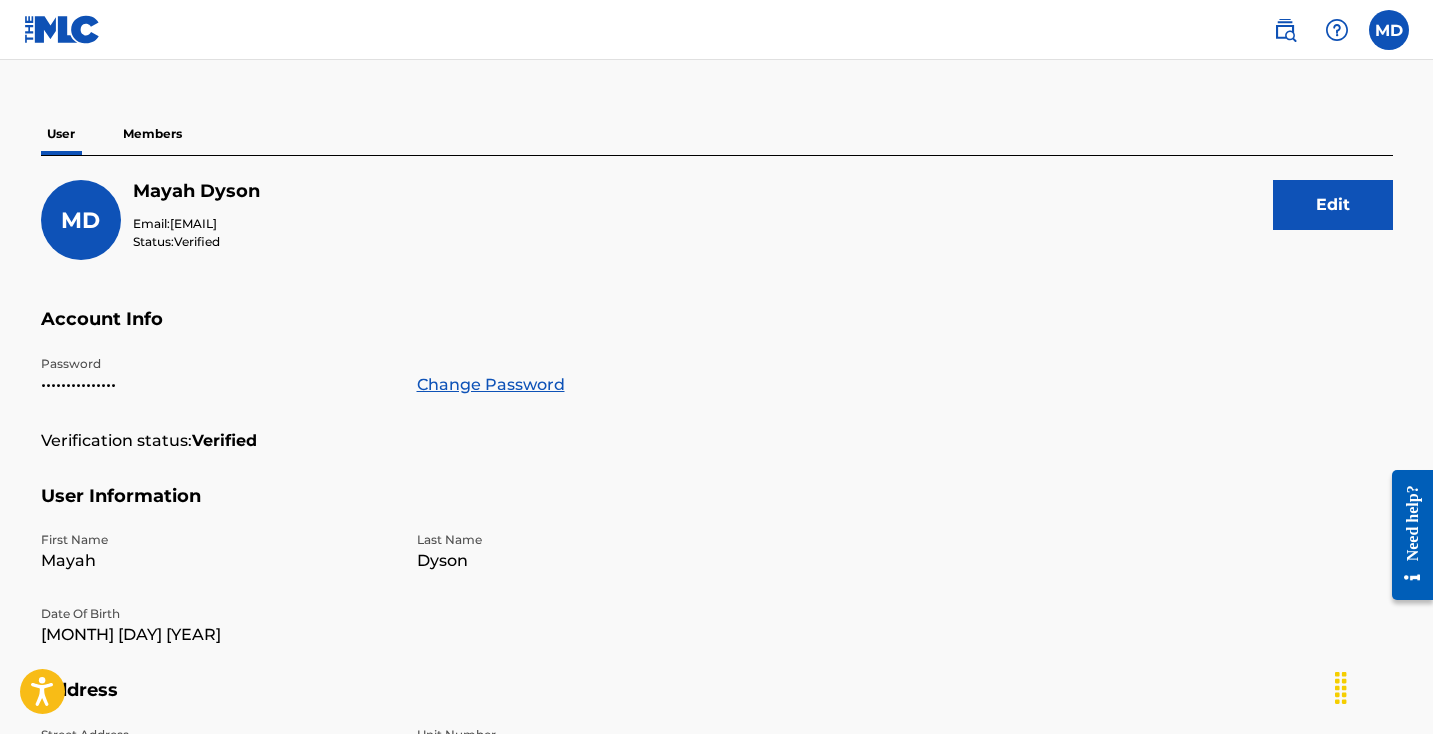 scroll, scrollTop: 107, scrollLeft: 0, axis: vertical 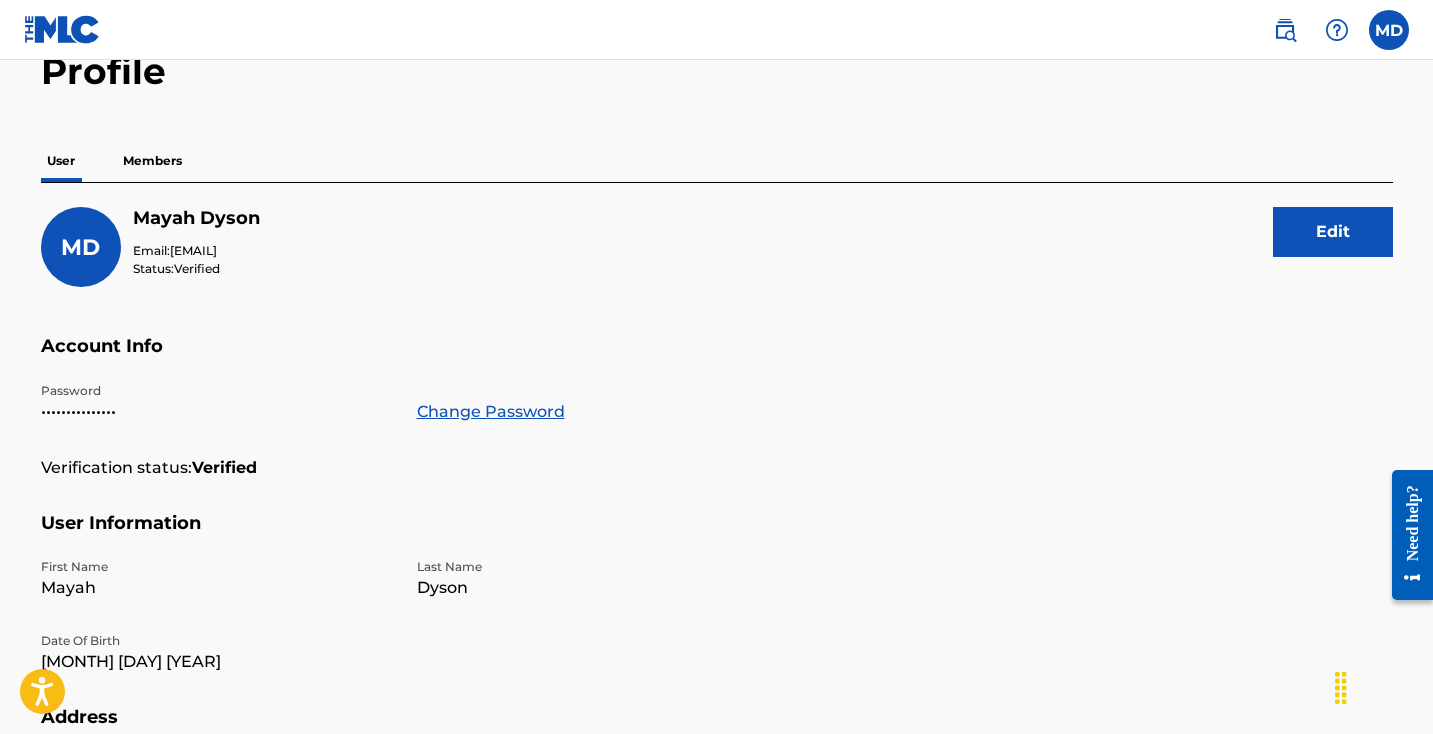 click on "Members" at bounding box center [152, 161] 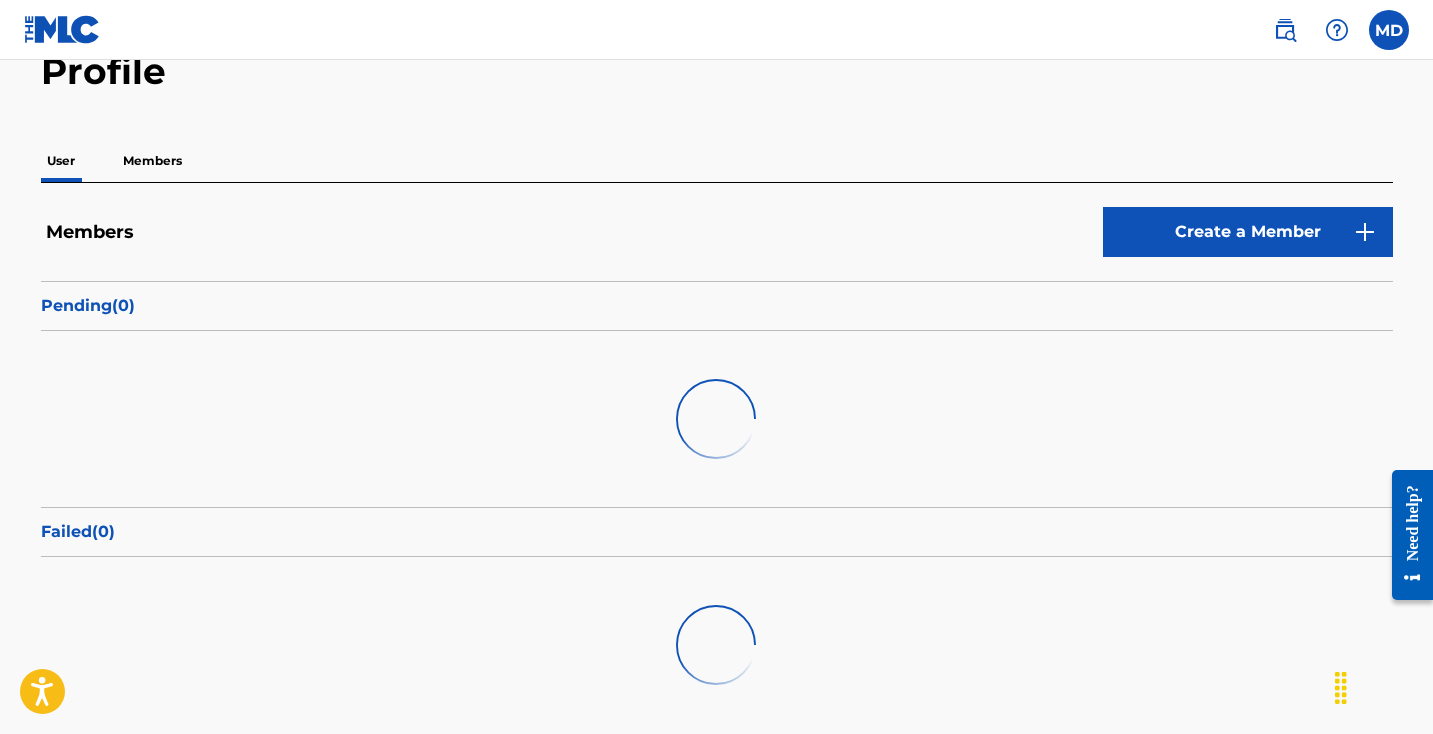 scroll, scrollTop: 0, scrollLeft: 0, axis: both 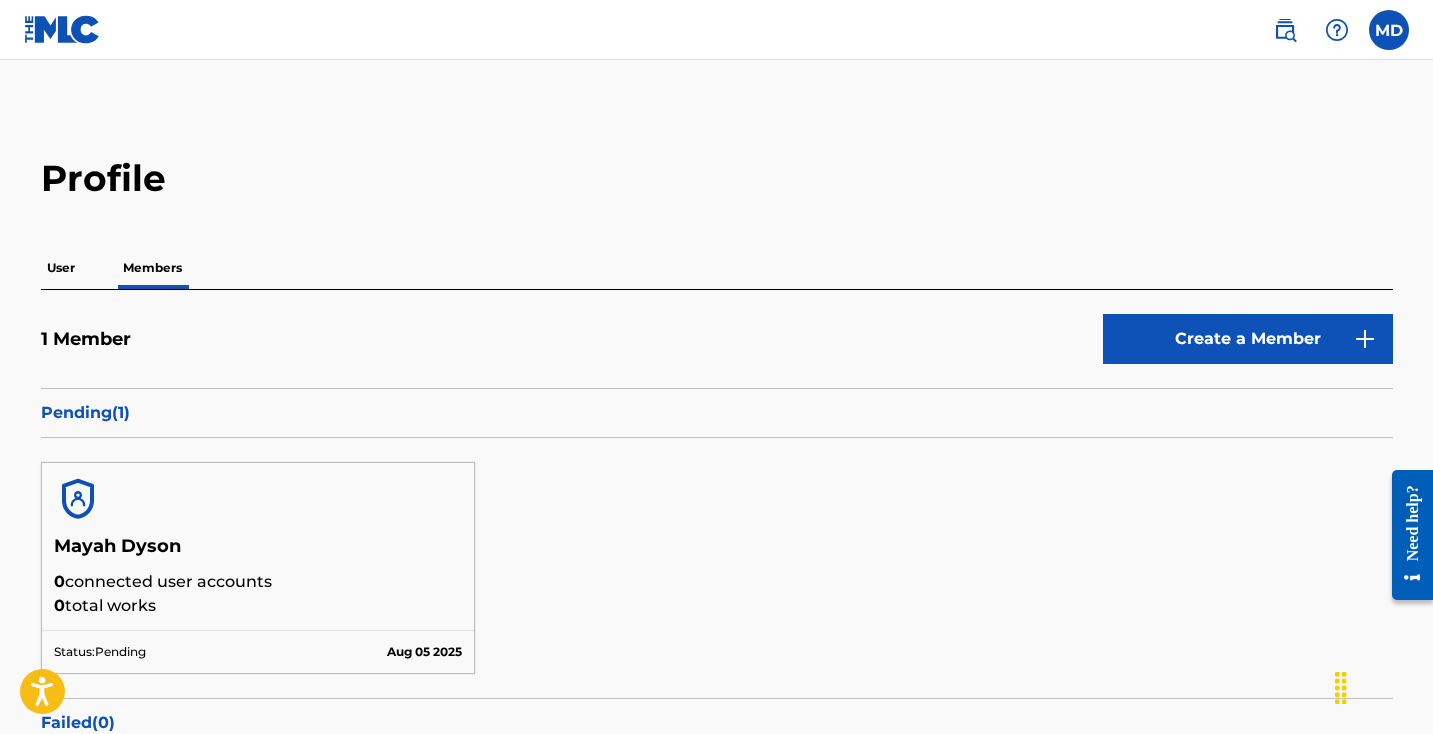 click on "Pending  ( 1 )" at bounding box center [717, 413] 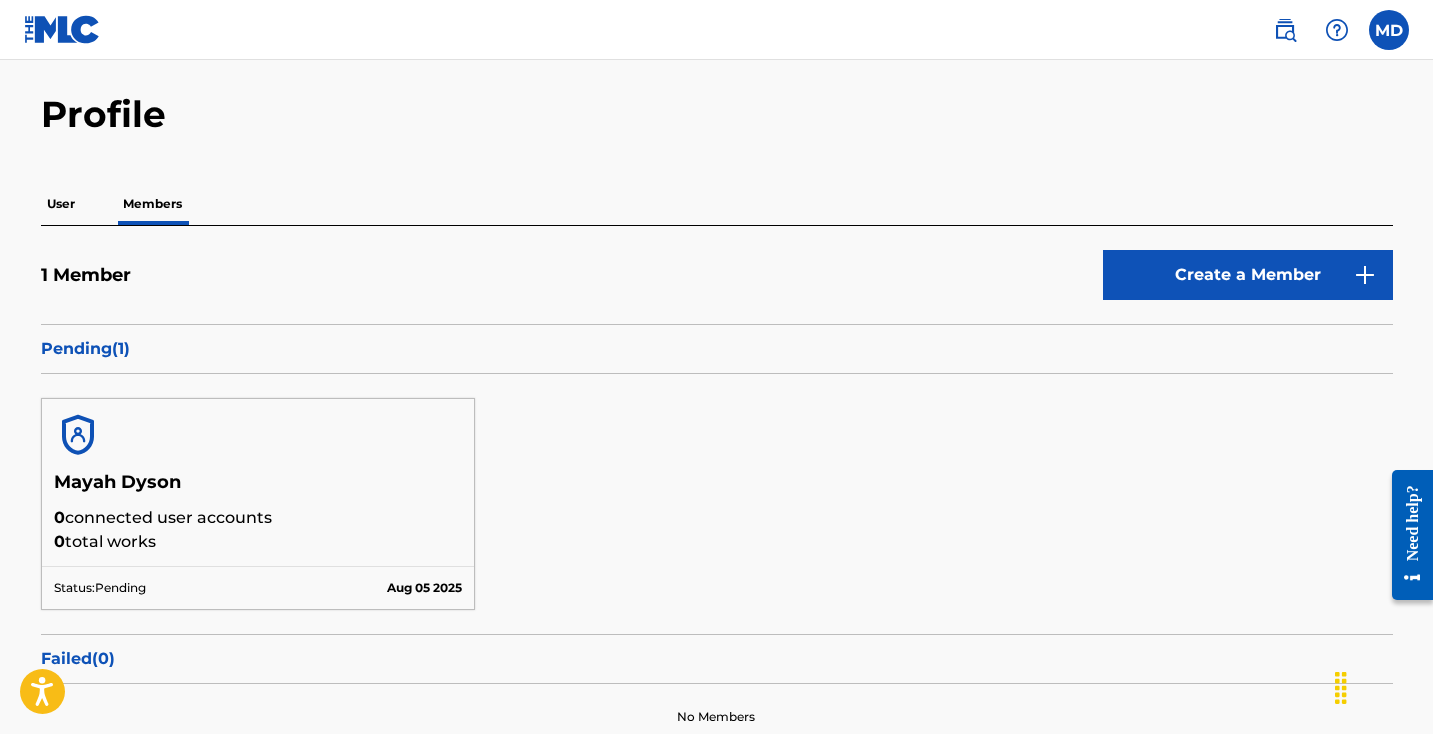 scroll, scrollTop: 84, scrollLeft: 0, axis: vertical 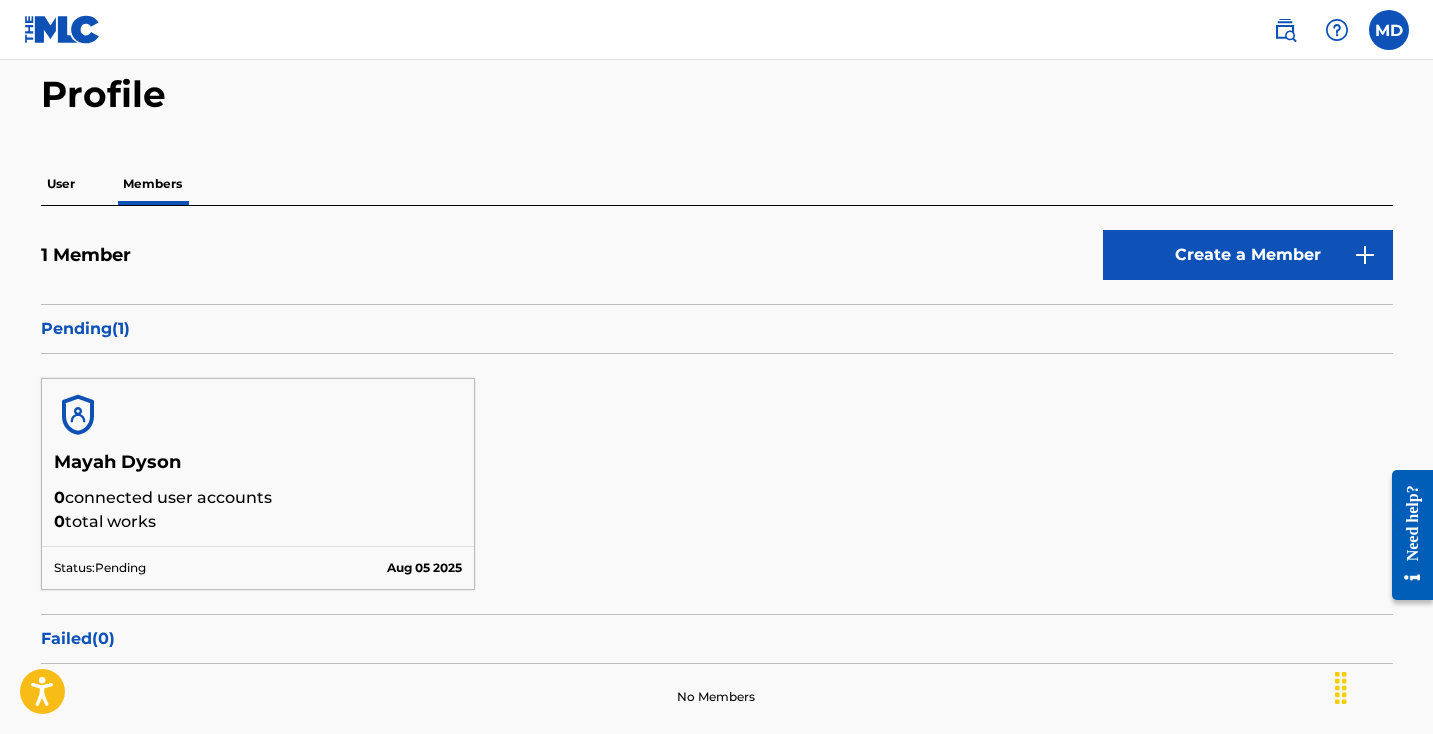 click on "Create a Member" at bounding box center [1248, 255] 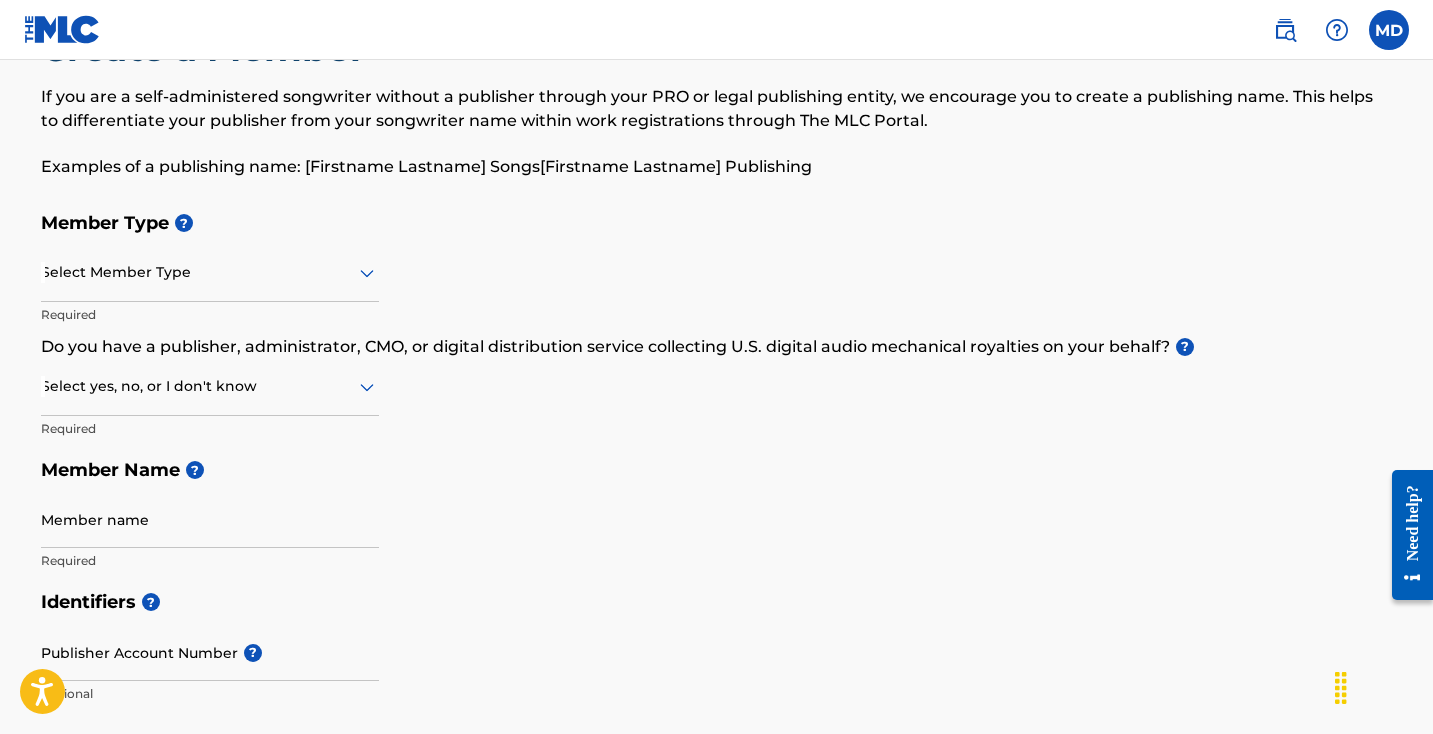 scroll, scrollTop: 0, scrollLeft: 0, axis: both 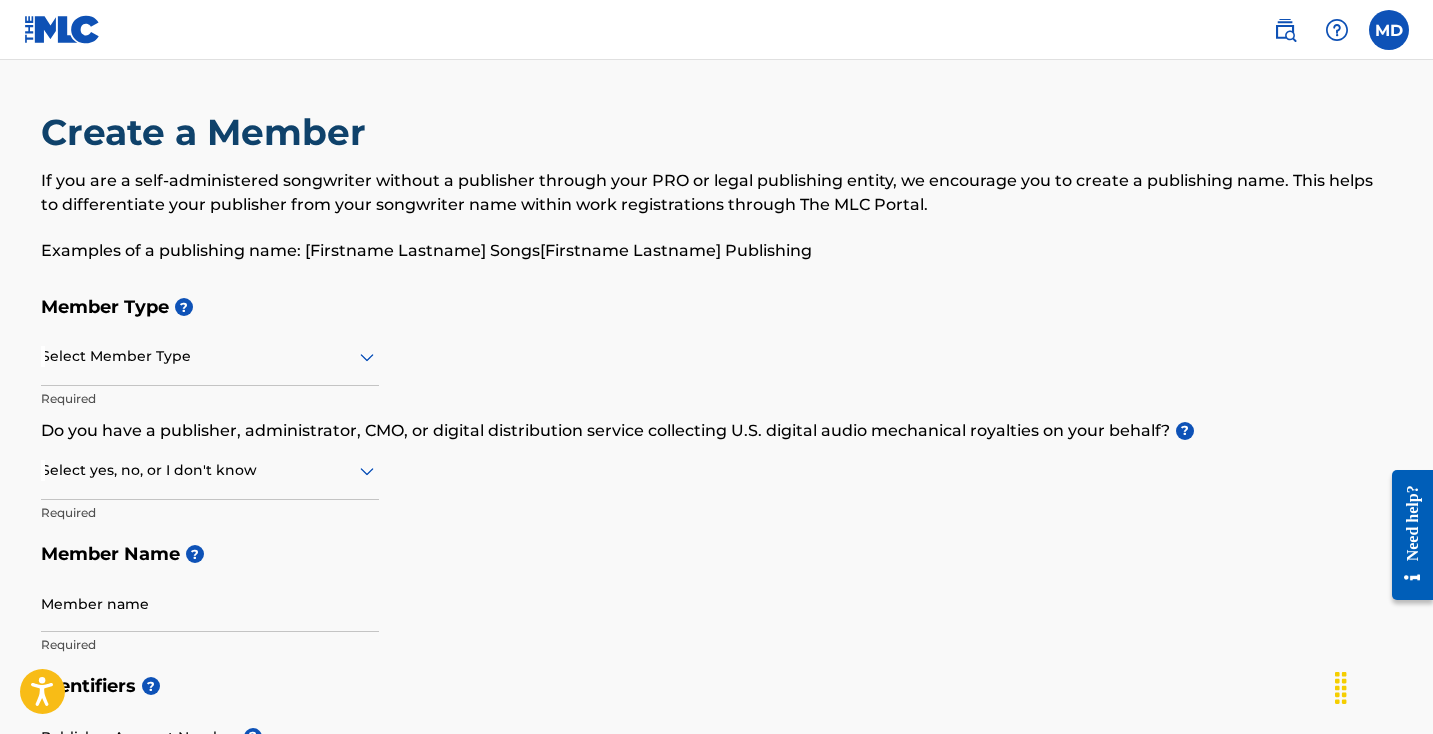 click at bounding box center [210, 356] 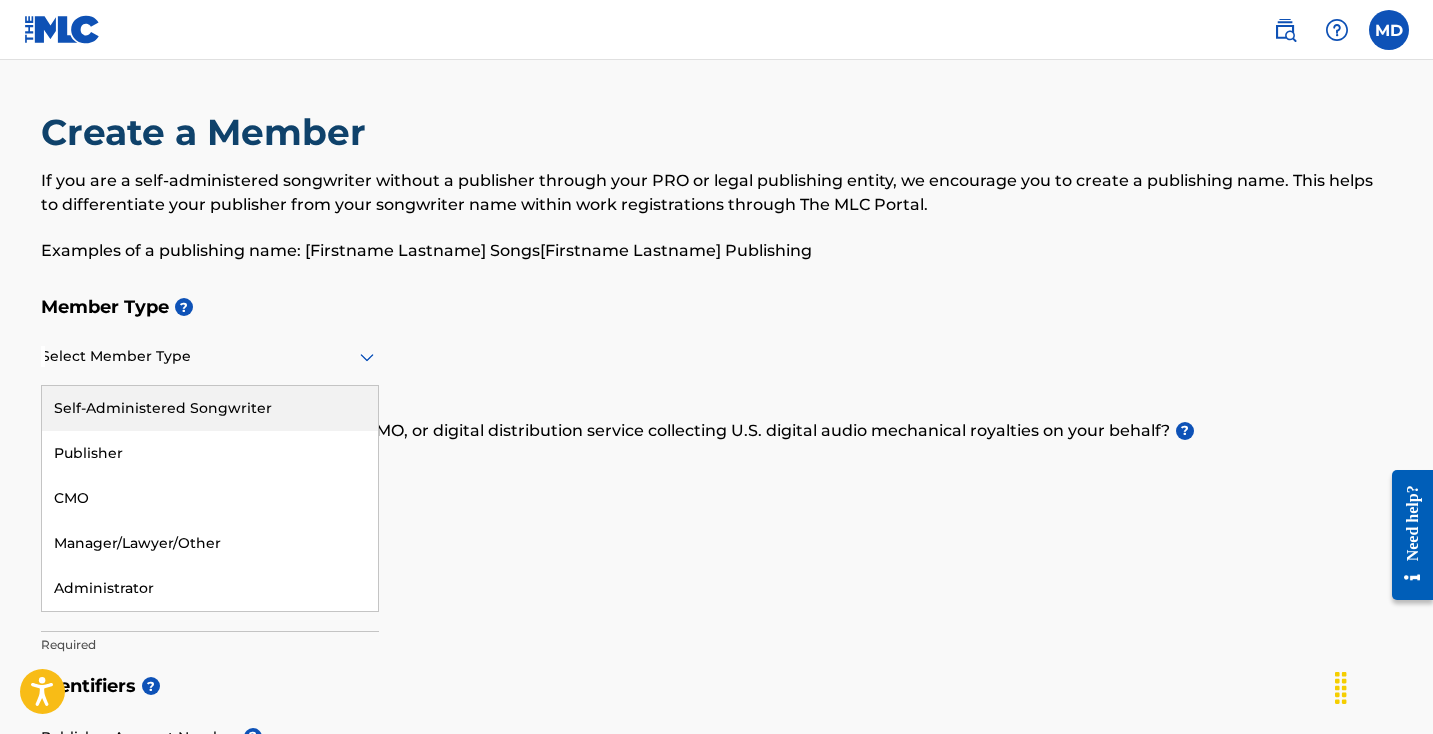 click on "Self-Administered Songwriter" at bounding box center (210, 408) 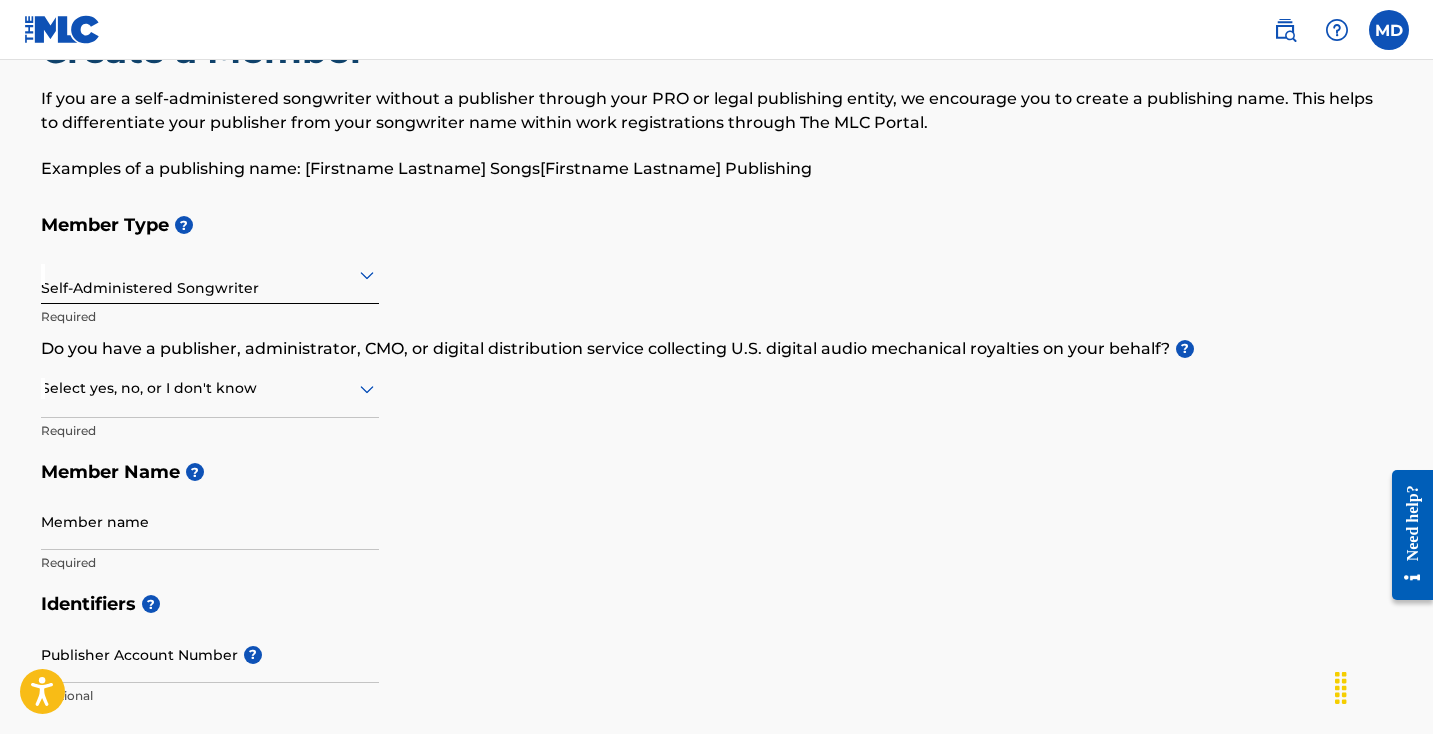 scroll, scrollTop: 88, scrollLeft: 0, axis: vertical 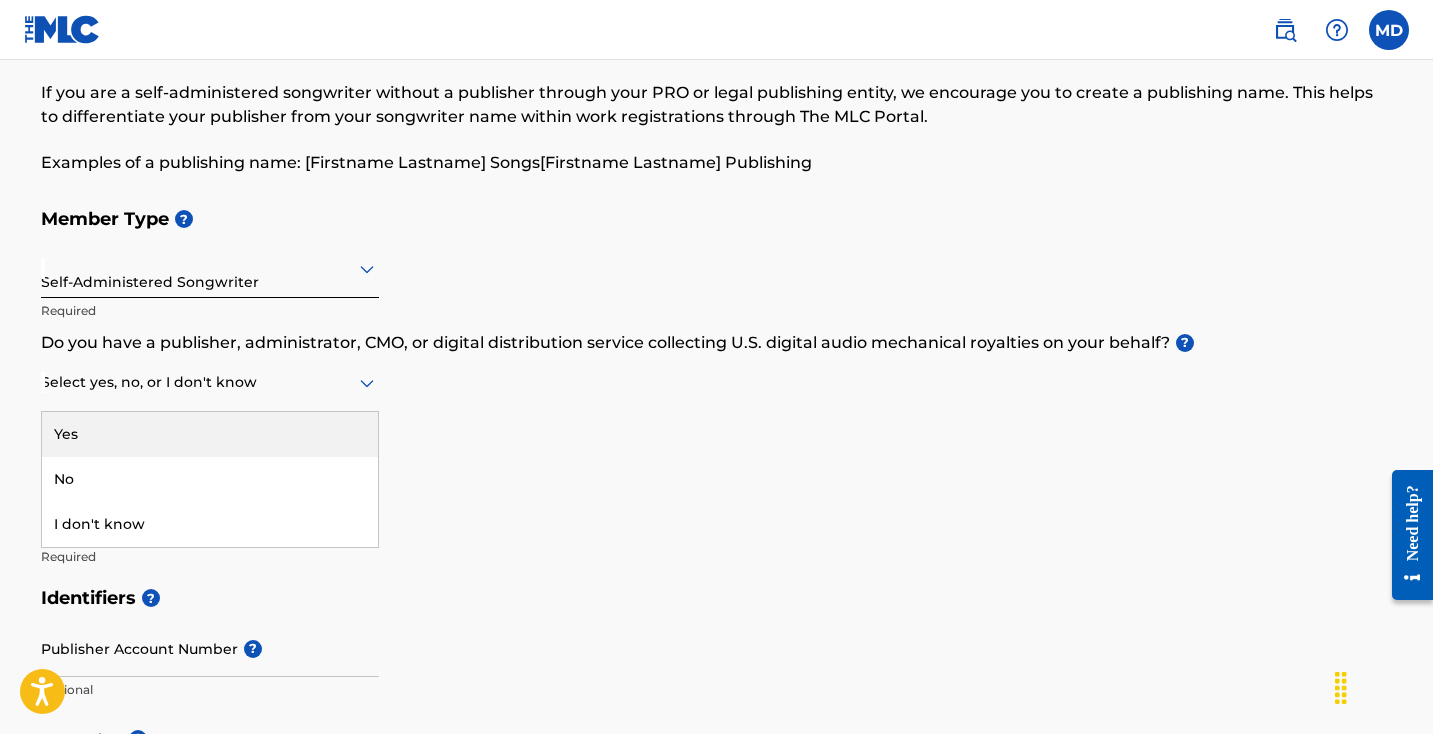 click at bounding box center (210, 382) 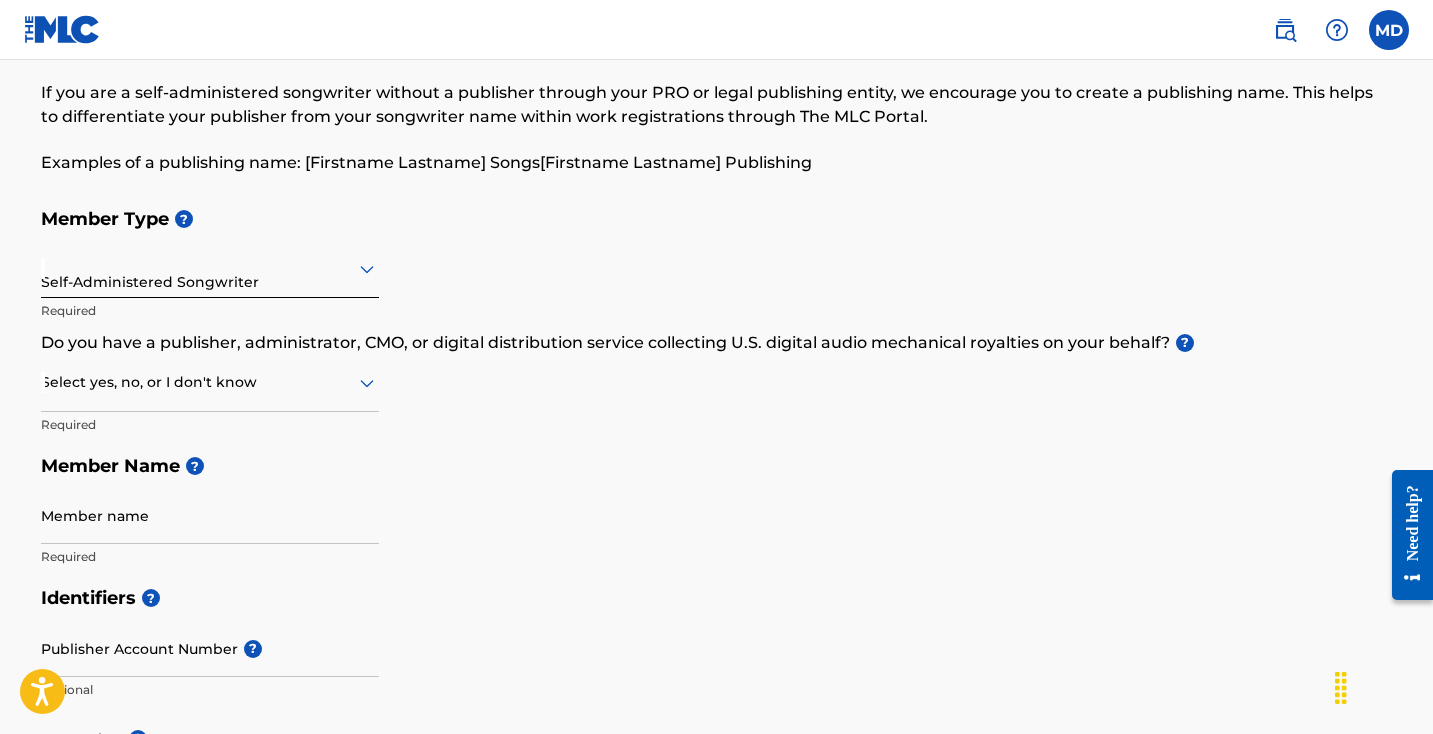 click on "Do you have a publisher, administrator, CMO, or digital distribution service collecting U.S. digital audio mechanical royalties on your behalf? ?" at bounding box center [717, 343] 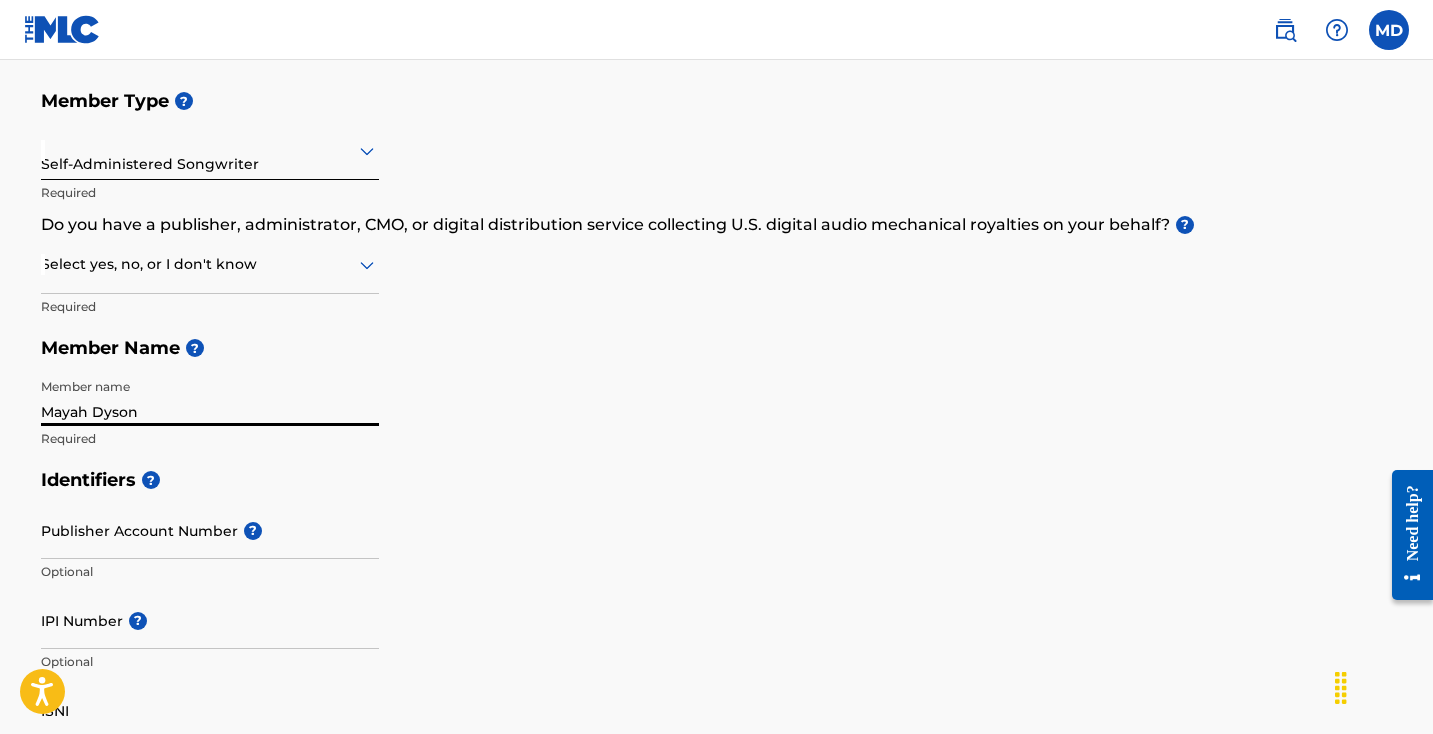 scroll, scrollTop: 231, scrollLeft: 0, axis: vertical 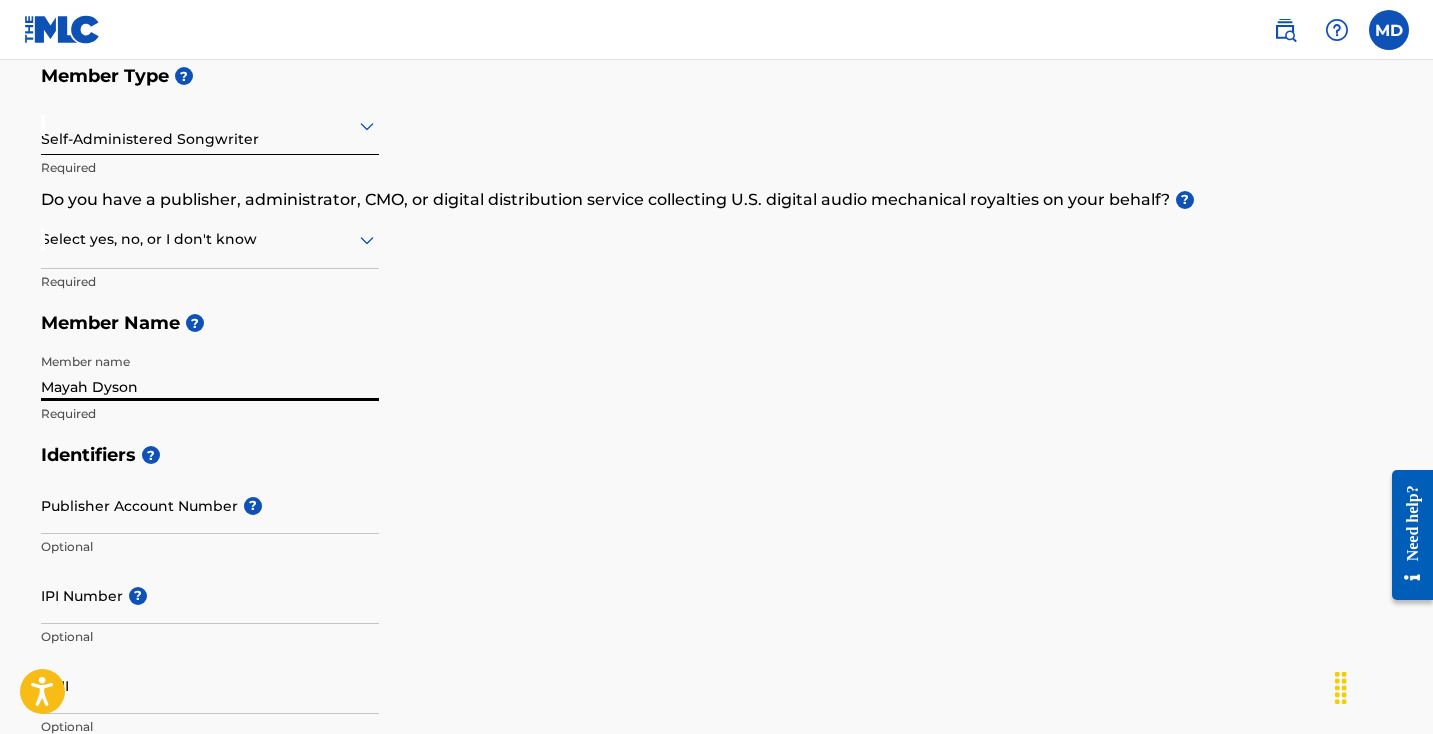 click on "Mayah Dyson" at bounding box center [210, 372] 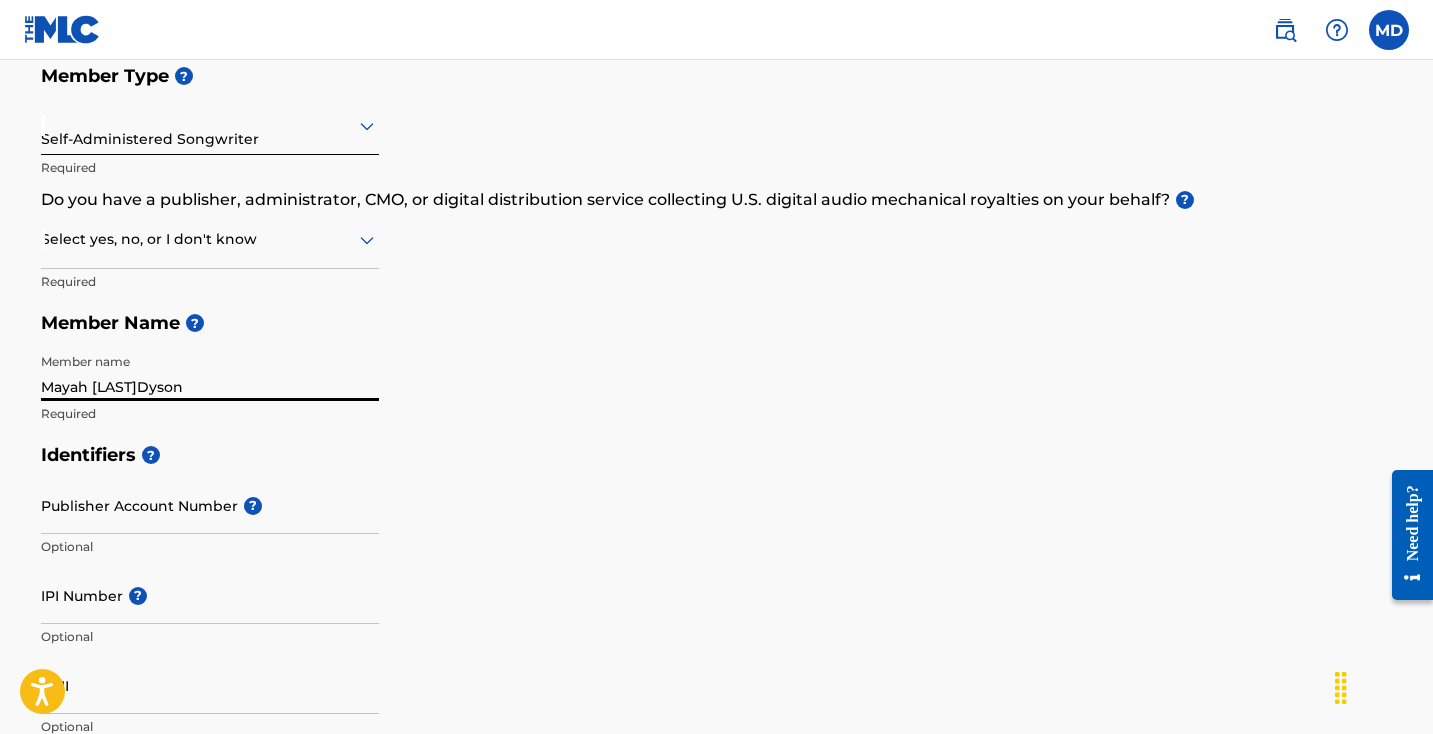 type on "Mayah [LAST]Dyson" 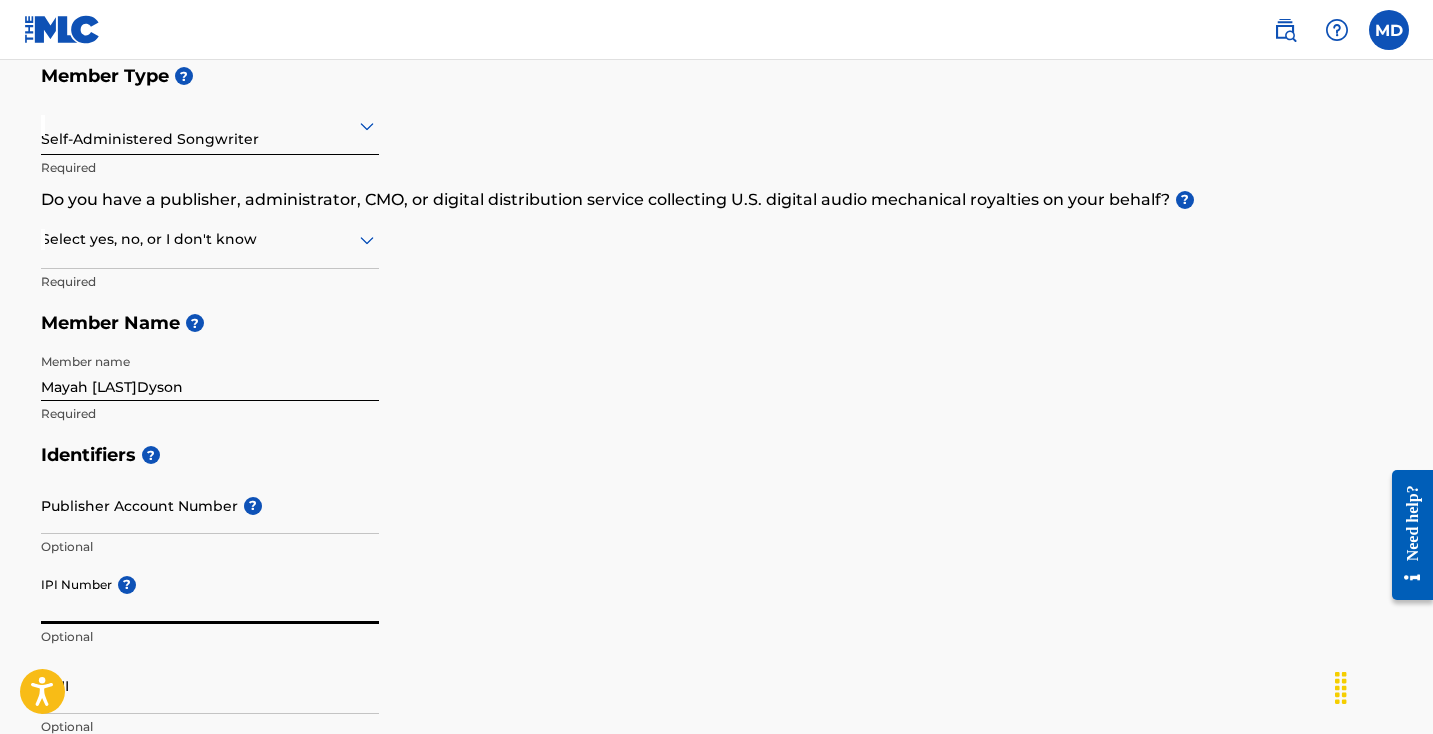 click on "IPI Number ?" at bounding box center [210, 595] 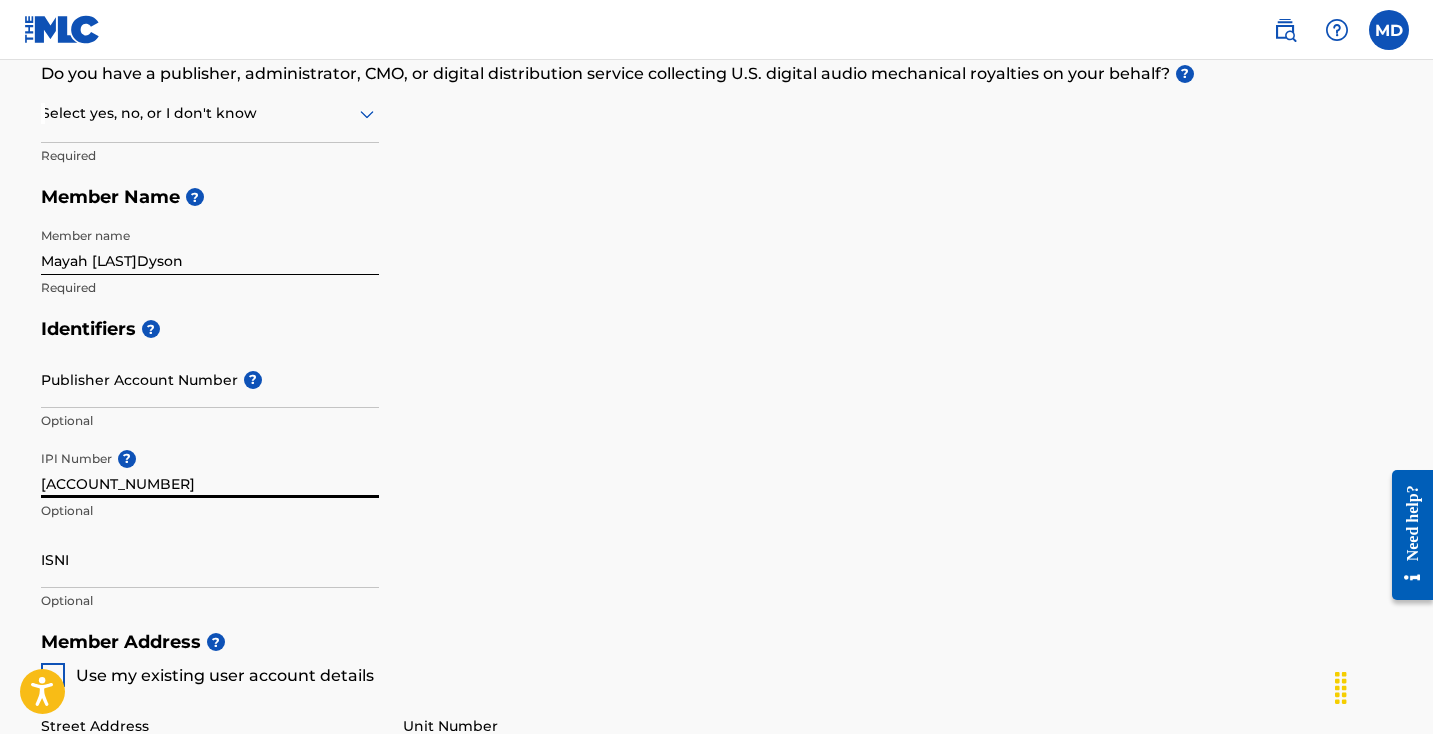 scroll, scrollTop: 369, scrollLeft: 0, axis: vertical 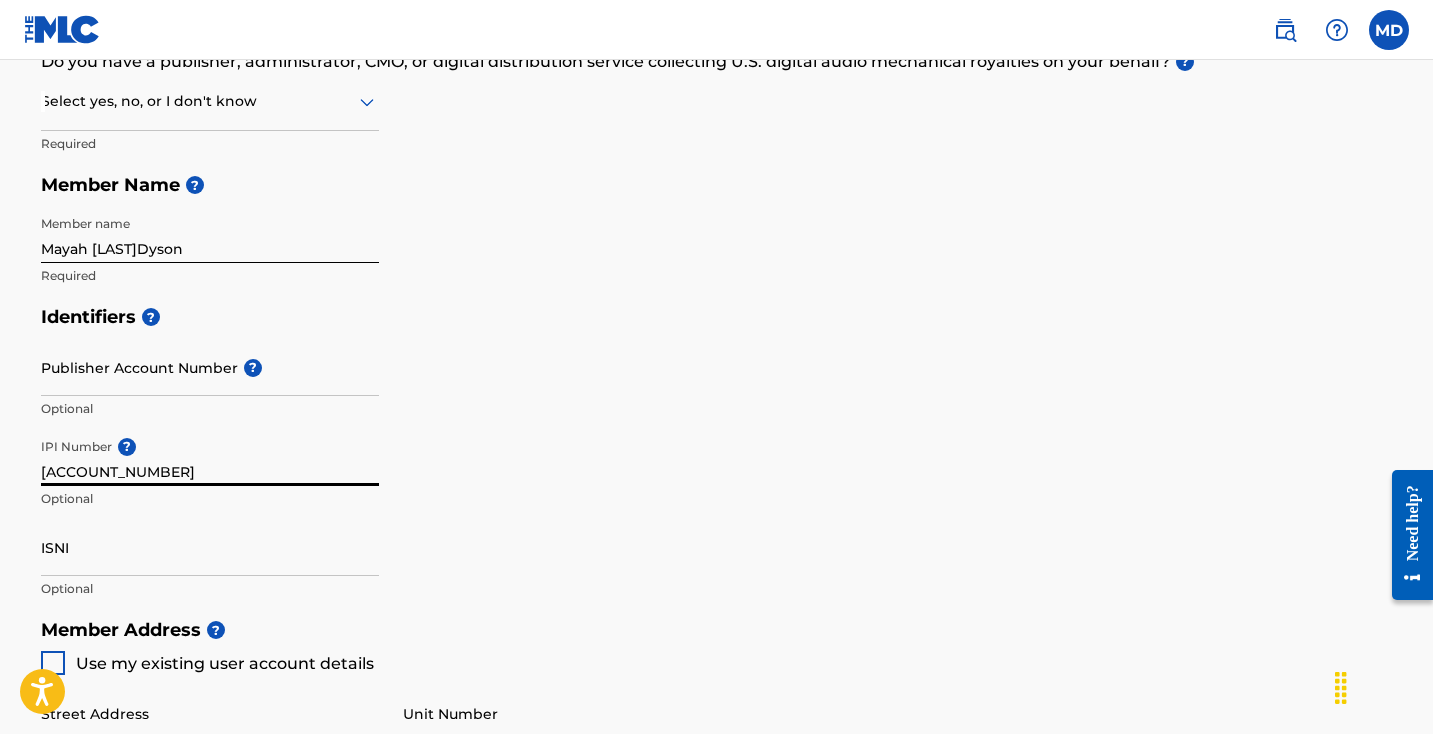 type on "[ACCOUNT_NUMBER]" 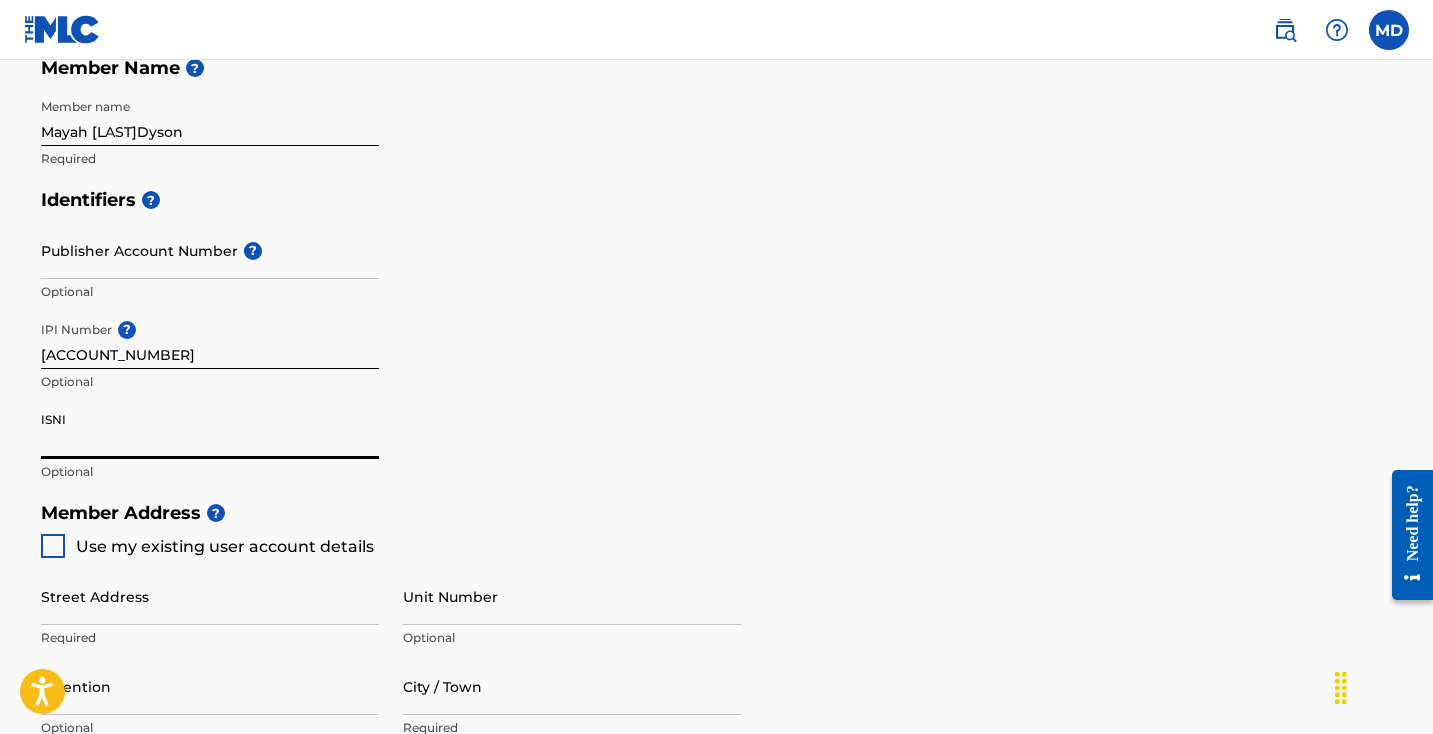 scroll, scrollTop: 489, scrollLeft: 0, axis: vertical 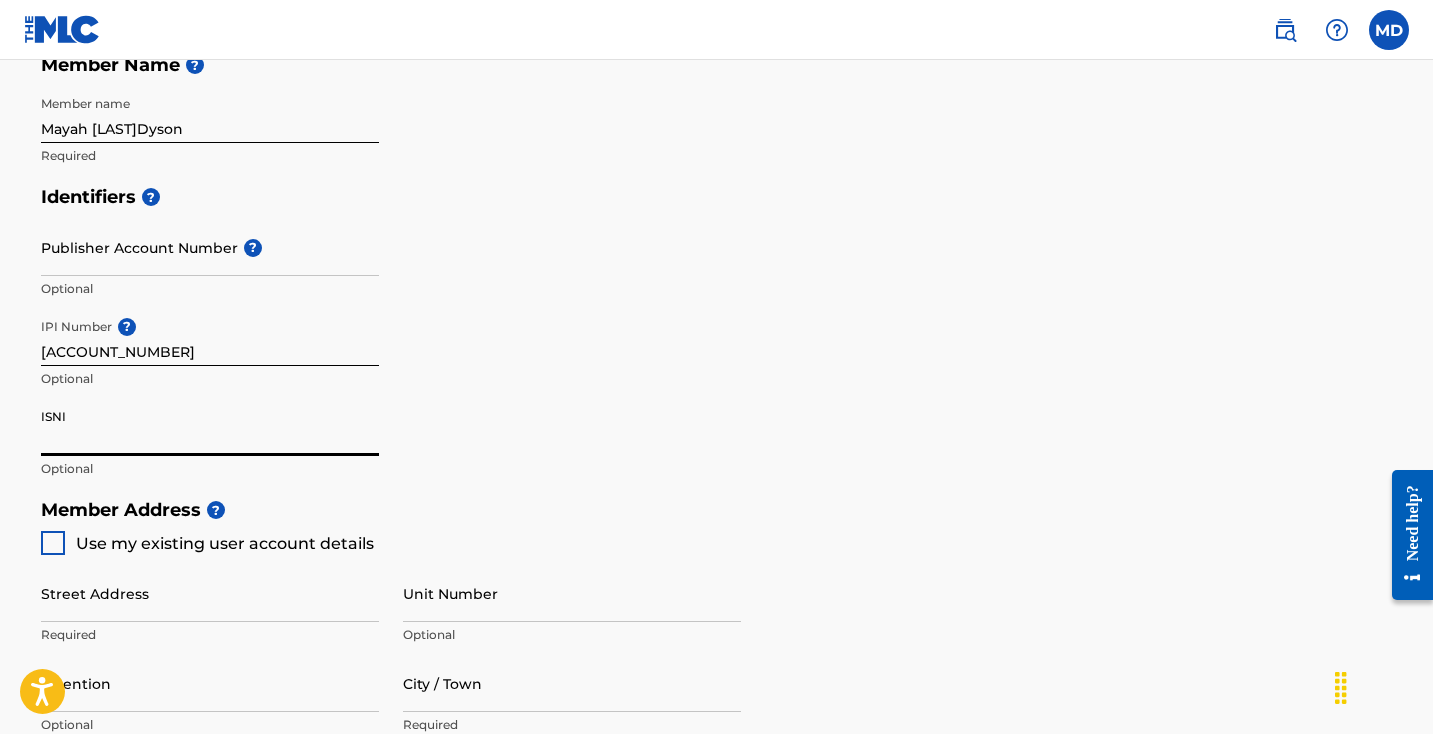 click at bounding box center [53, 543] 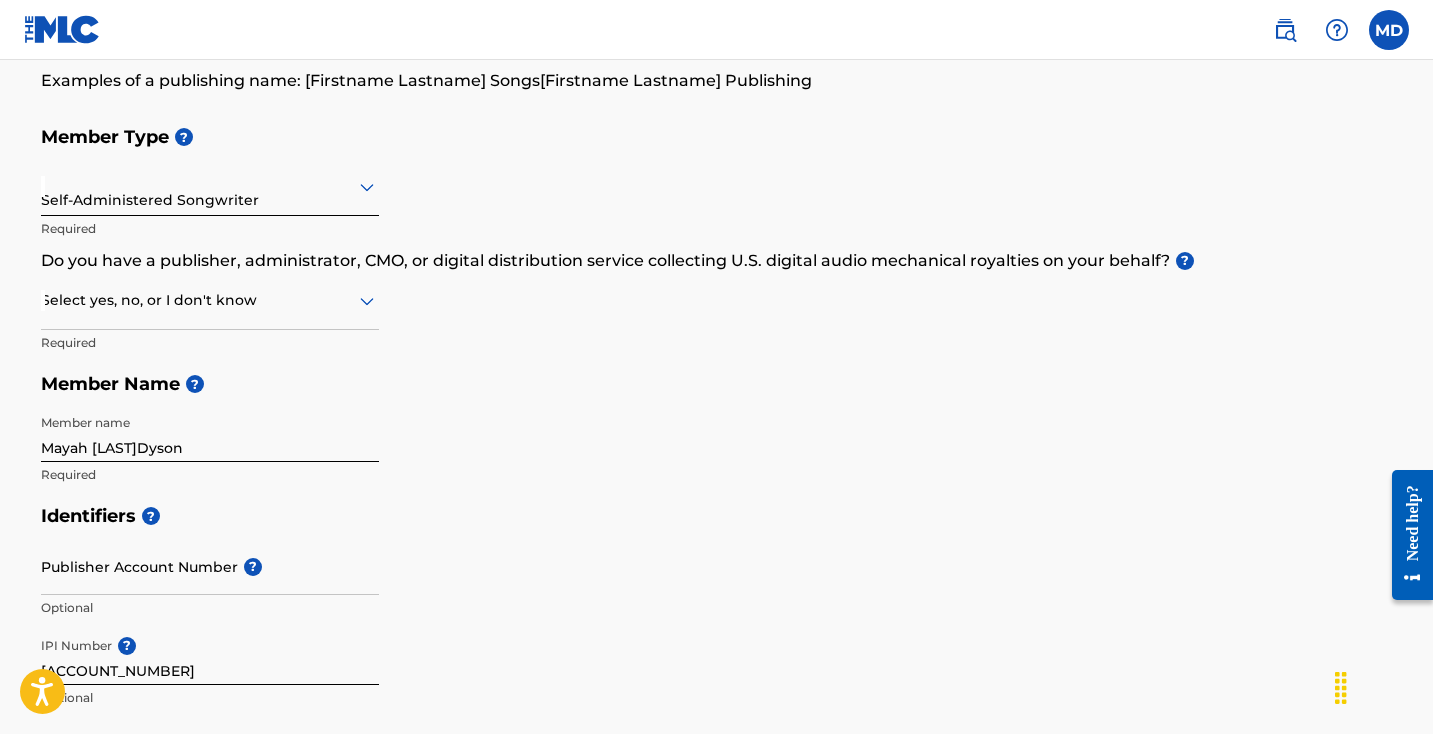 scroll, scrollTop: 172, scrollLeft: 0, axis: vertical 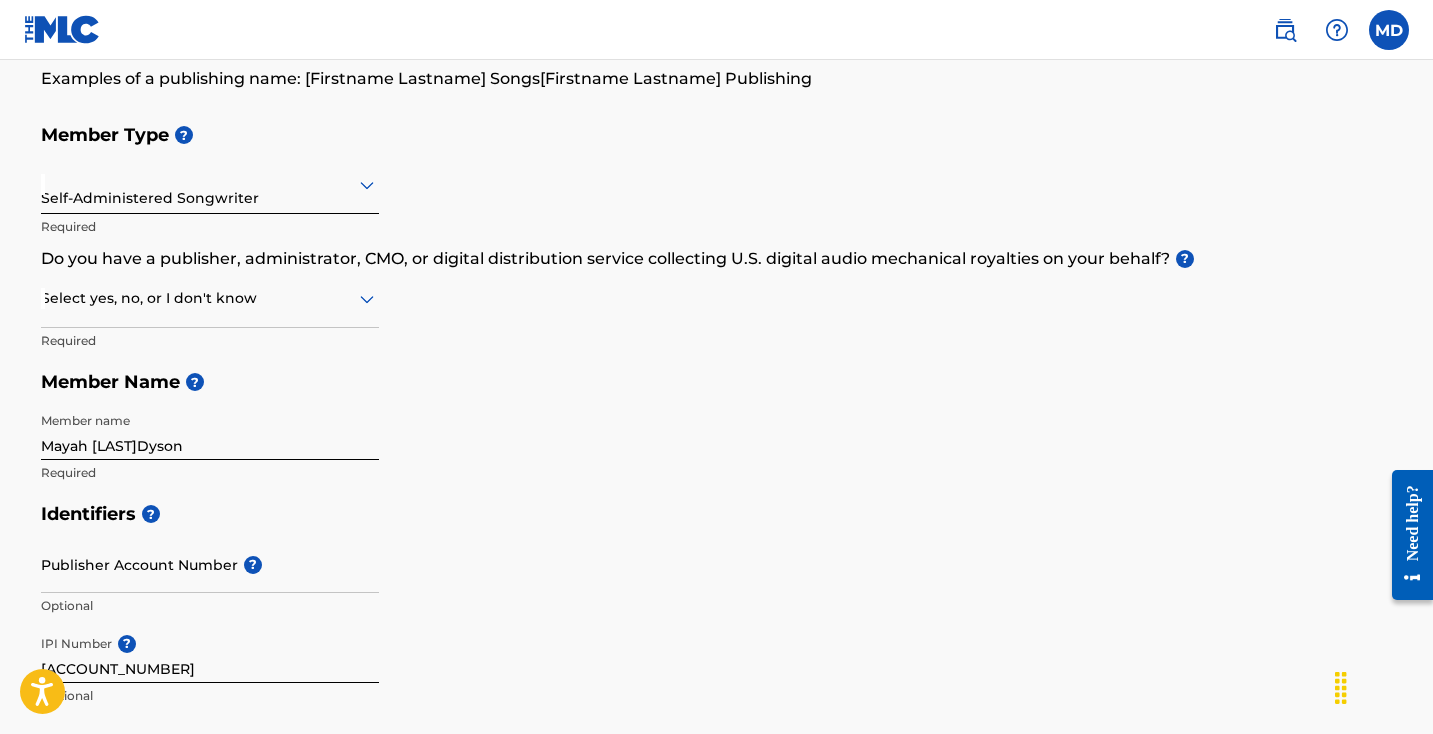 click on "Select yes, no, or I don't know Required" at bounding box center (210, 316) 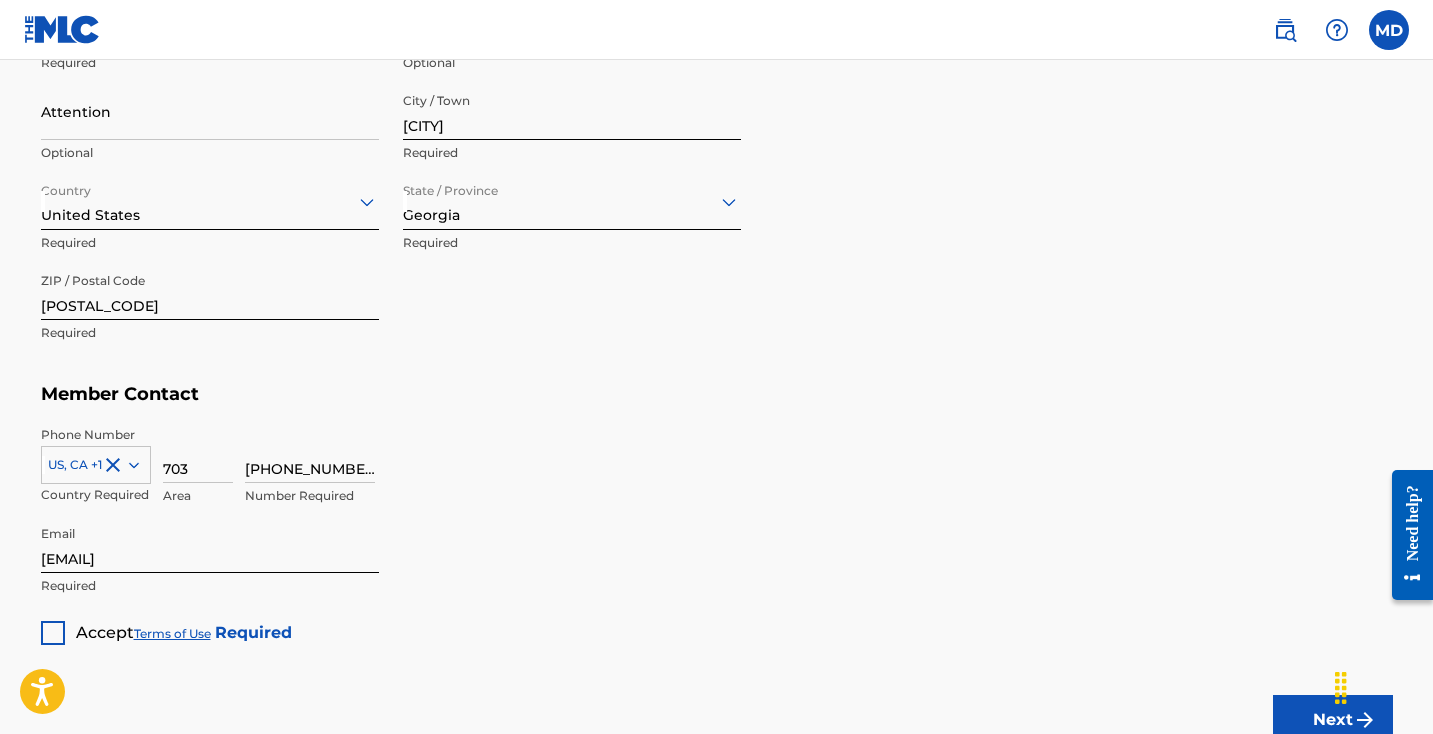 scroll, scrollTop: 1091, scrollLeft: 0, axis: vertical 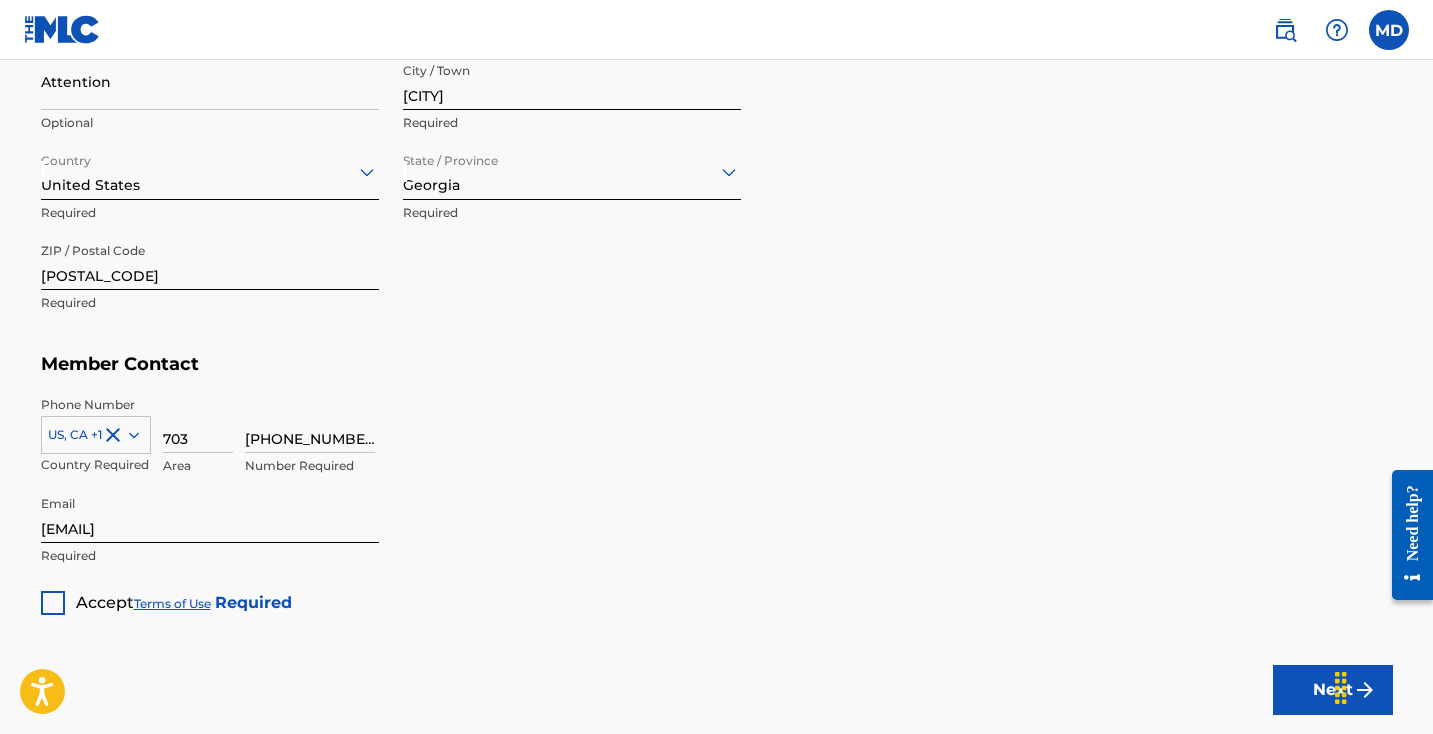 click at bounding box center (53, 603) 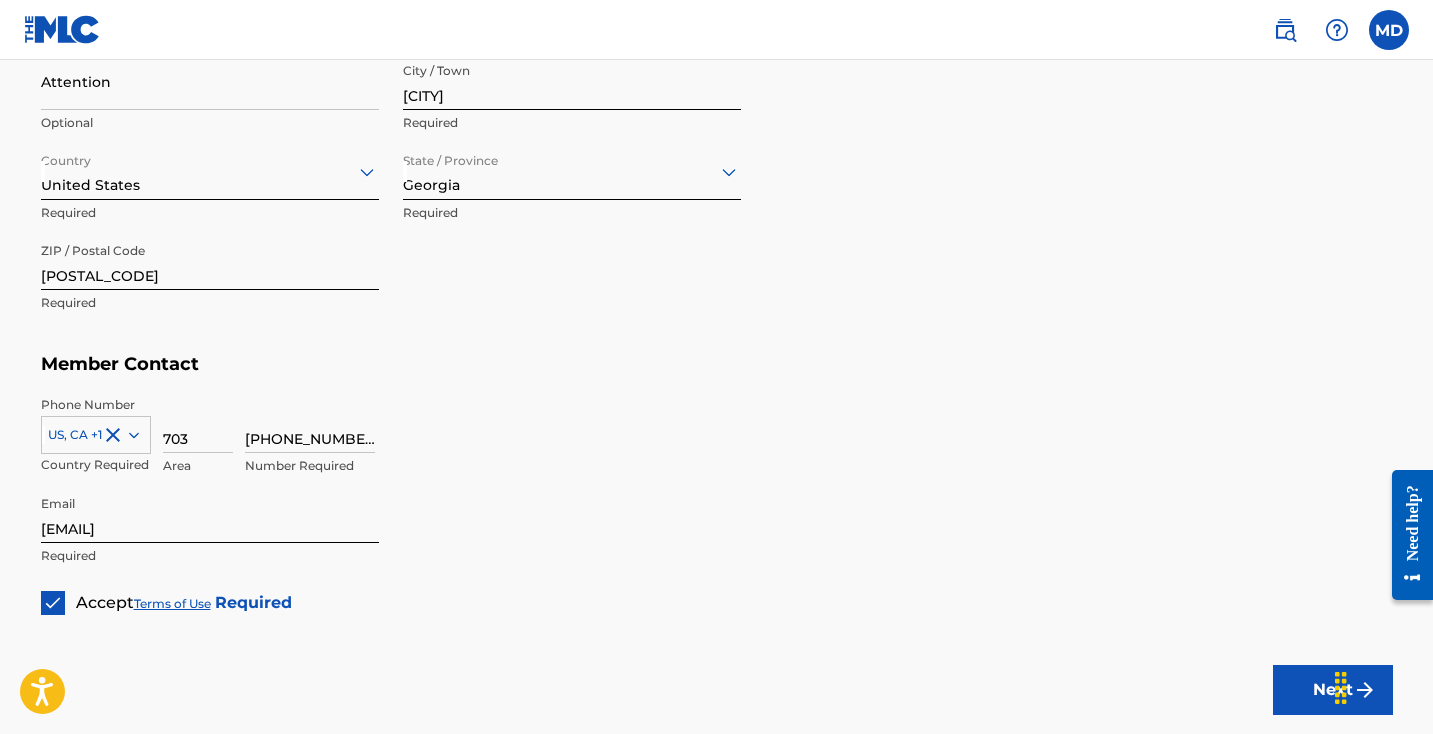 click on "Next" at bounding box center [1333, 690] 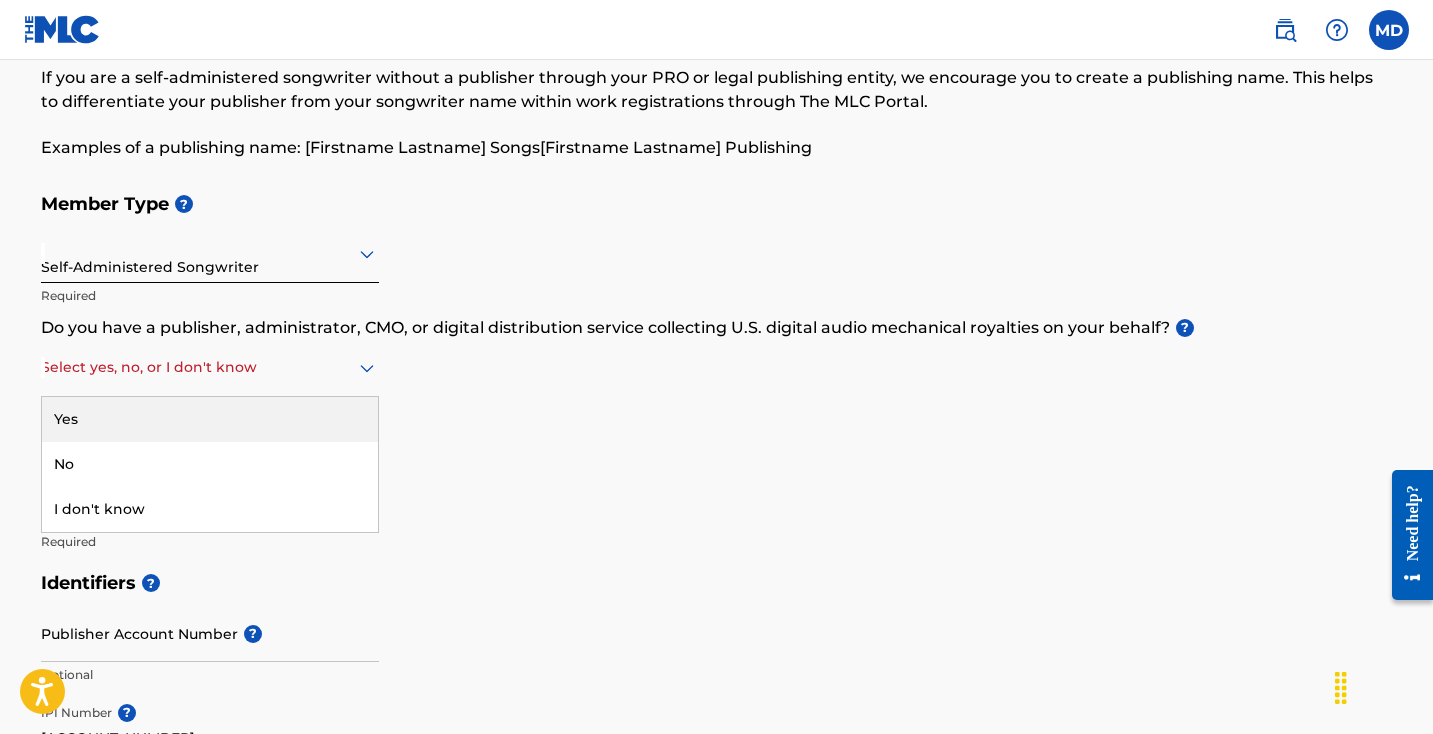 click at bounding box center [210, 367] 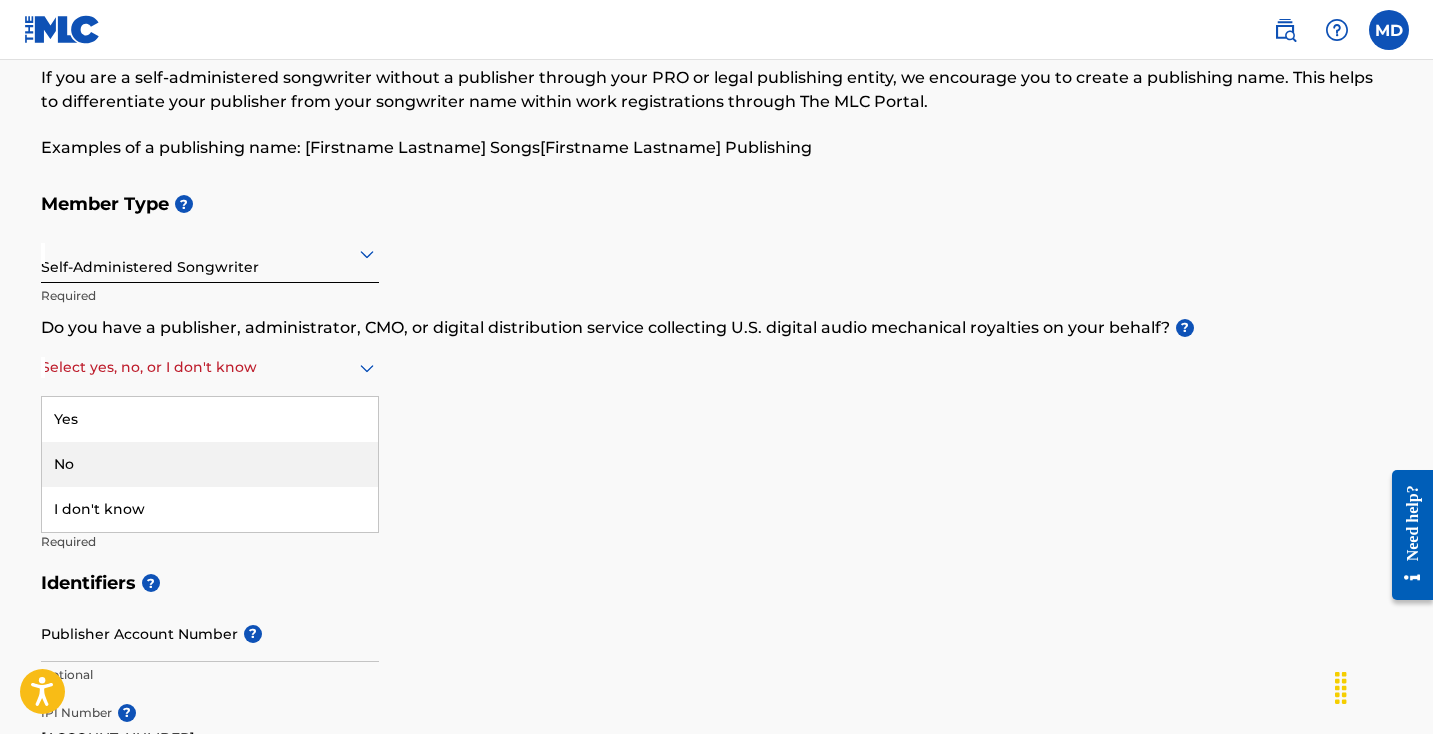 click on "No" at bounding box center (210, 464) 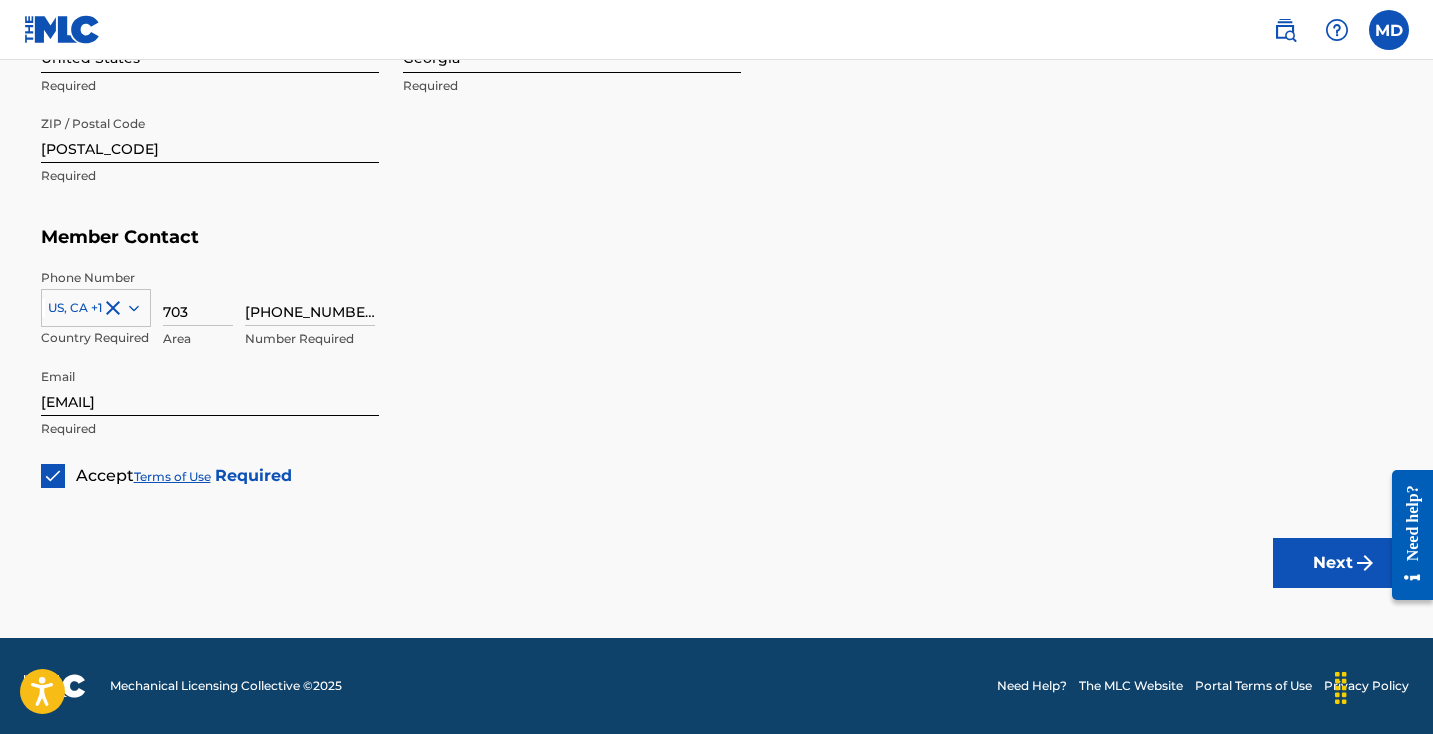 scroll, scrollTop: 1215, scrollLeft: 0, axis: vertical 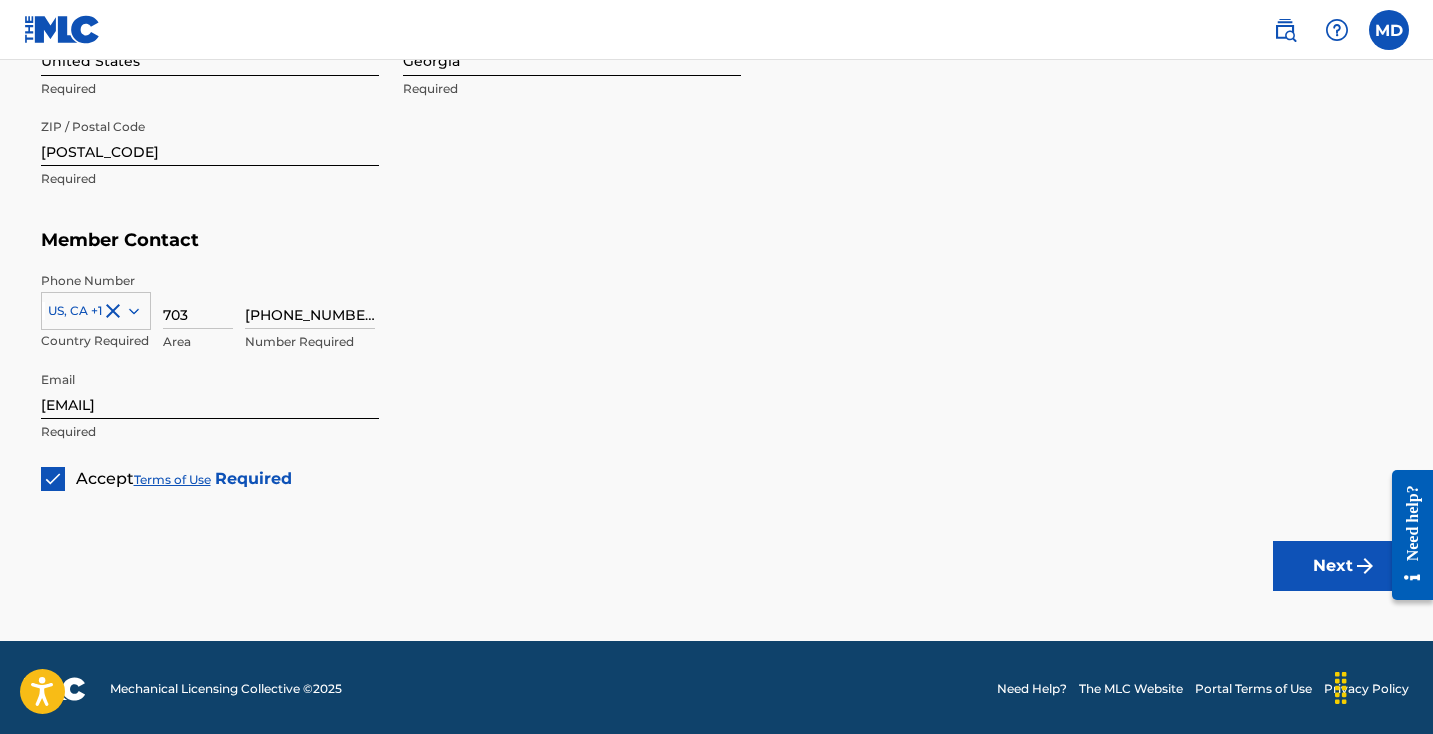 click on "Next" at bounding box center [1333, 566] 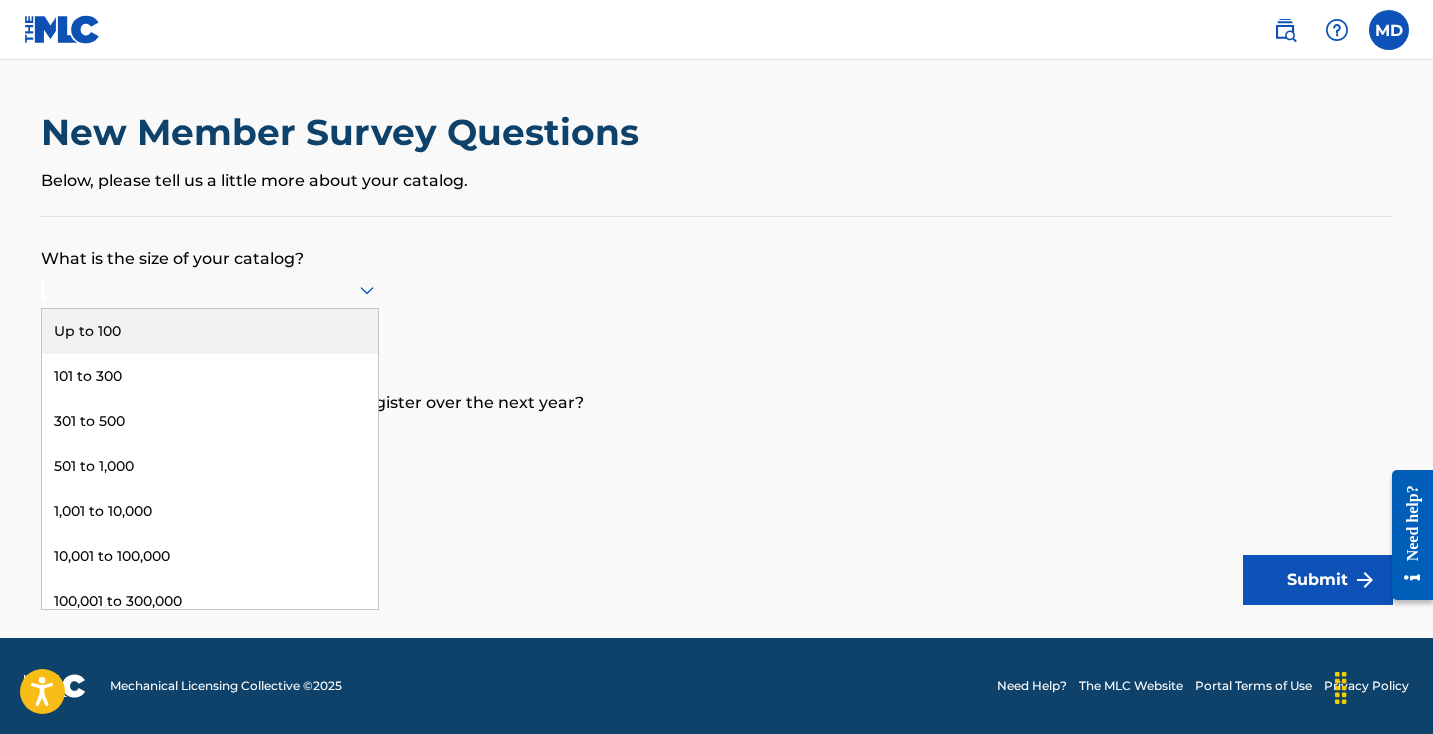 click at bounding box center [210, 290] 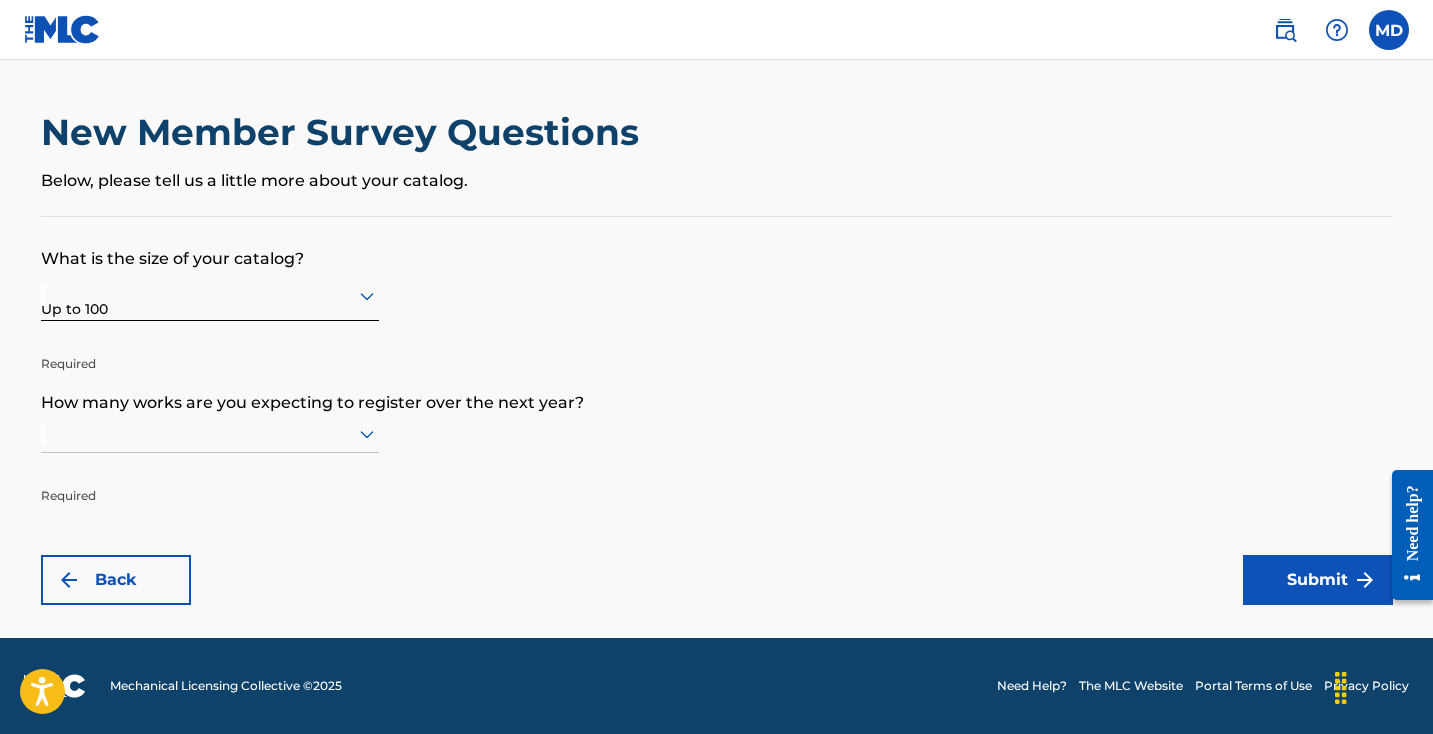 scroll, scrollTop: 1, scrollLeft: 0, axis: vertical 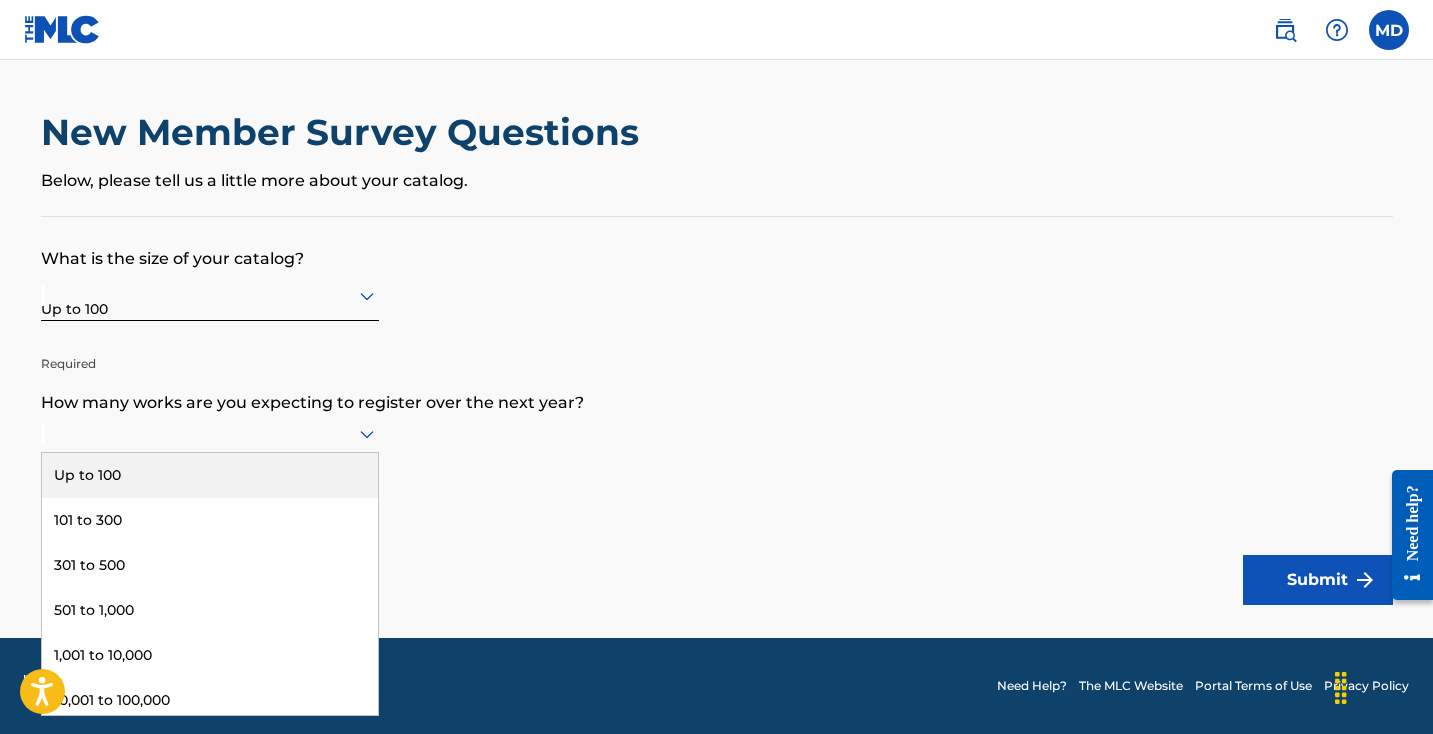 click on "Up to 100" at bounding box center [210, 475] 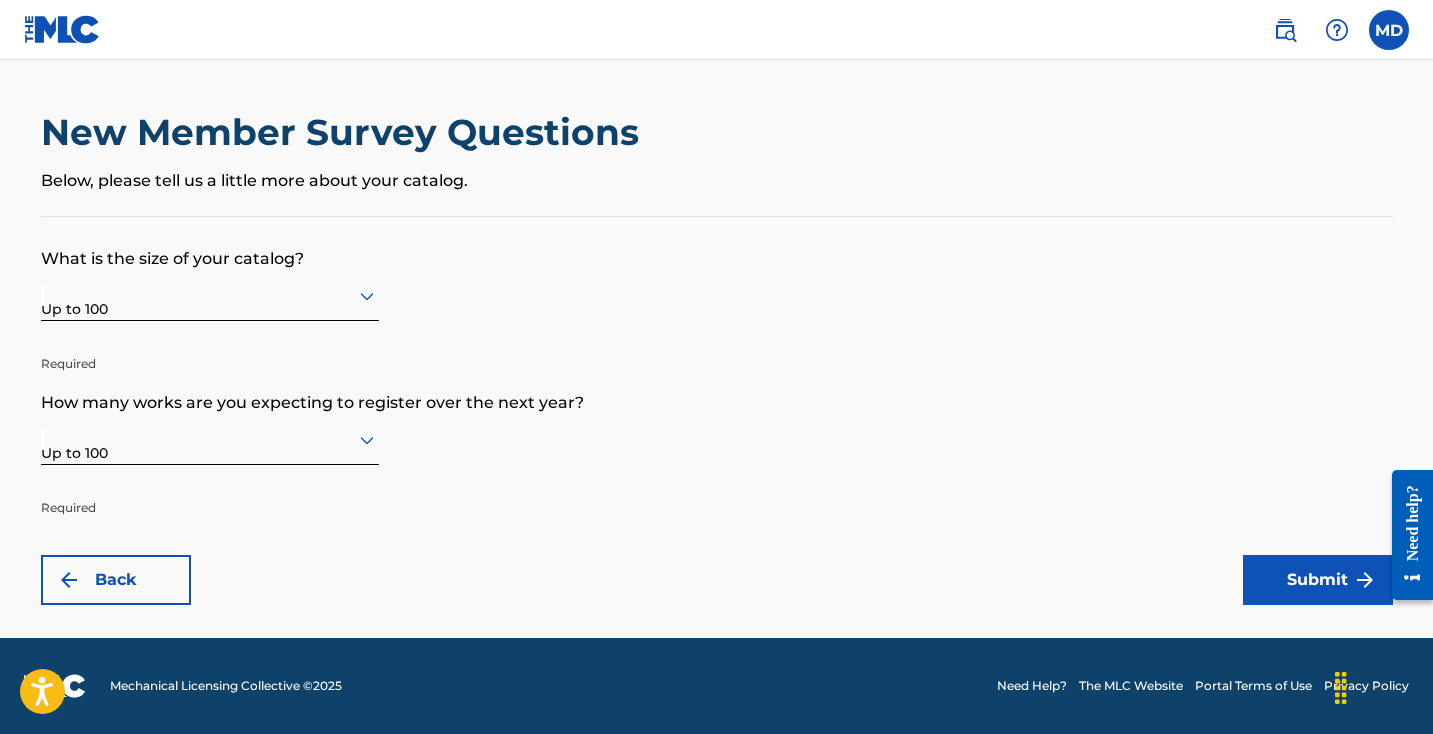 click at bounding box center [1365, 580] 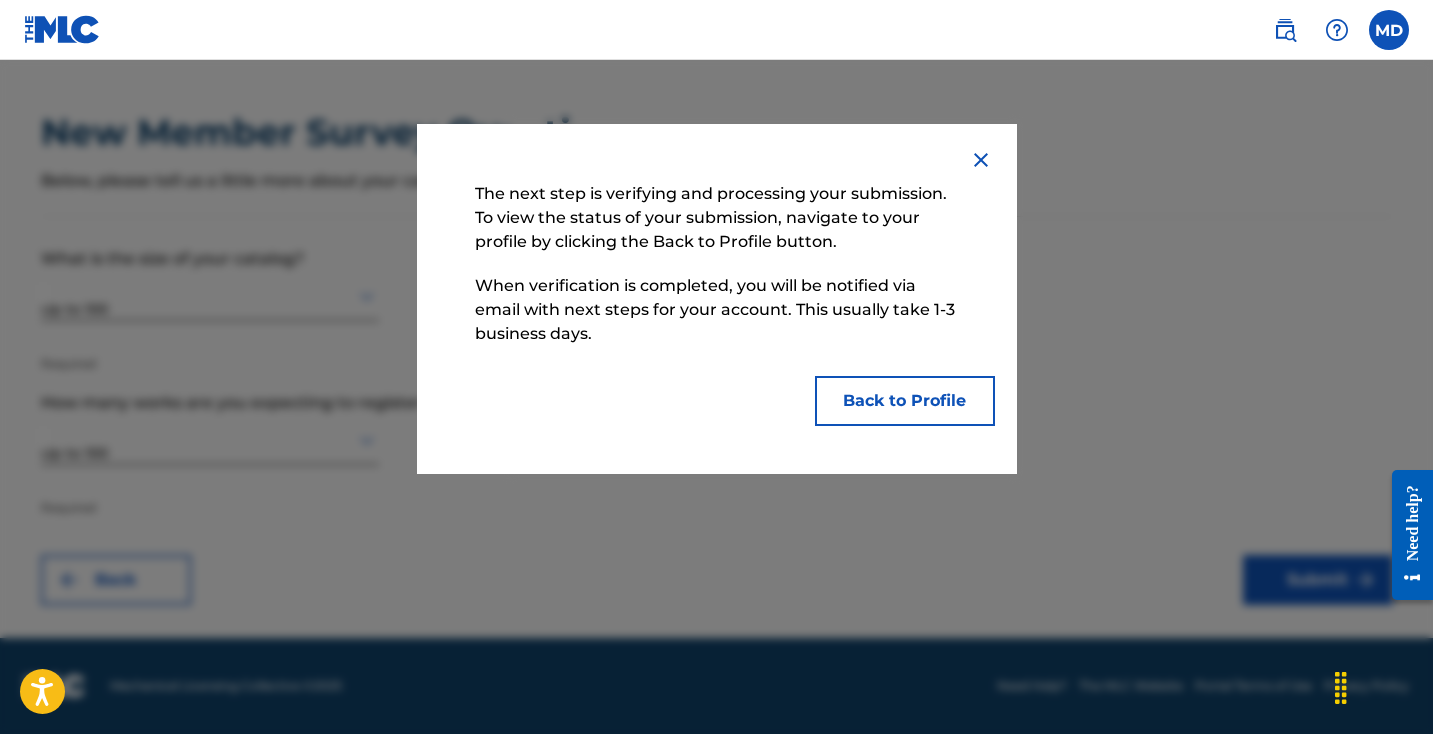 click on "The next step is verifying and processing your submission. To view the status of your submission, navigate to your profile by clicking the Back to Profile button. When verification is completed, you will be notified via email with next steps for your account. This usually take 1-3 business days. Back to Profile" at bounding box center (717, 299) 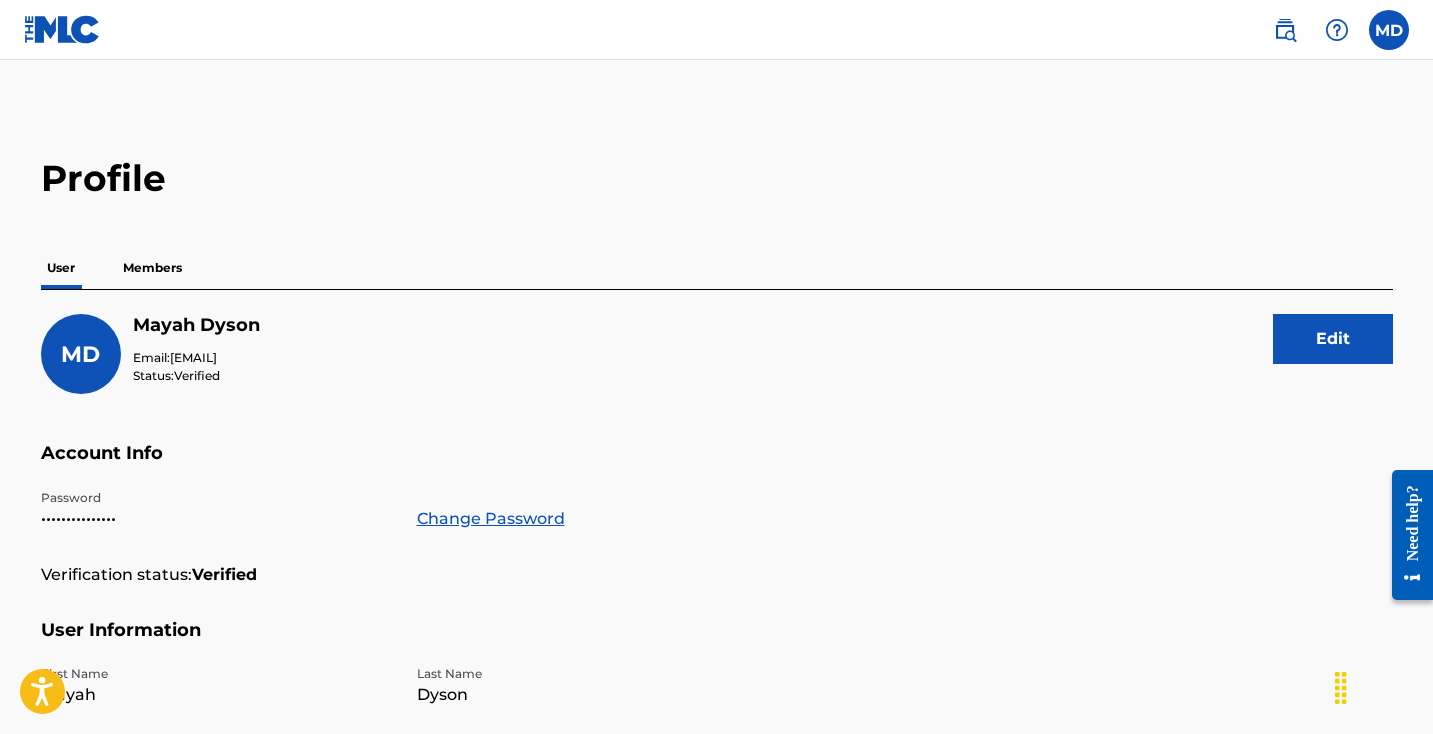 scroll, scrollTop: 2, scrollLeft: 0, axis: vertical 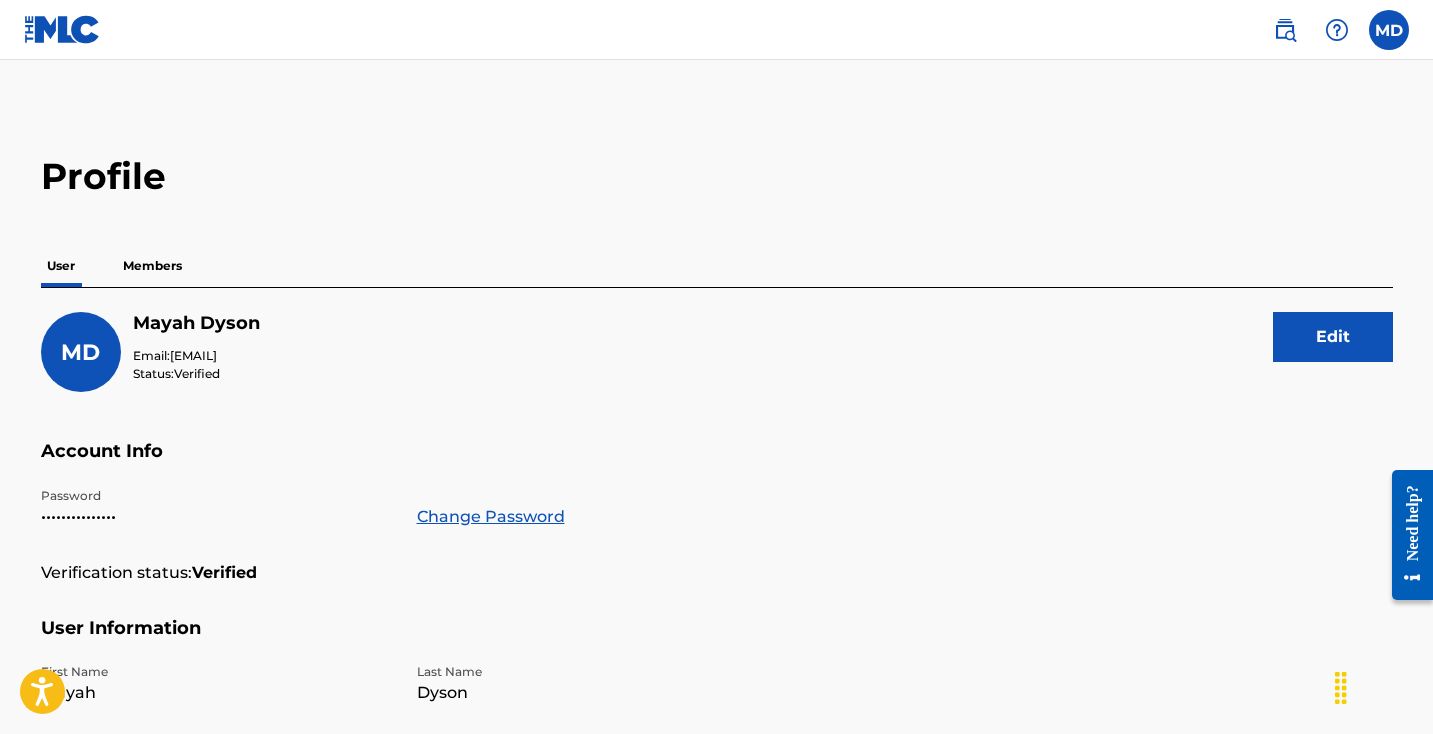 click on "Members" at bounding box center (152, 266) 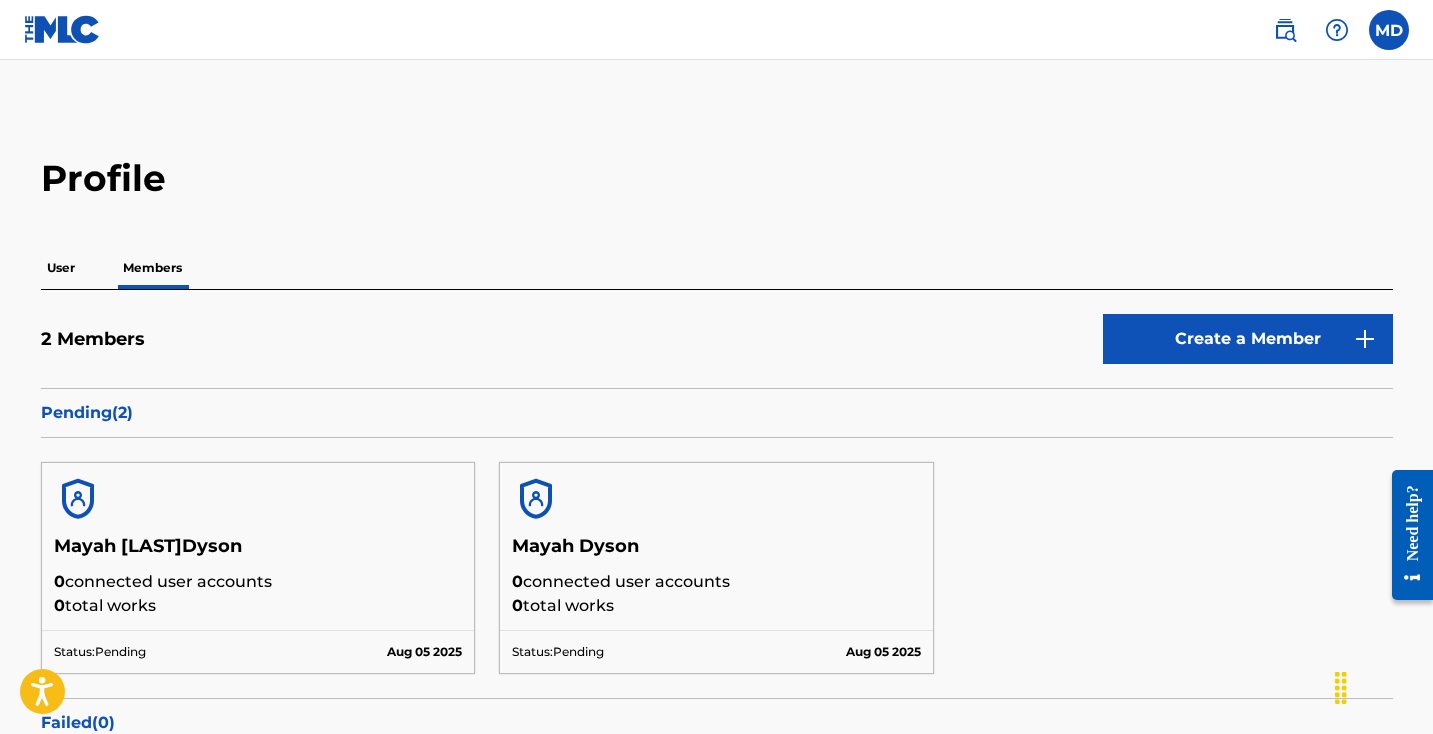scroll, scrollTop: 0, scrollLeft: 0, axis: both 